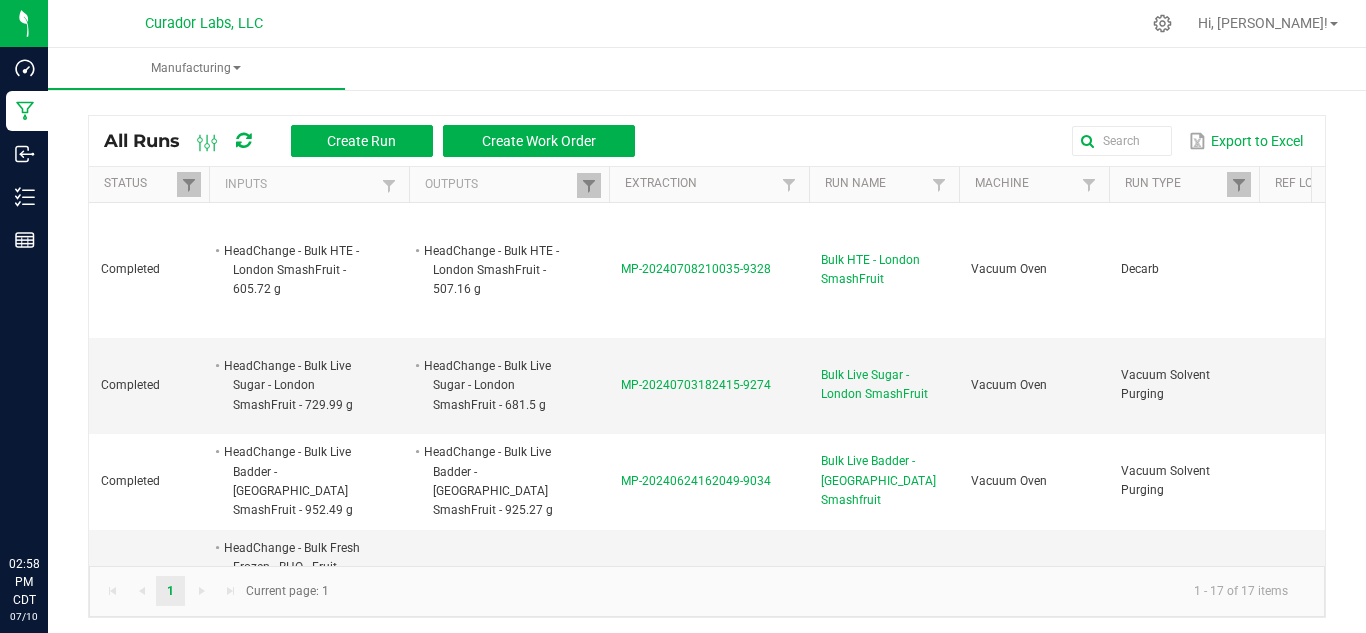 scroll, scrollTop: 0, scrollLeft: 0, axis: both 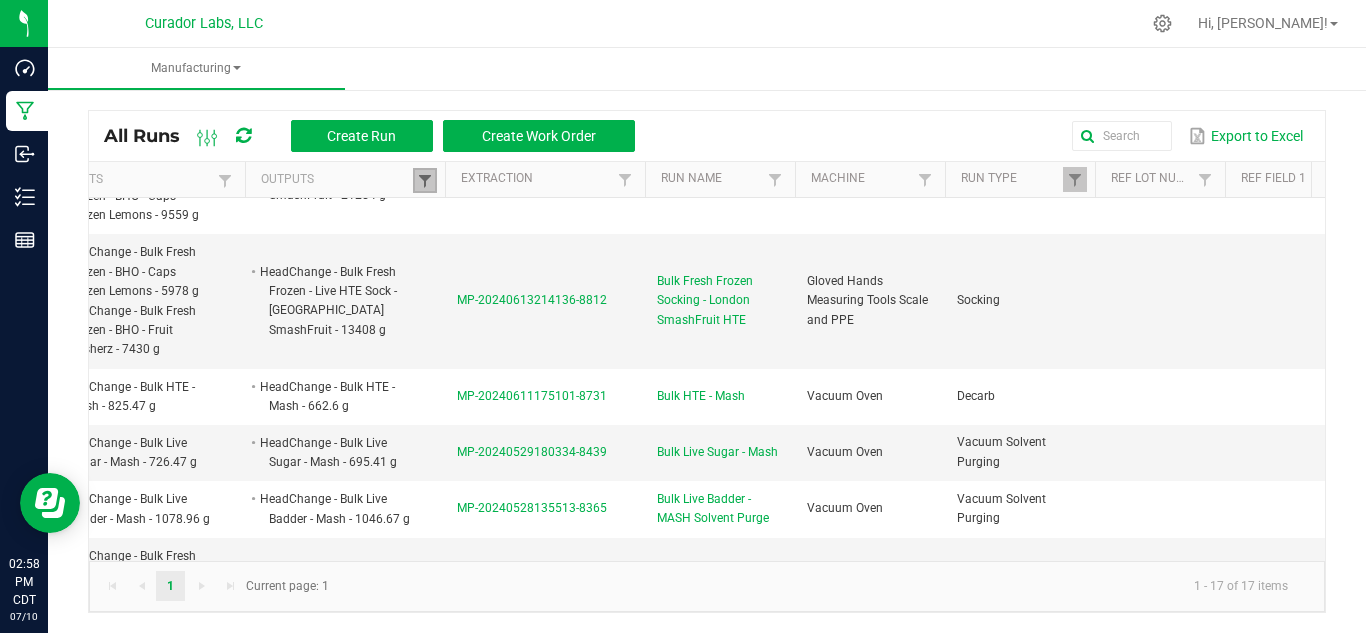 click at bounding box center [425, 181] 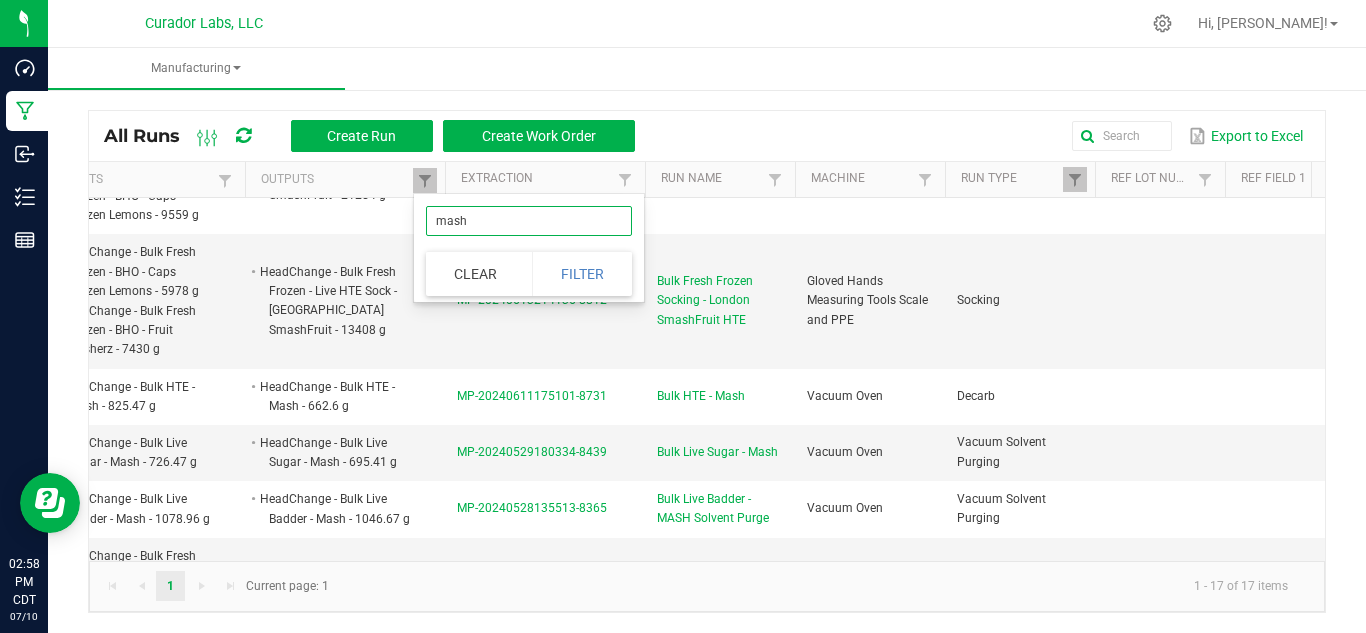 click on "mash" at bounding box center (529, 221) 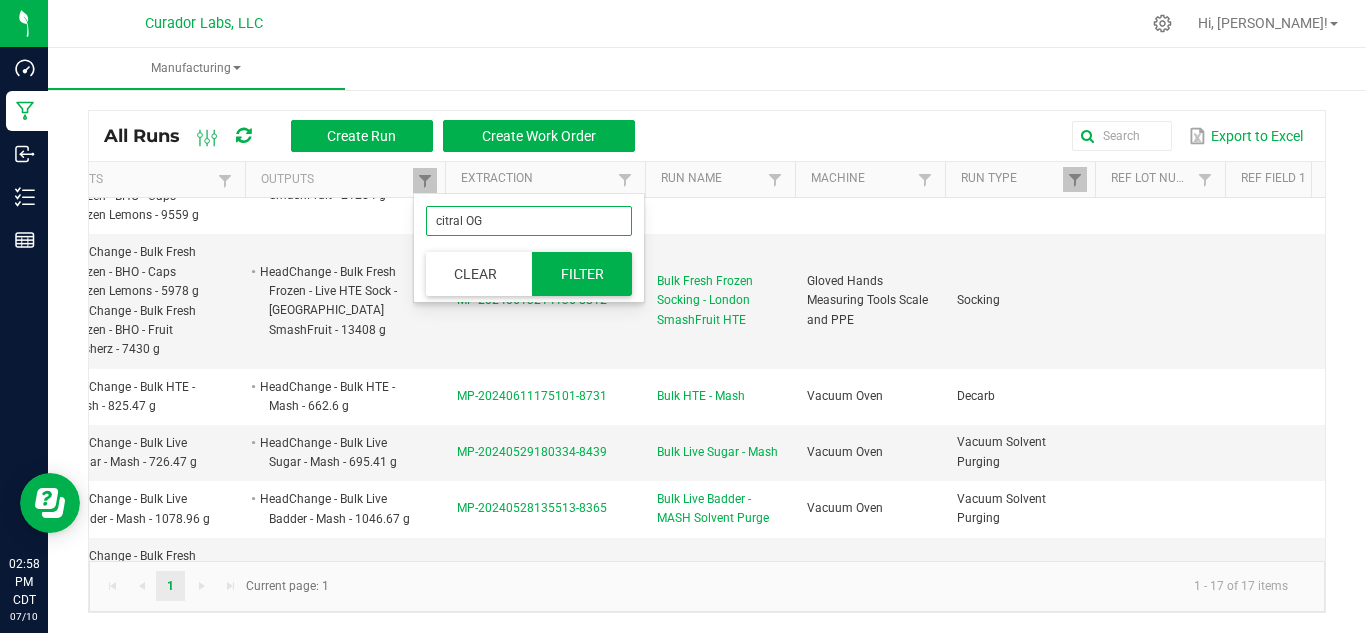 type on "citral OG" 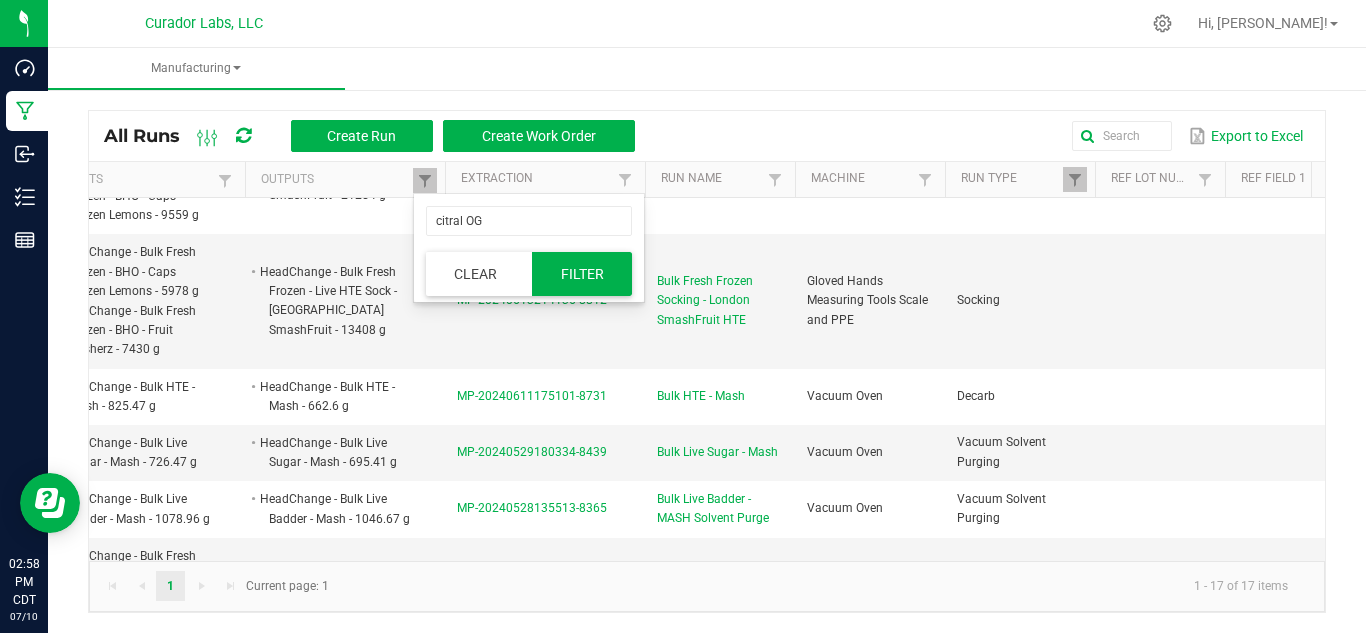click on "Filter" at bounding box center (582, 274) 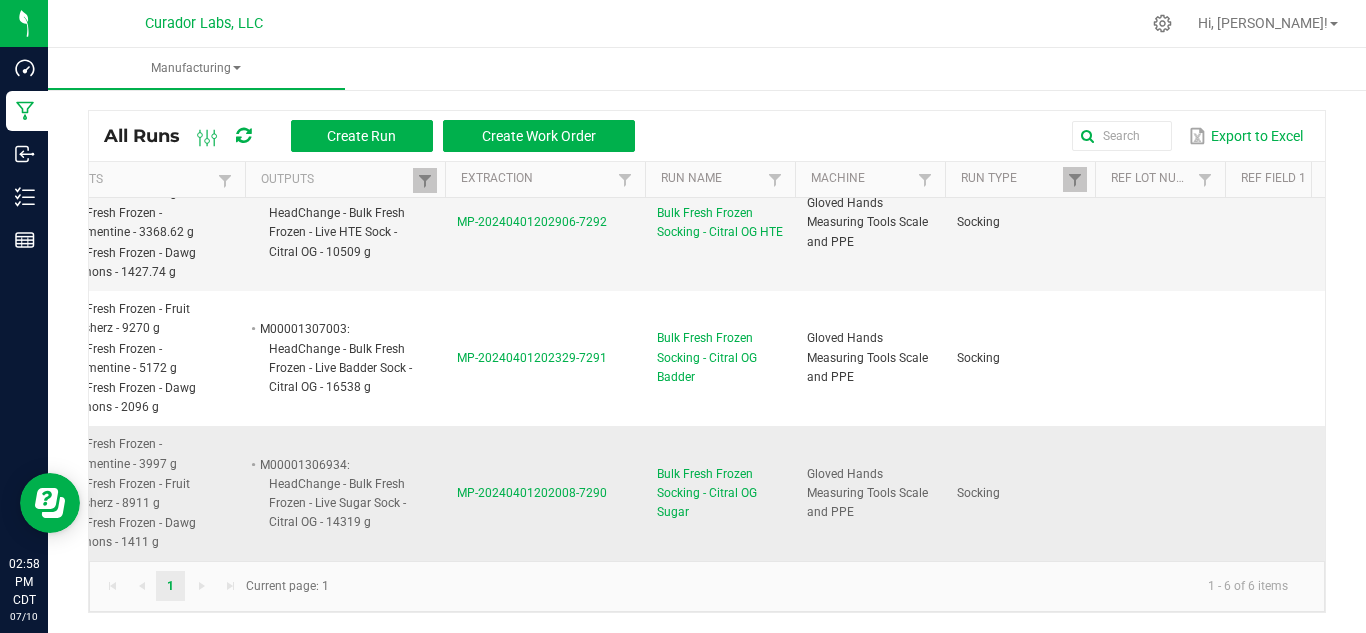 scroll, scrollTop: 303, scrollLeft: 0, axis: vertical 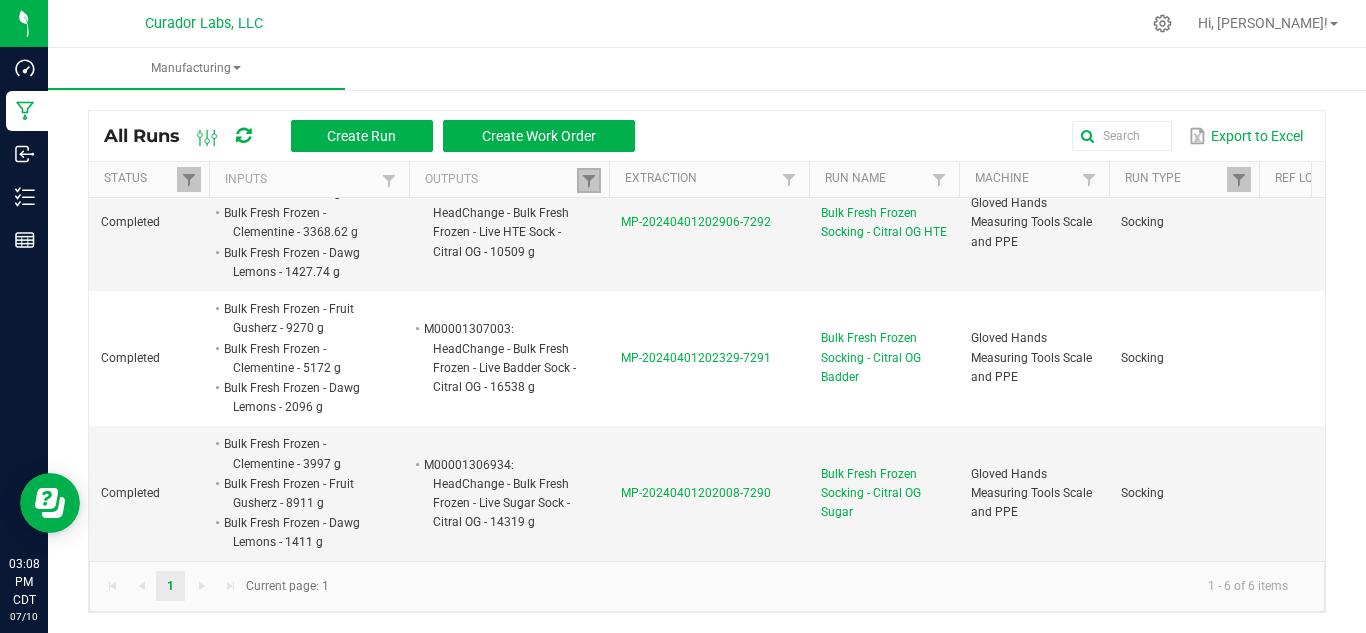 click at bounding box center [589, 180] 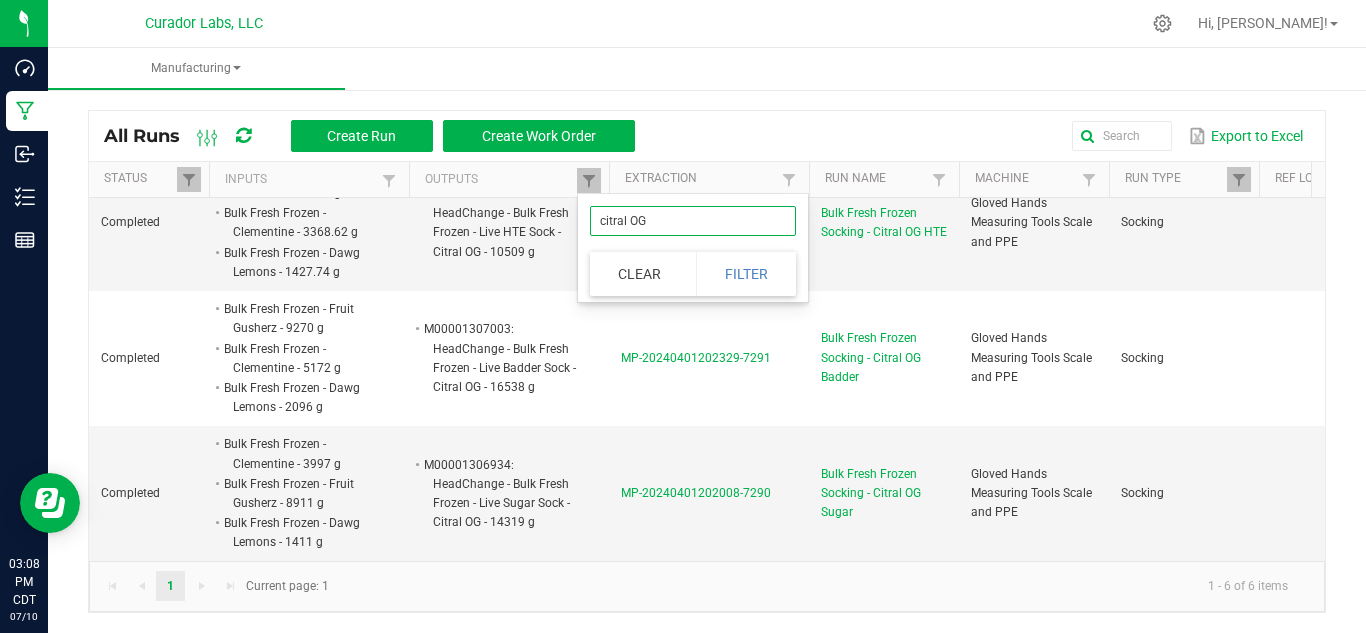 click on "citral OG" at bounding box center (693, 221) 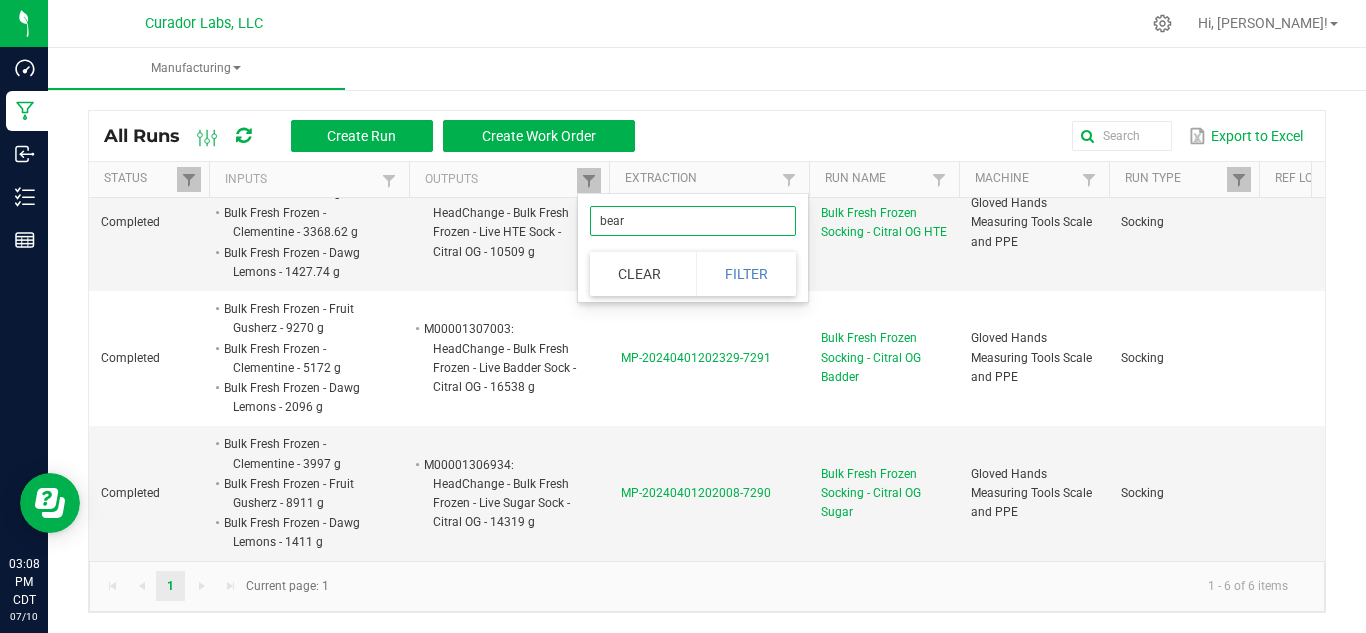 type on "bears" 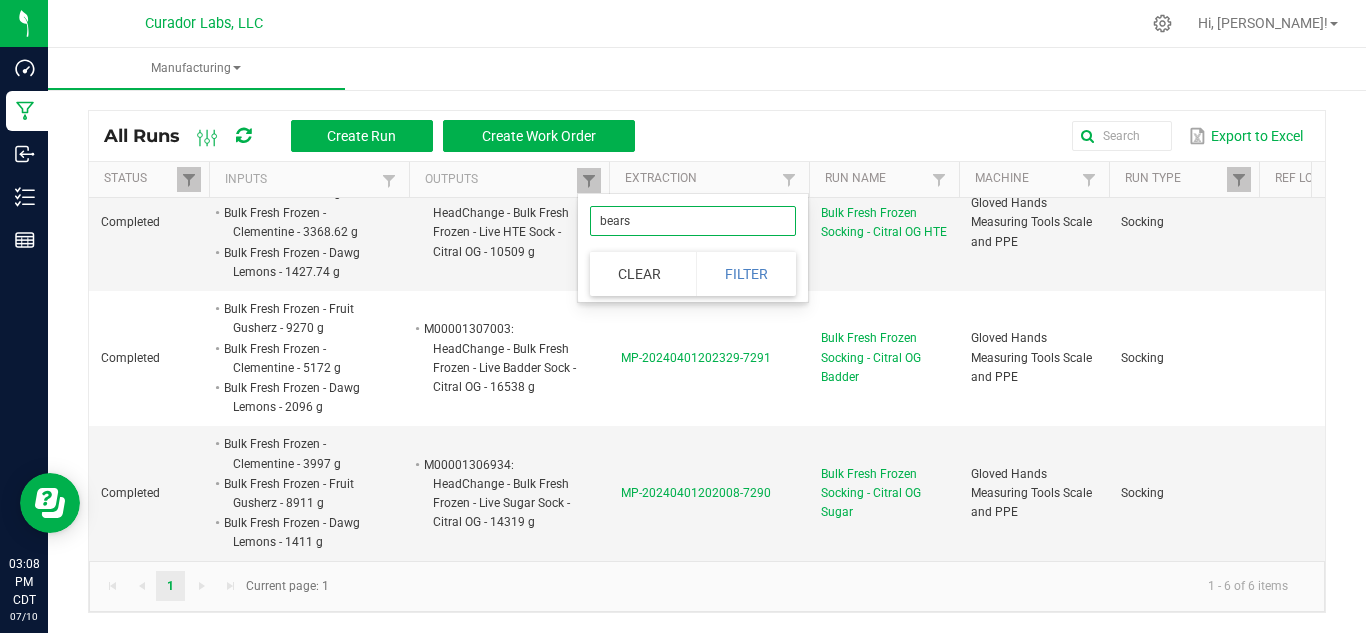 click on "Filter" at bounding box center [746, 274] 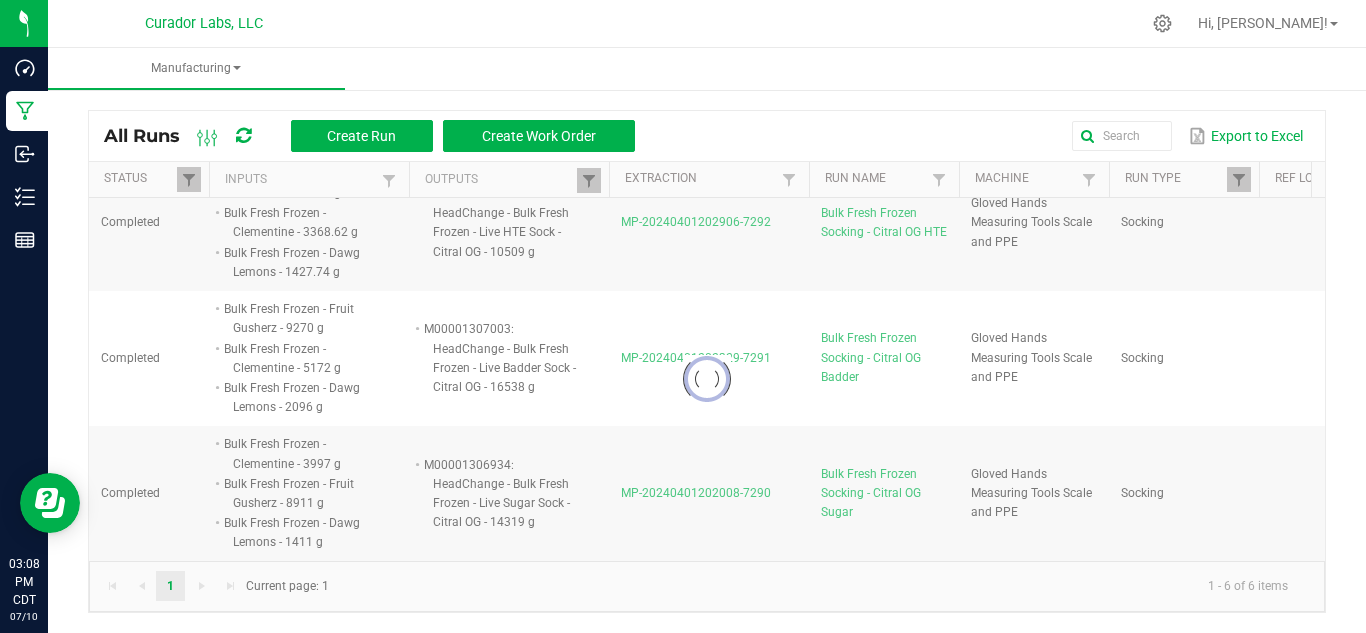 scroll, scrollTop: 52, scrollLeft: 0, axis: vertical 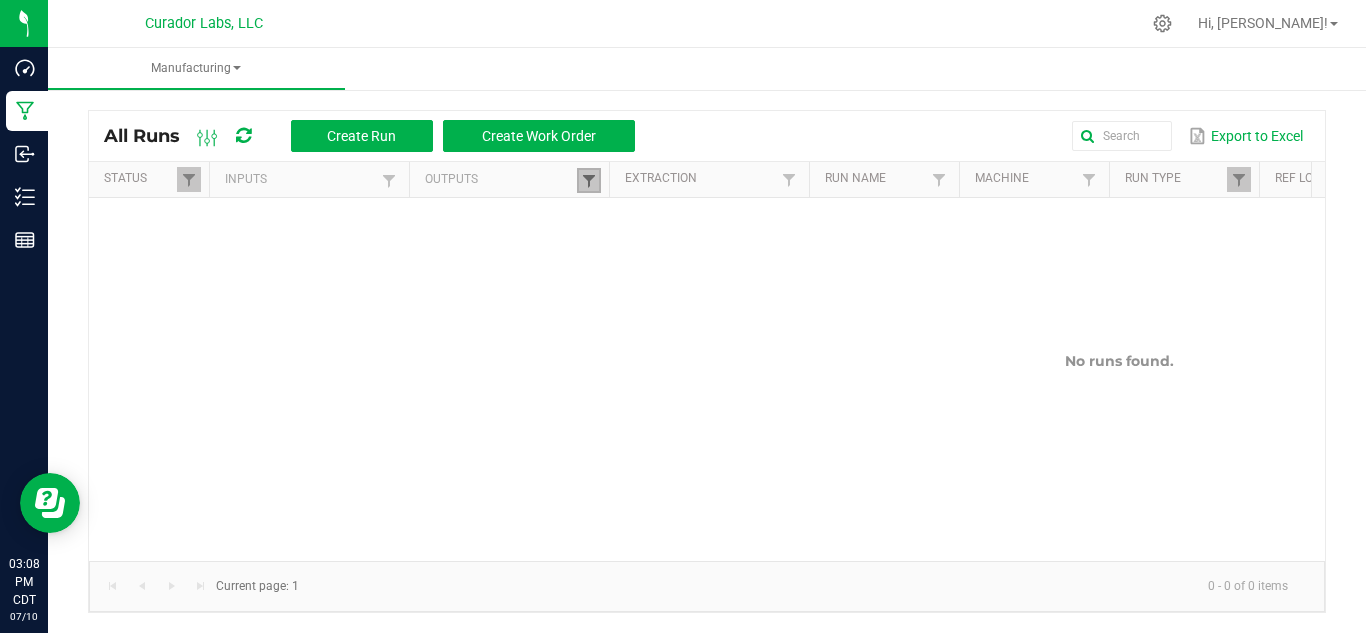 click at bounding box center [589, 181] 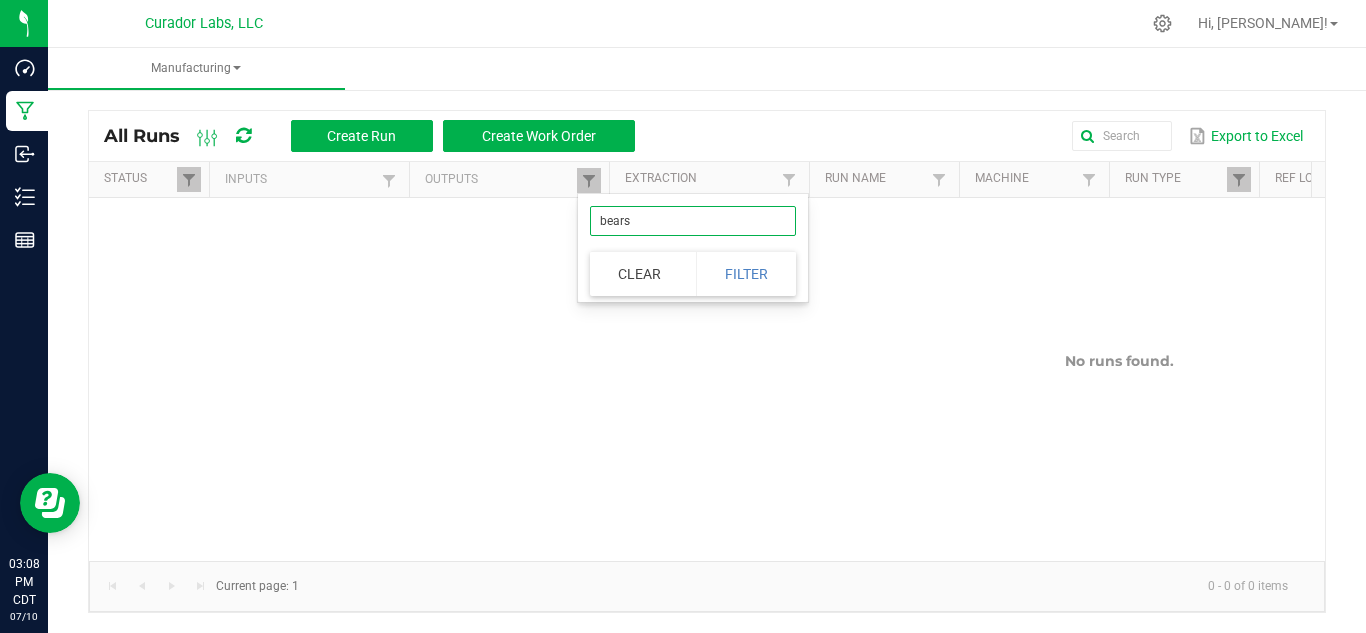 click on "bears" at bounding box center (693, 221) 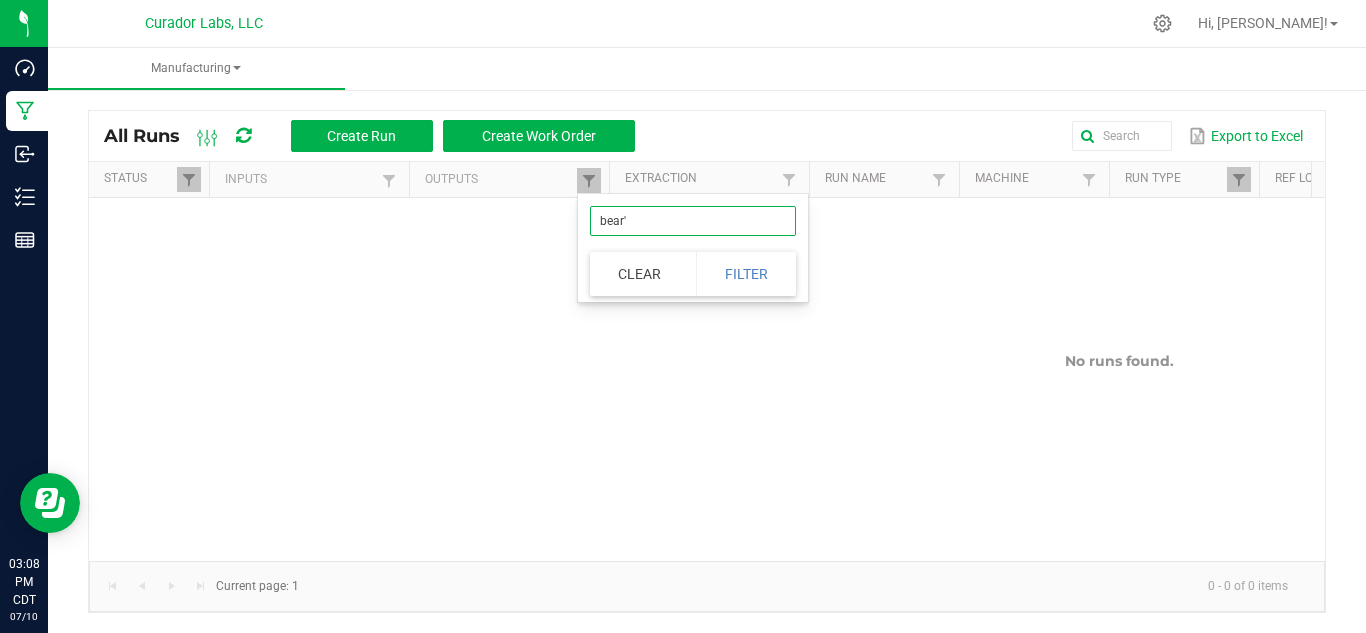 type on "bear's" 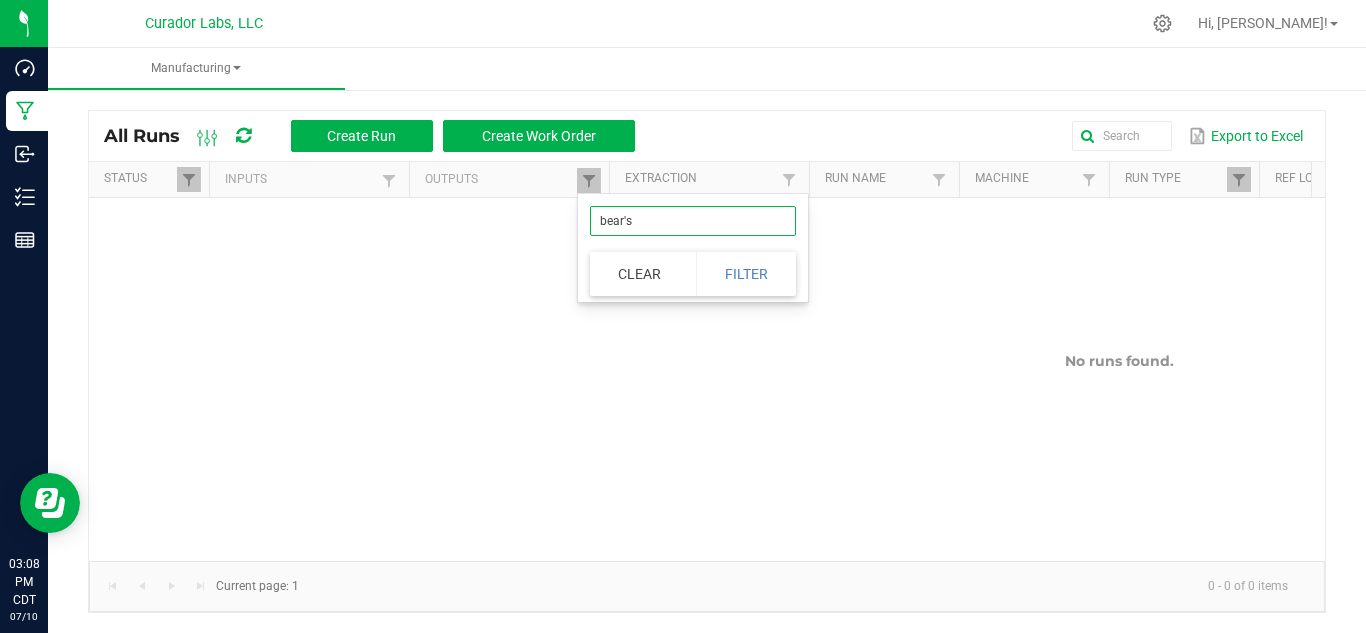 click on "Filter" at bounding box center [746, 274] 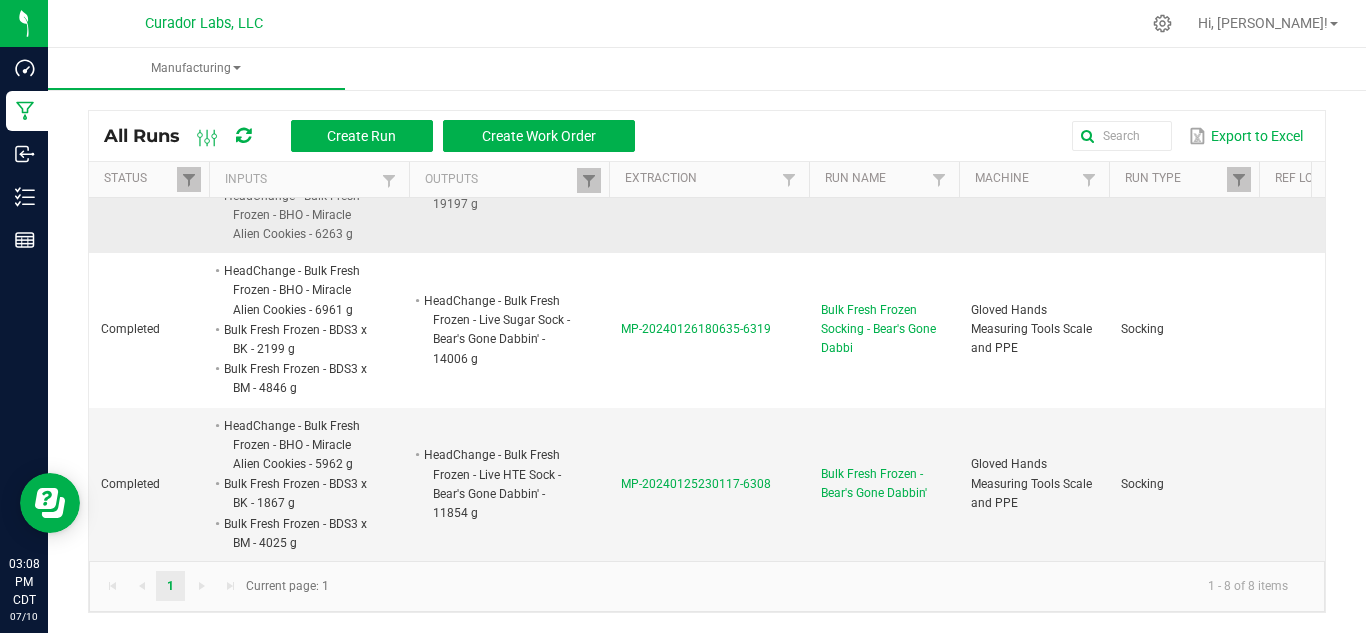 scroll, scrollTop: 571, scrollLeft: 854, axis: both 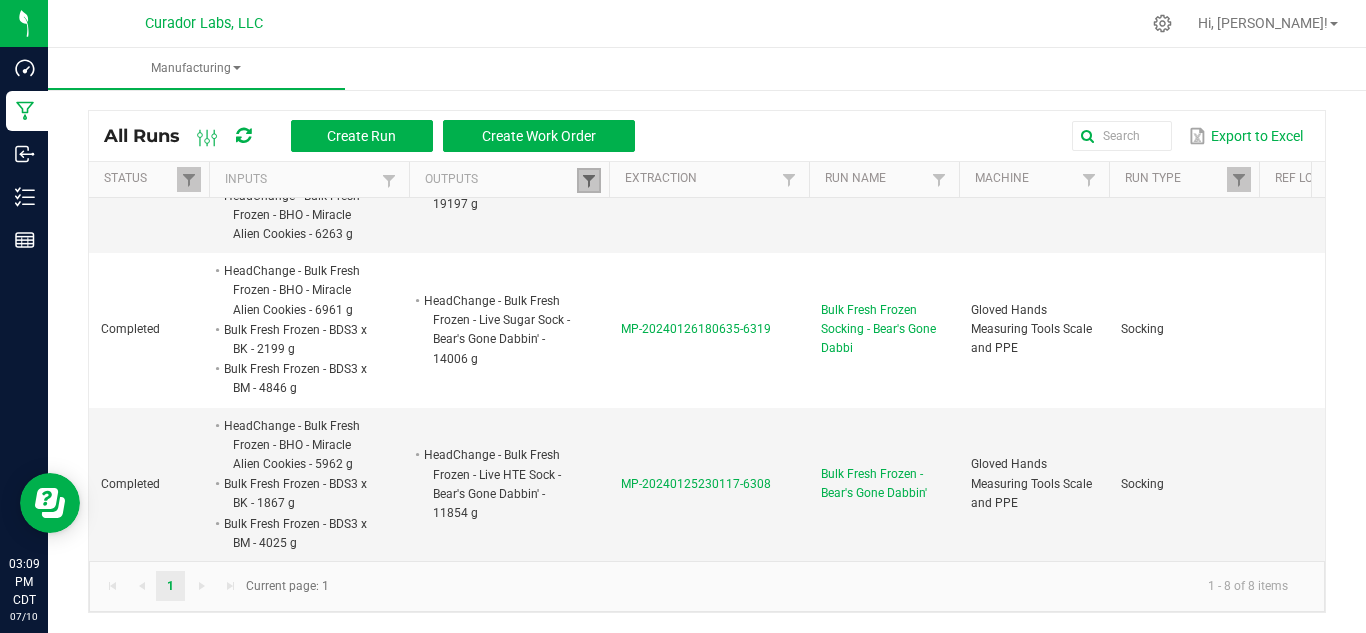 click at bounding box center [589, 181] 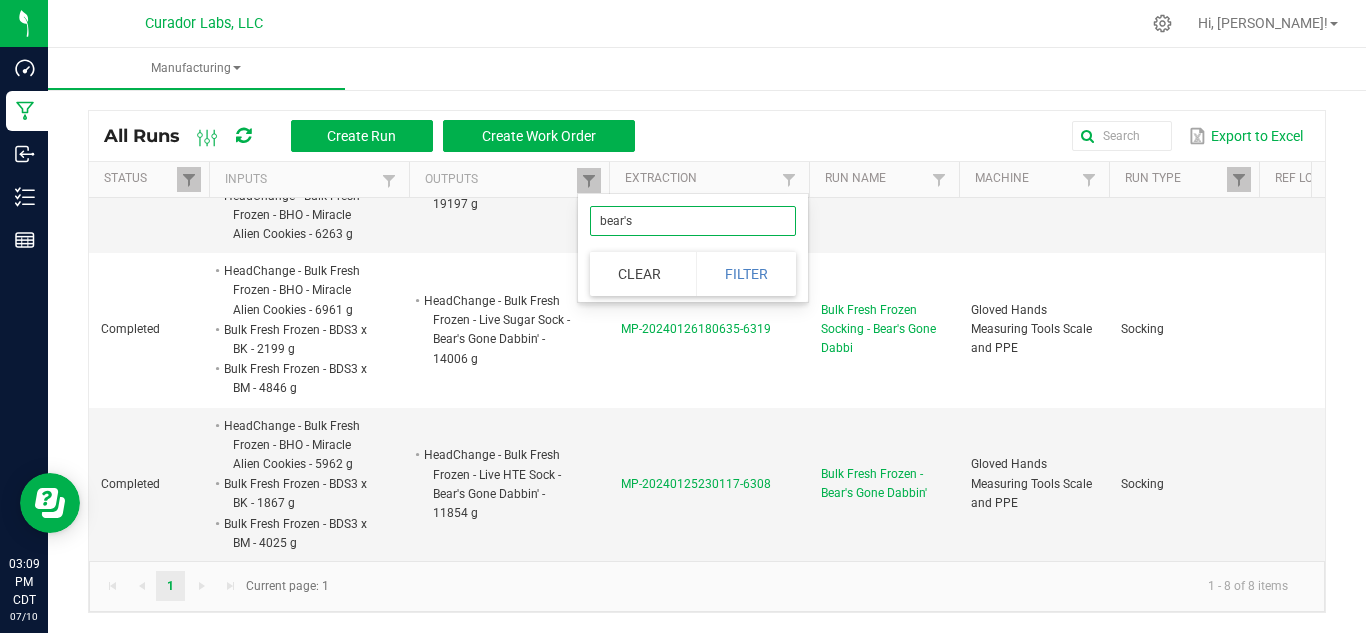 click on "bear's" at bounding box center (693, 221) 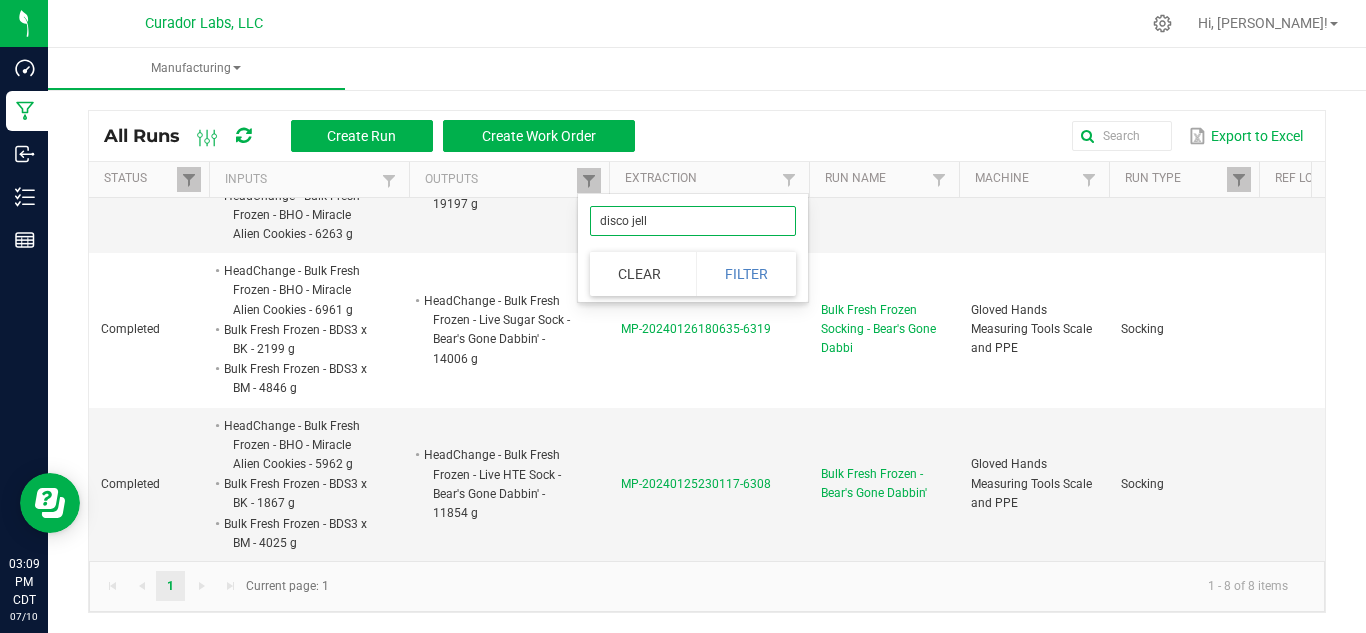 type on "disco jelly" 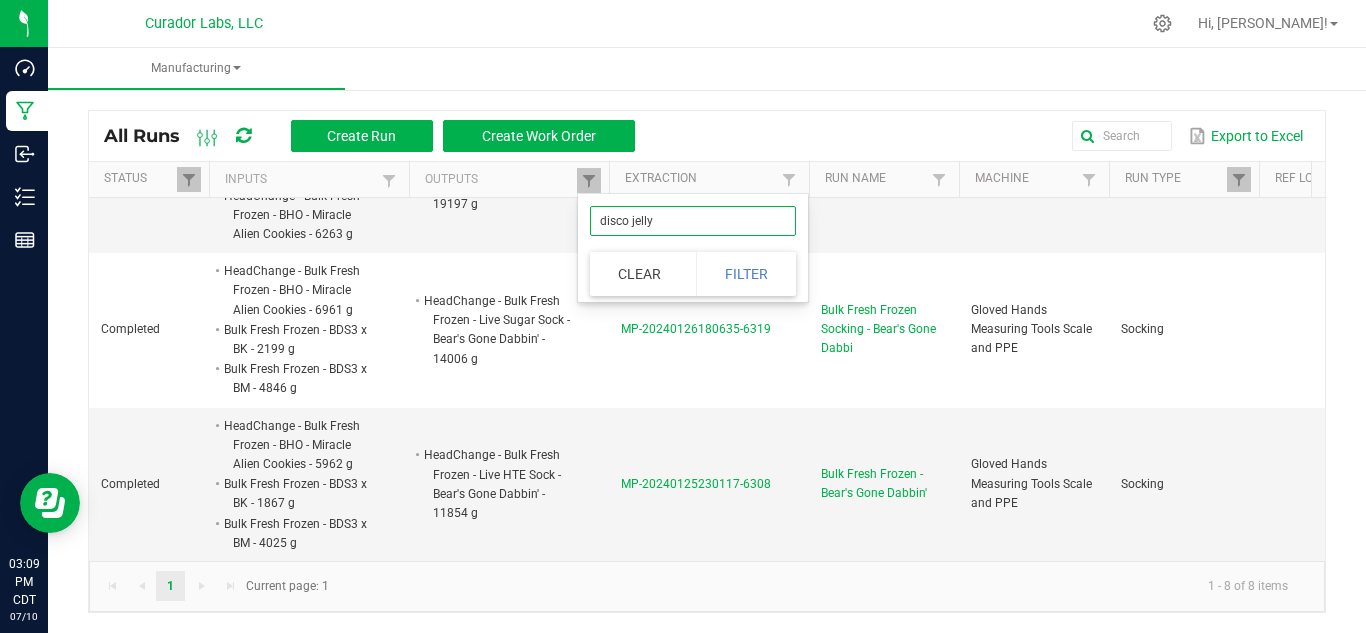 click on "Filter" at bounding box center (746, 274) 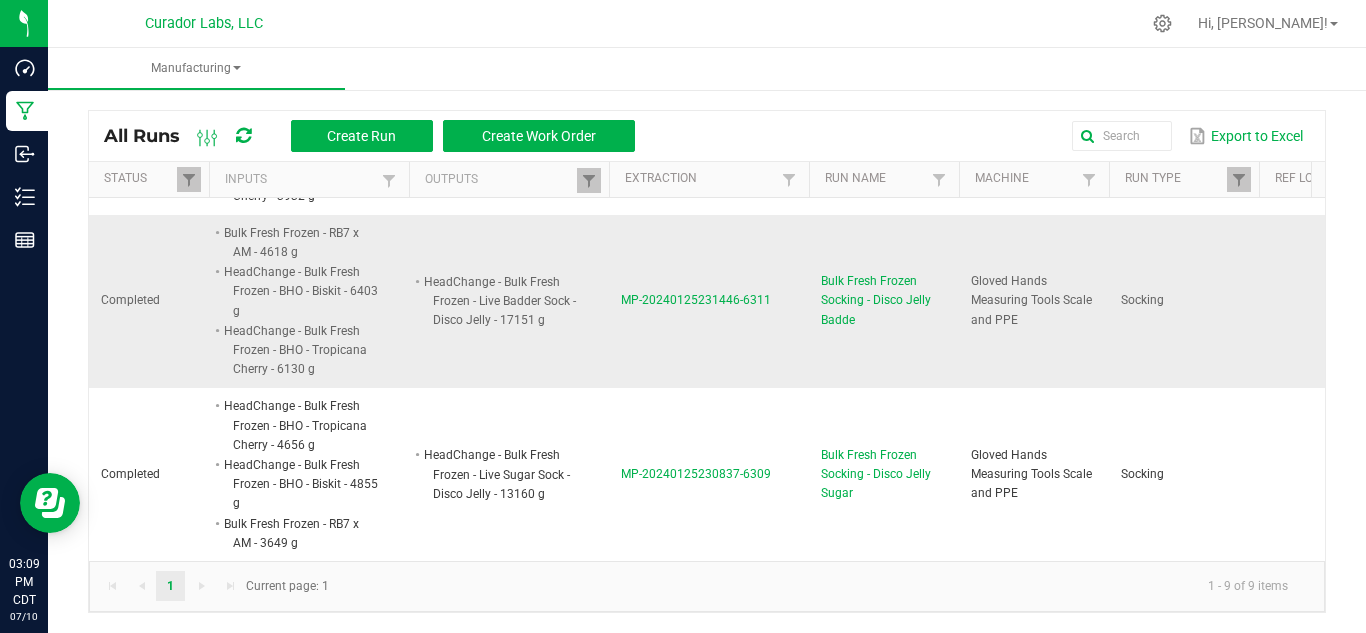 scroll, scrollTop: 586, scrollLeft: 854, axis: both 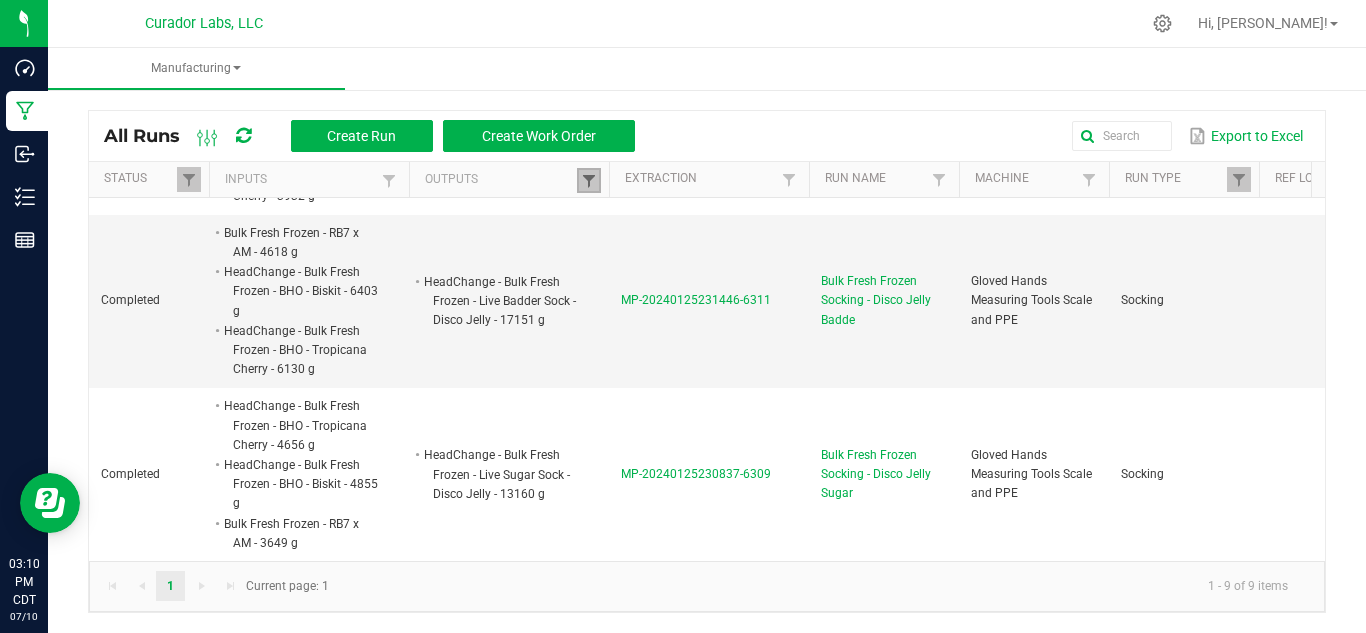 click at bounding box center [589, 181] 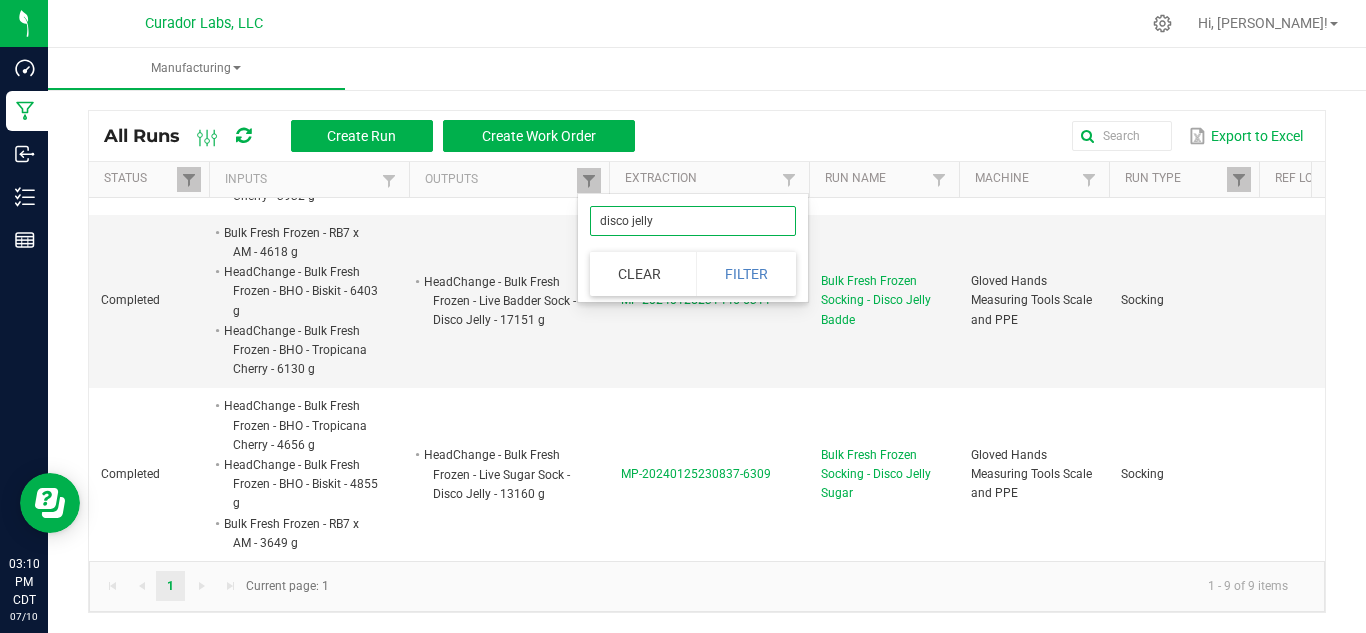 click on "disco jelly" at bounding box center [693, 221] 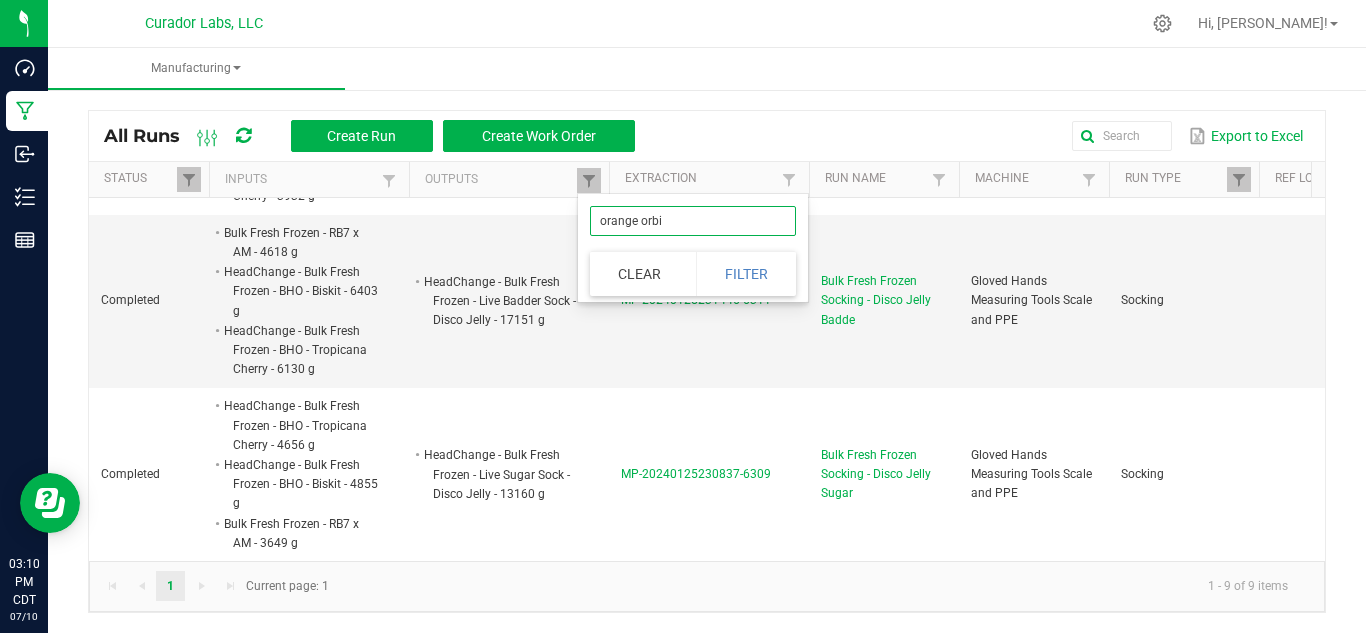 type on "orange orbit" 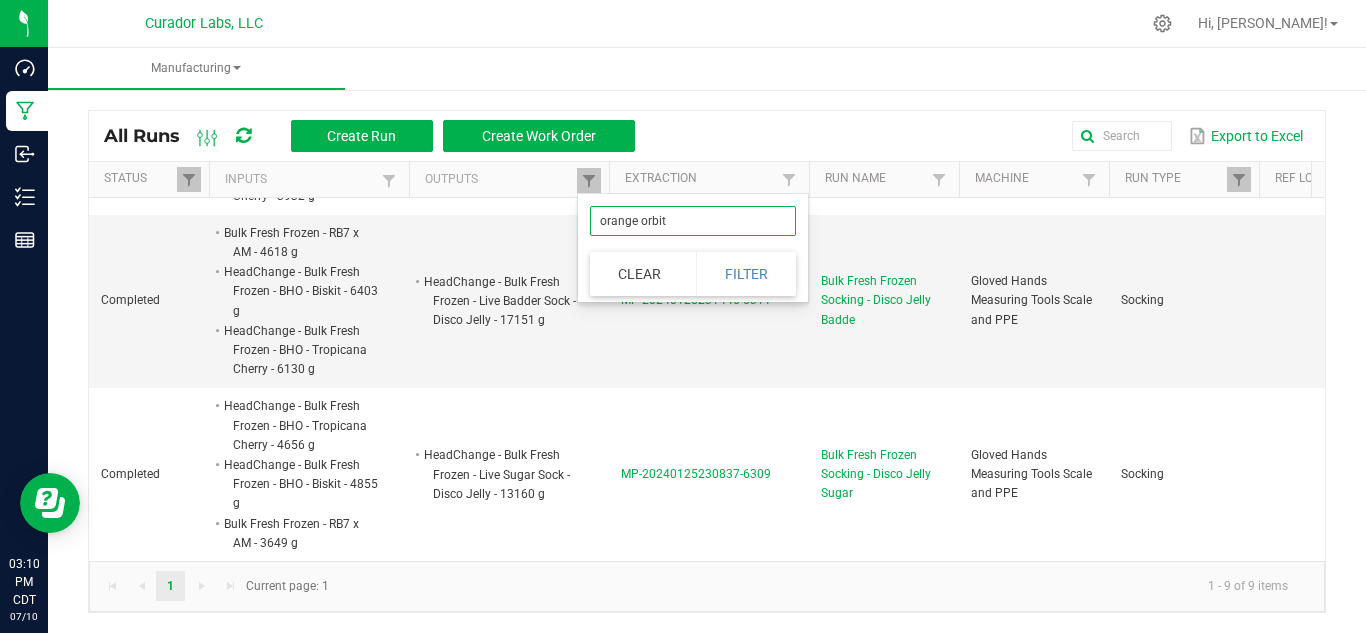click on "Filter" at bounding box center (746, 274) 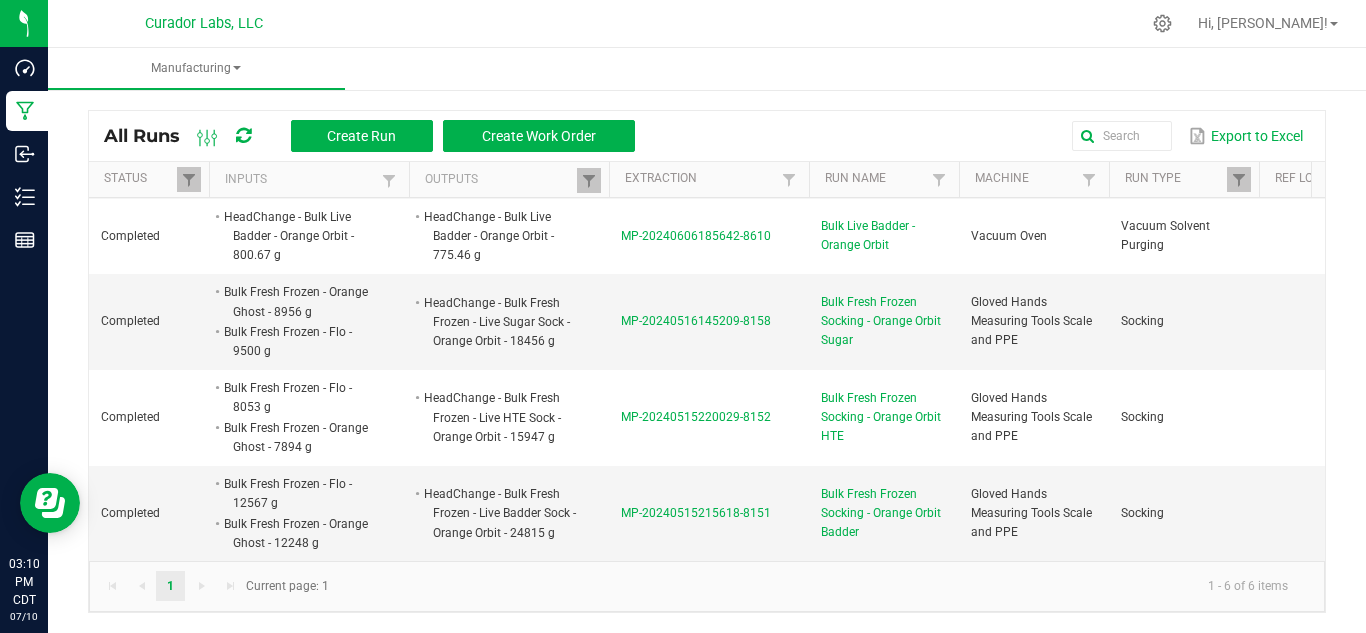 scroll, scrollTop: 146, scrollLeft: 854, axis: both 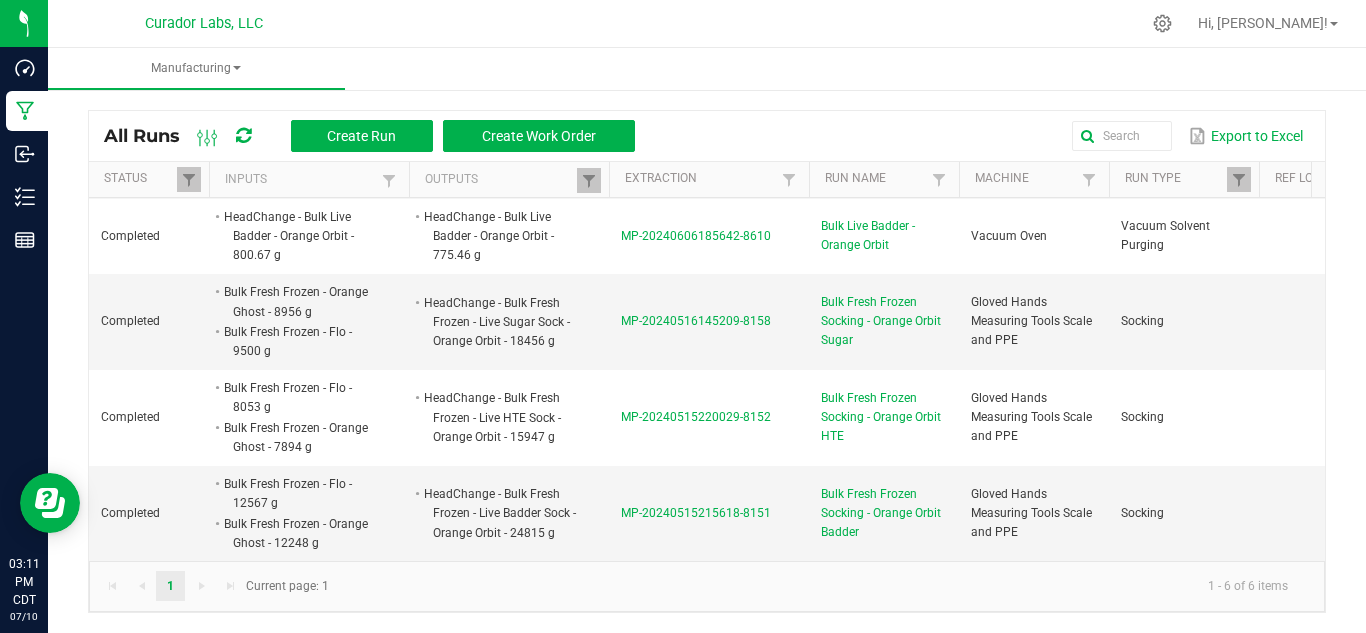 click at bounding box center (606, 336) 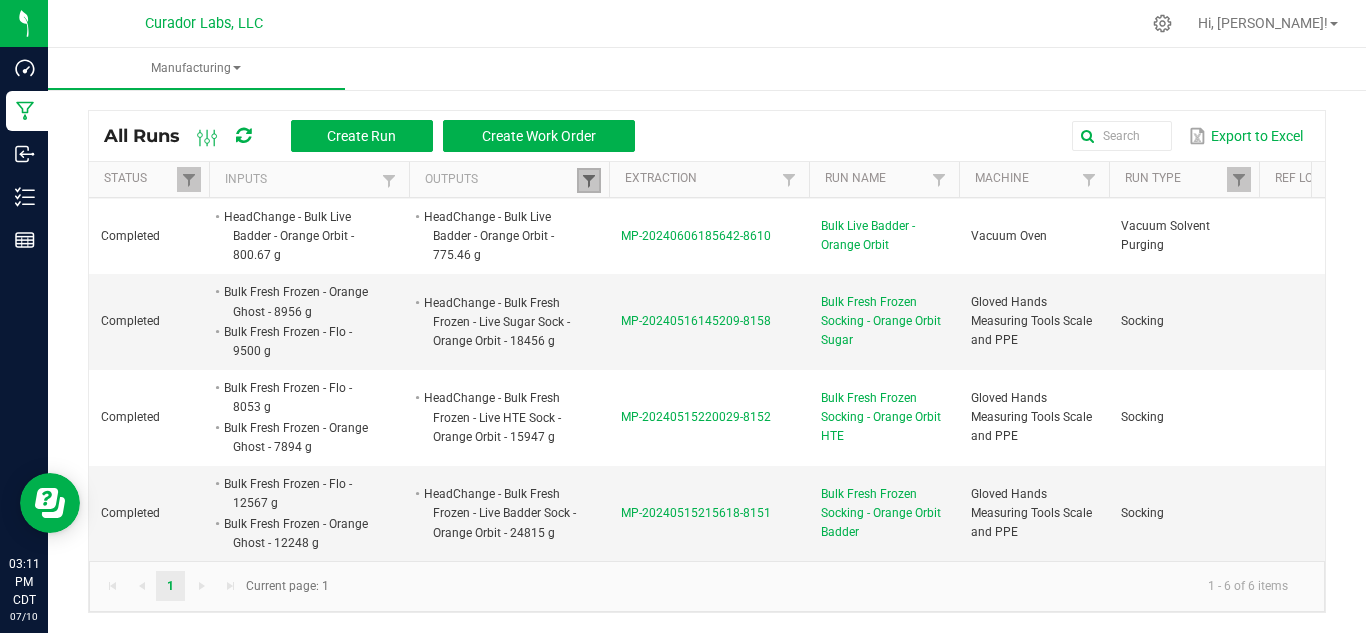 click at bounding box center (589, 181) 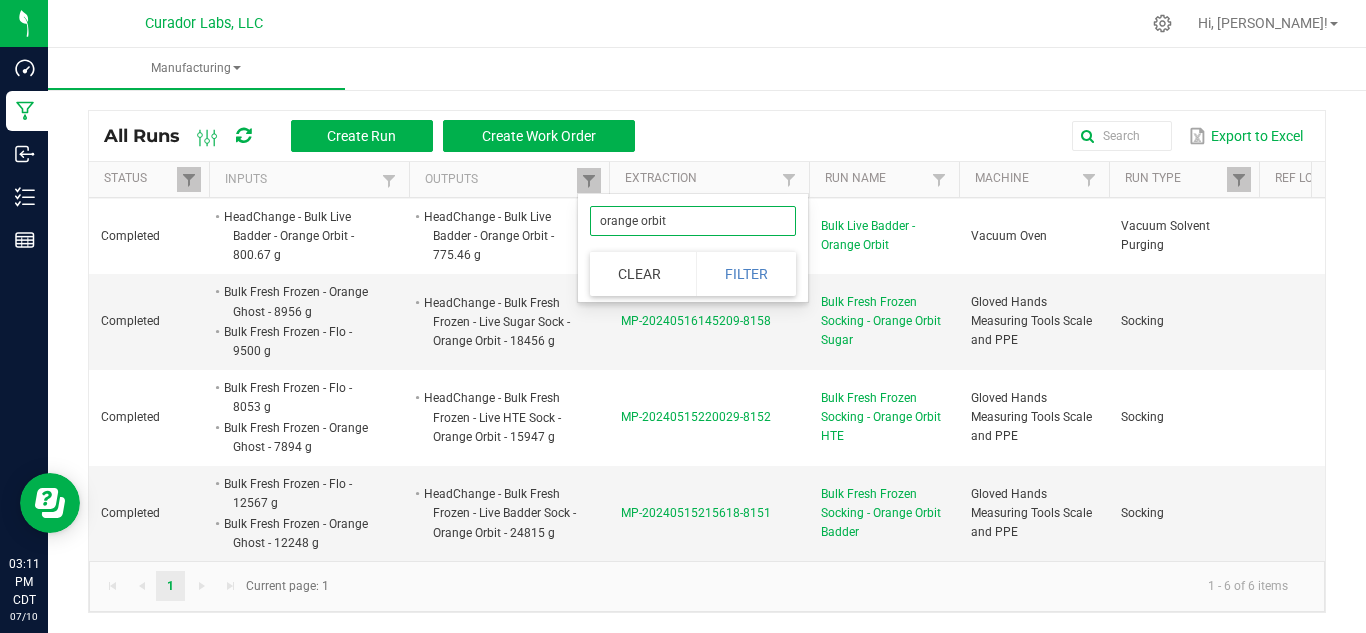 click on "orange orbit" at bounding box center (693, 221) 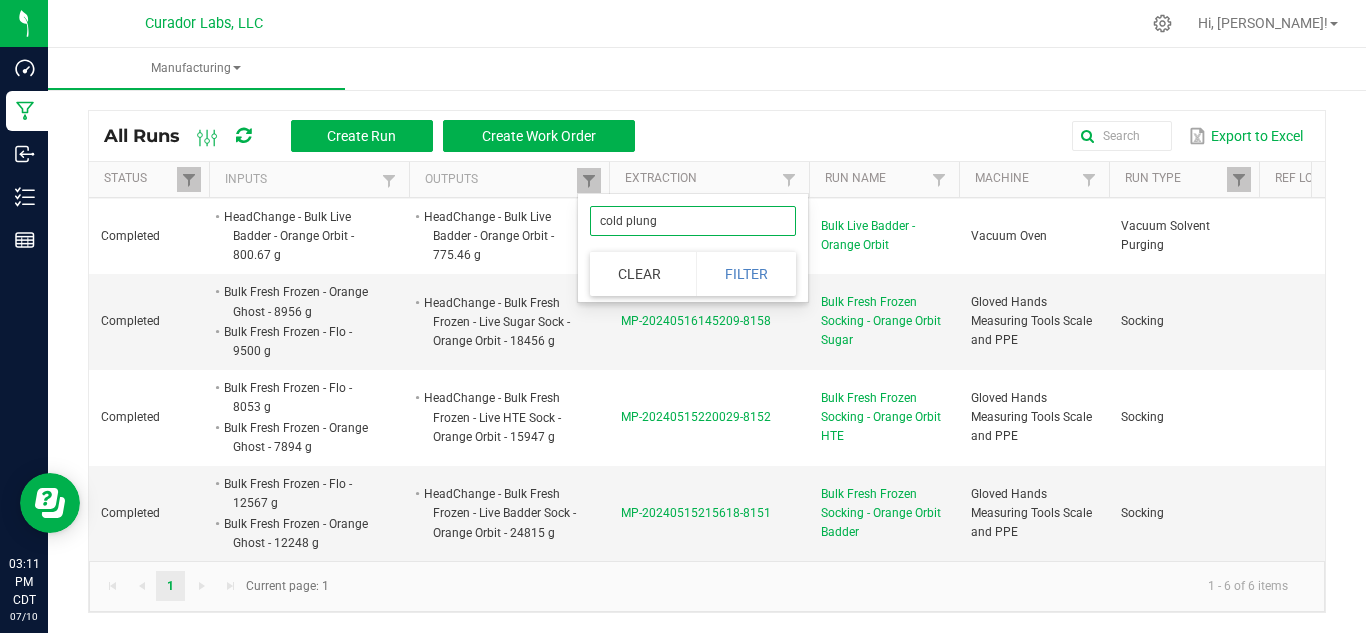 type on "cold plunge" 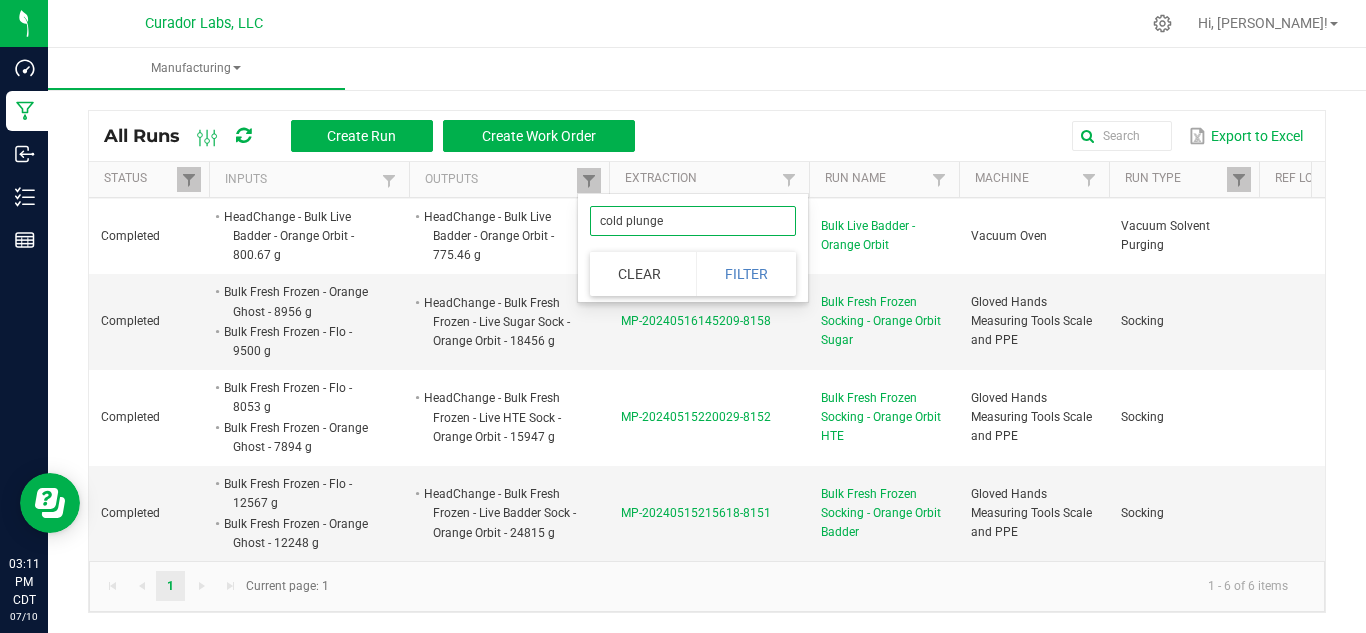 click on "Filter" at bounding box center [746, 274] 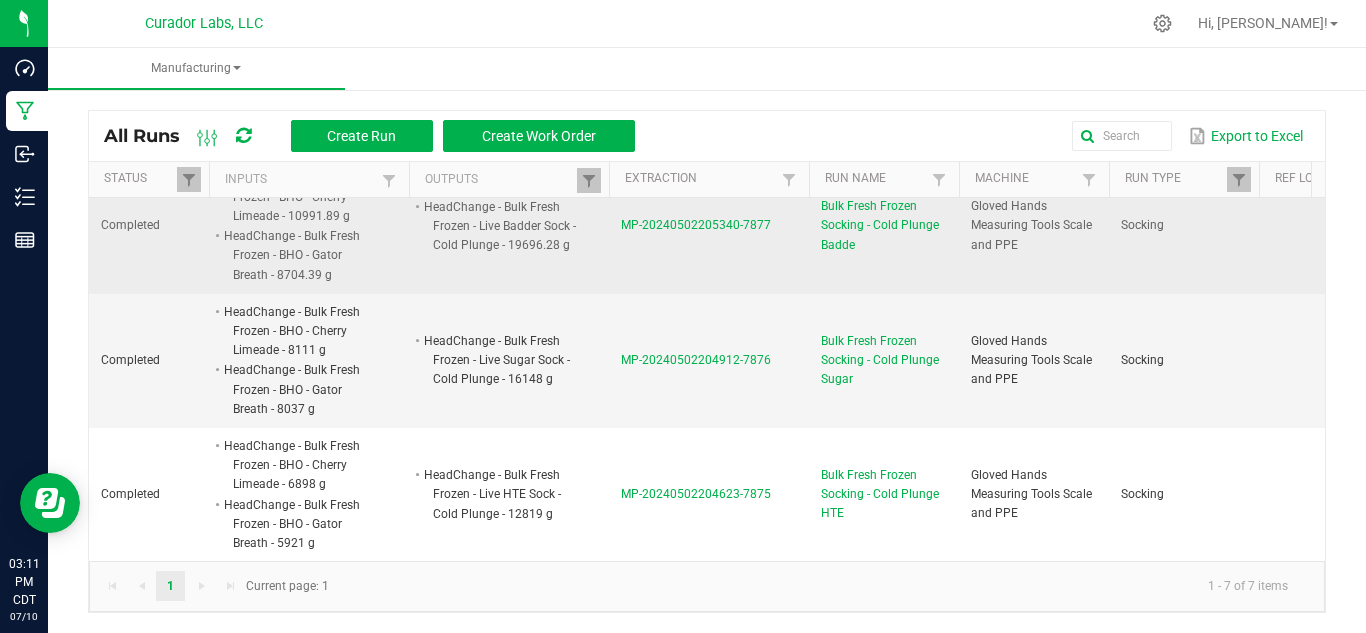 scroll, scrollTop: 376, scrollLeft: 854, axis: both 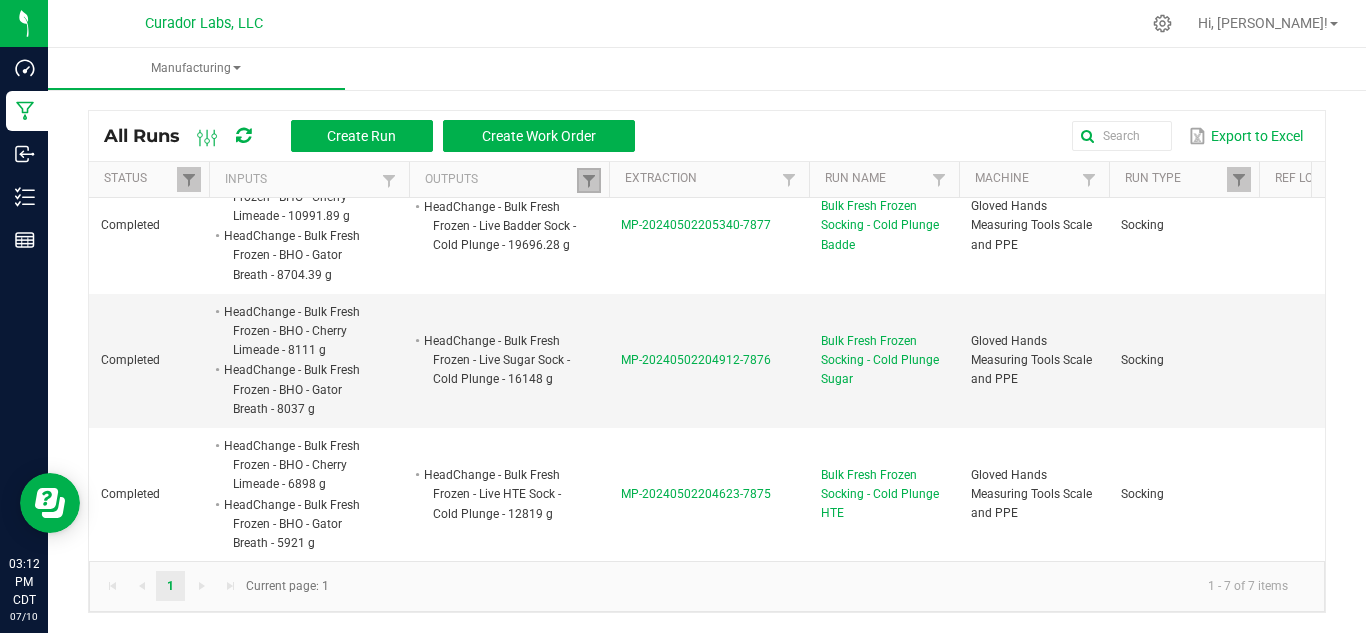 click at bounding box center [589, 180] 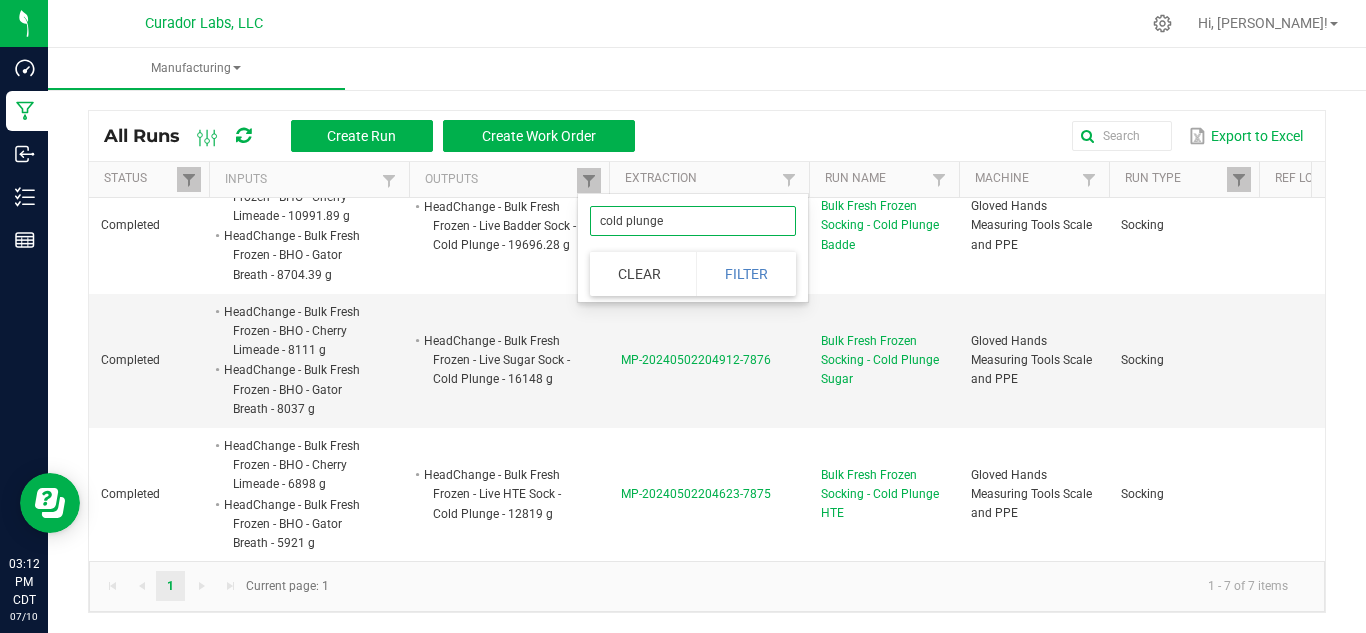 click on "cold plunge" at bounding box center [693, 221] 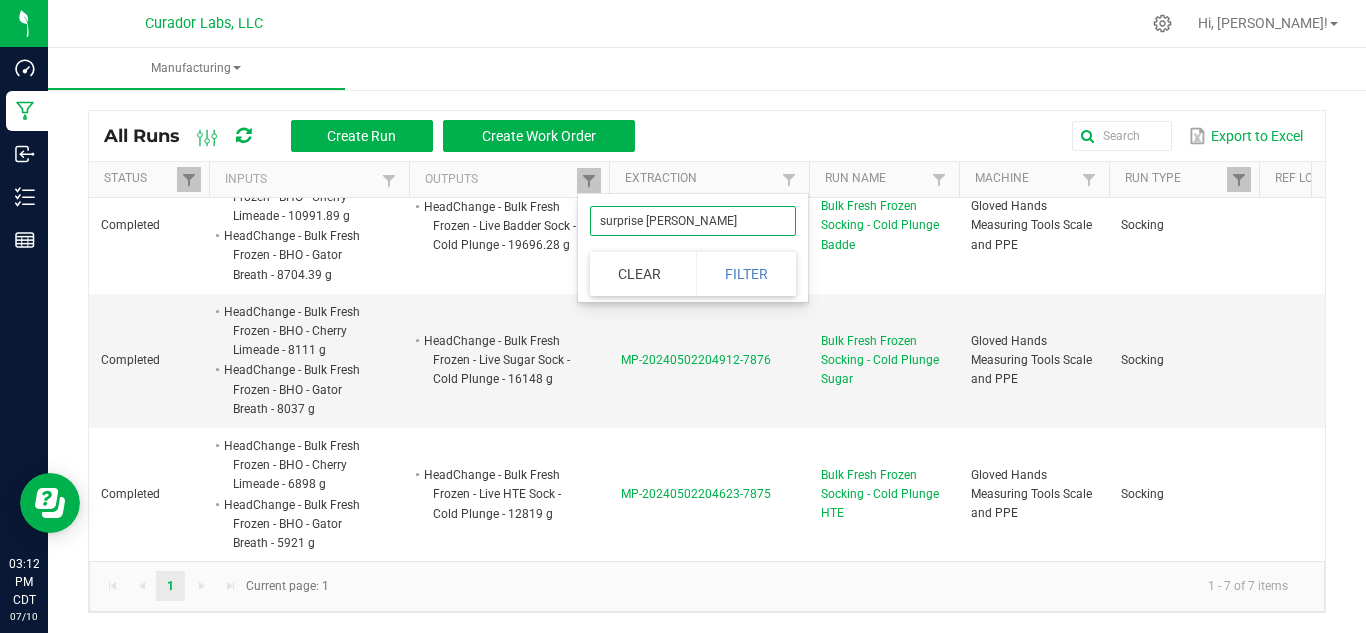 type on "surprise valley" 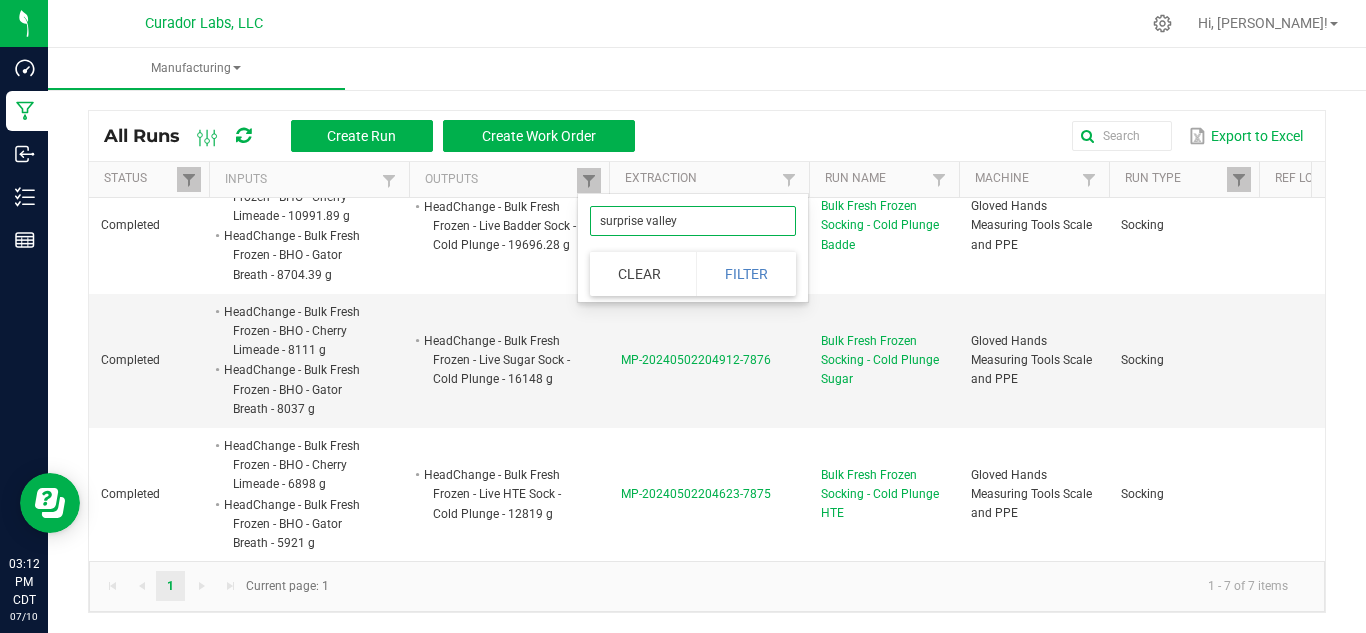 click on "Filter" at bounding box center (746, 274) 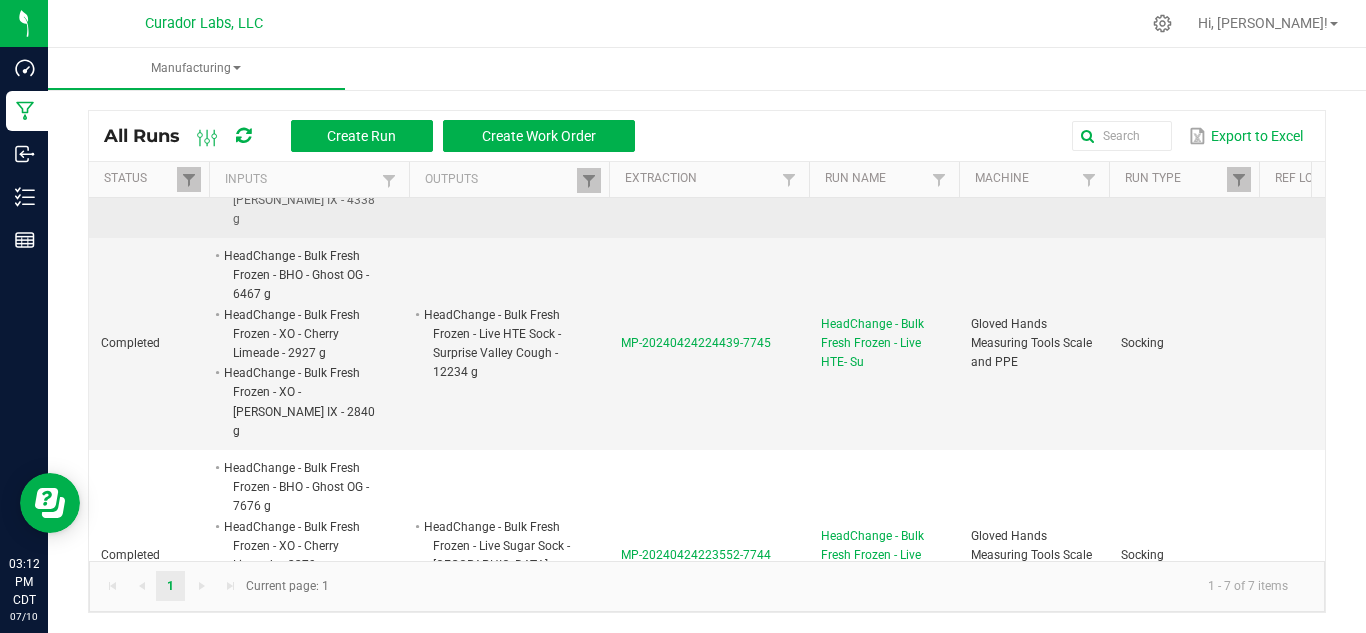 scroll, scrollTop: 532, scrollLeft: 513, axis: both 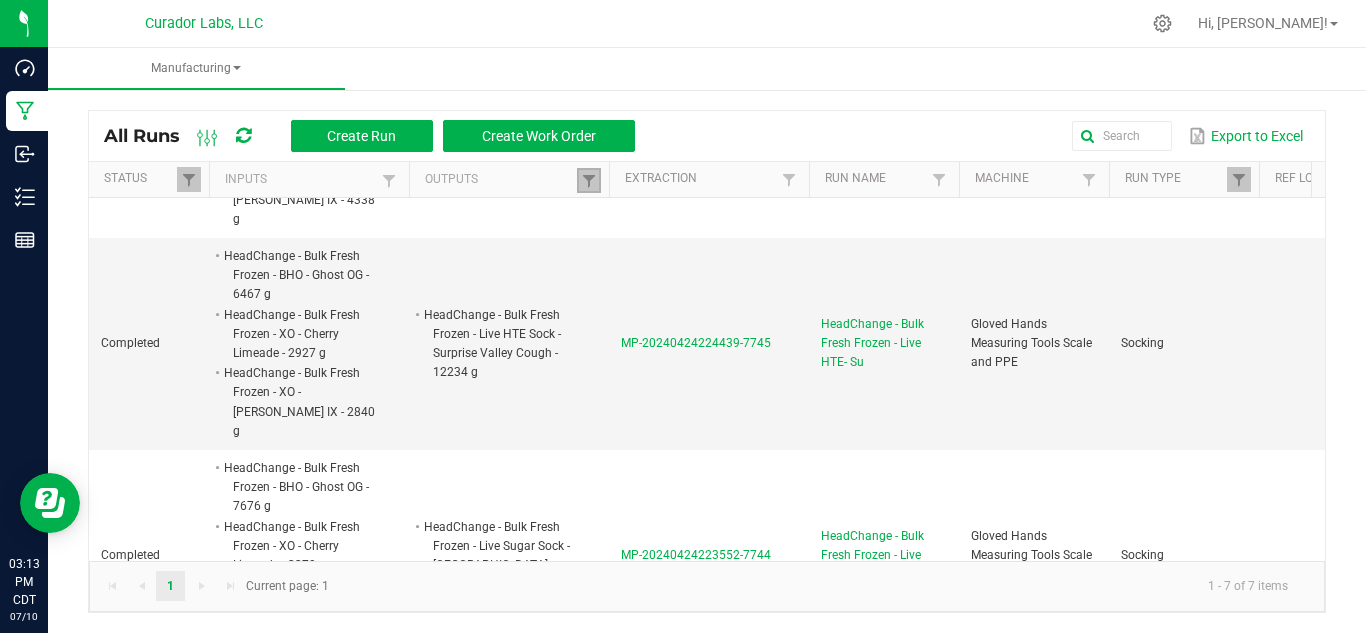 click at bounding box center (589, 180) 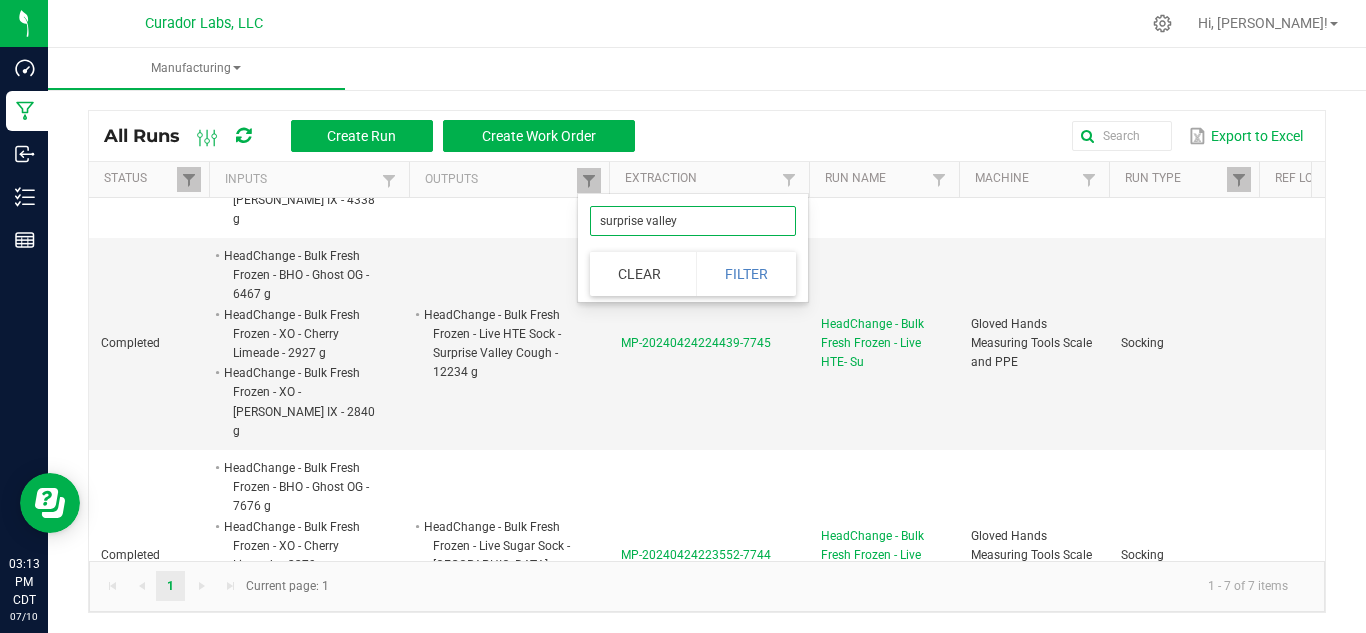 click on "surprise valley" at bounding box center (693, 221) 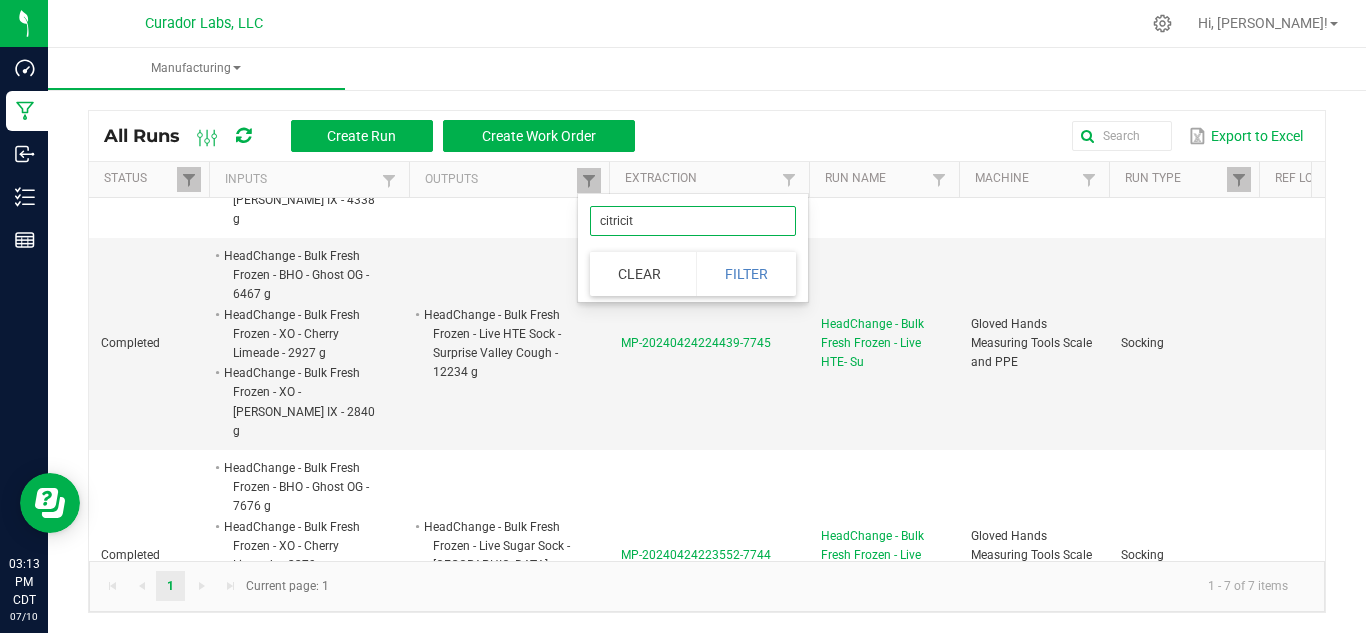 type on "citricity" 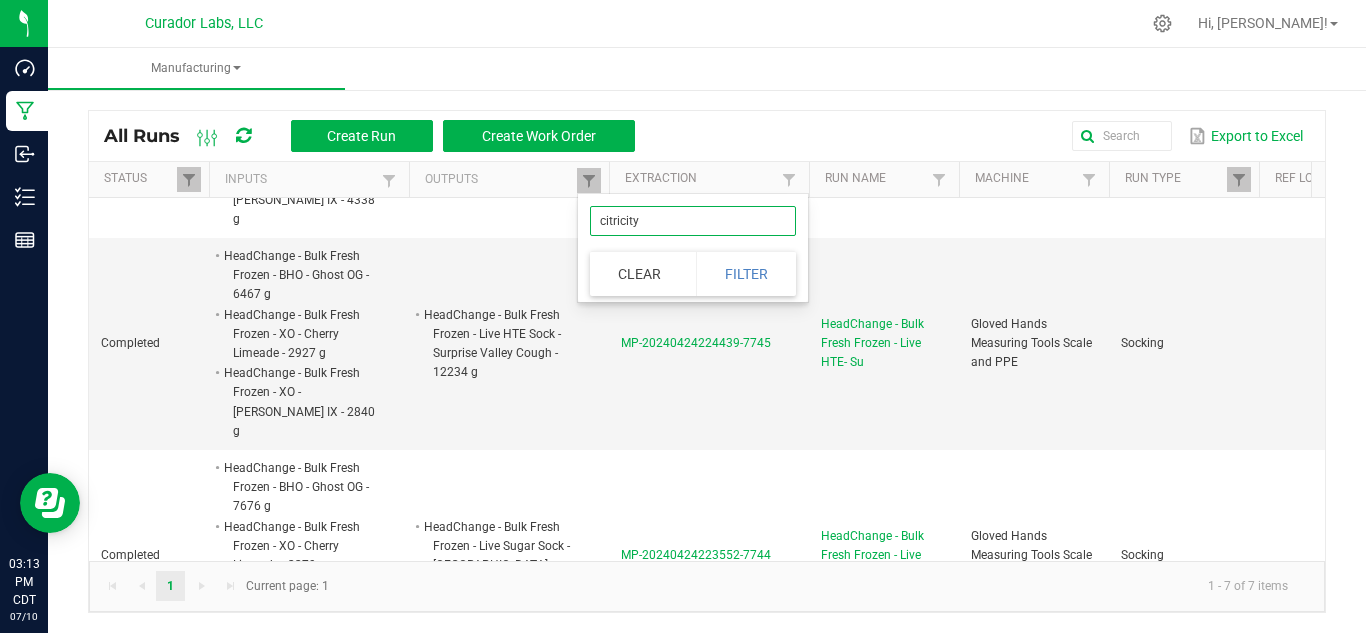 click on "Filter" at bounding box center (746, 274) 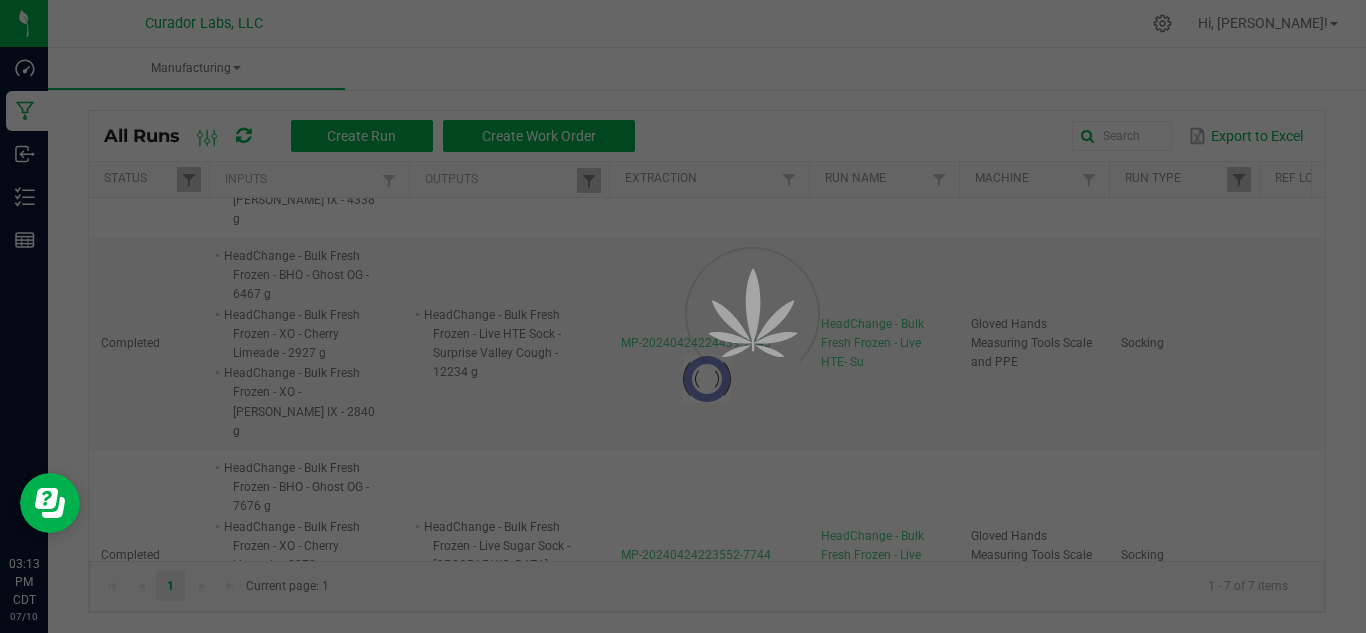 scroll, scrollTop: 418, scrollLeft: 0, axis: vertical 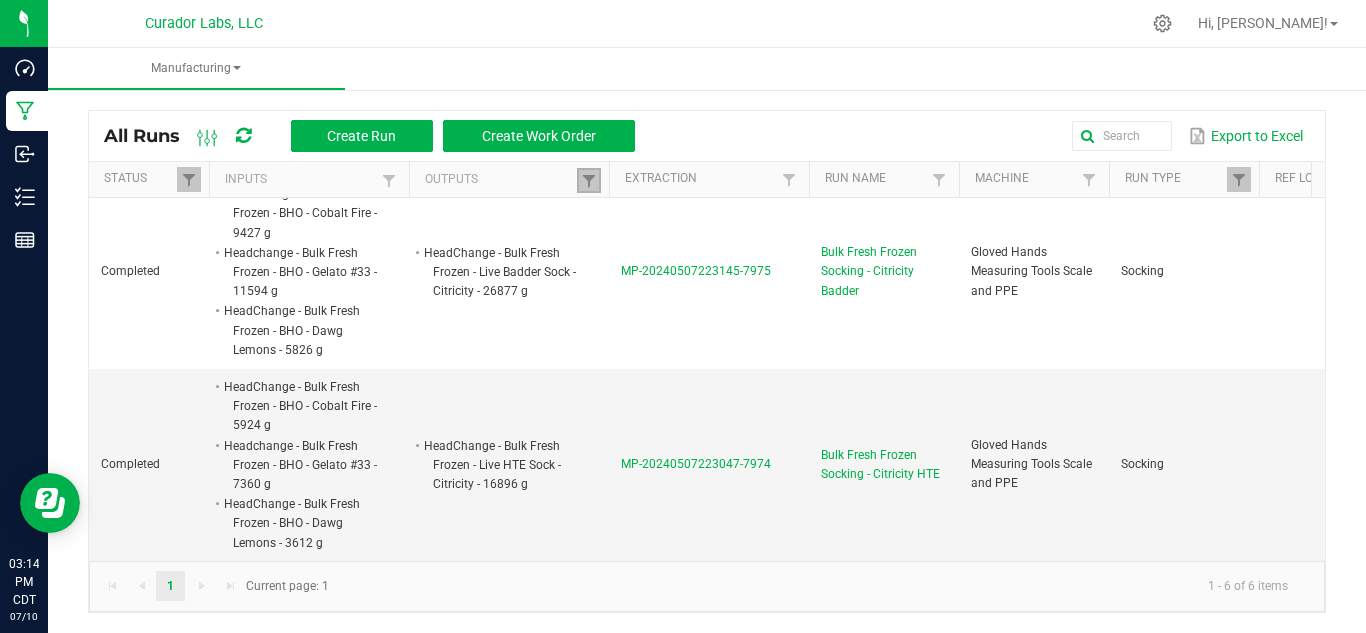 click at bounding box center (589, 180) 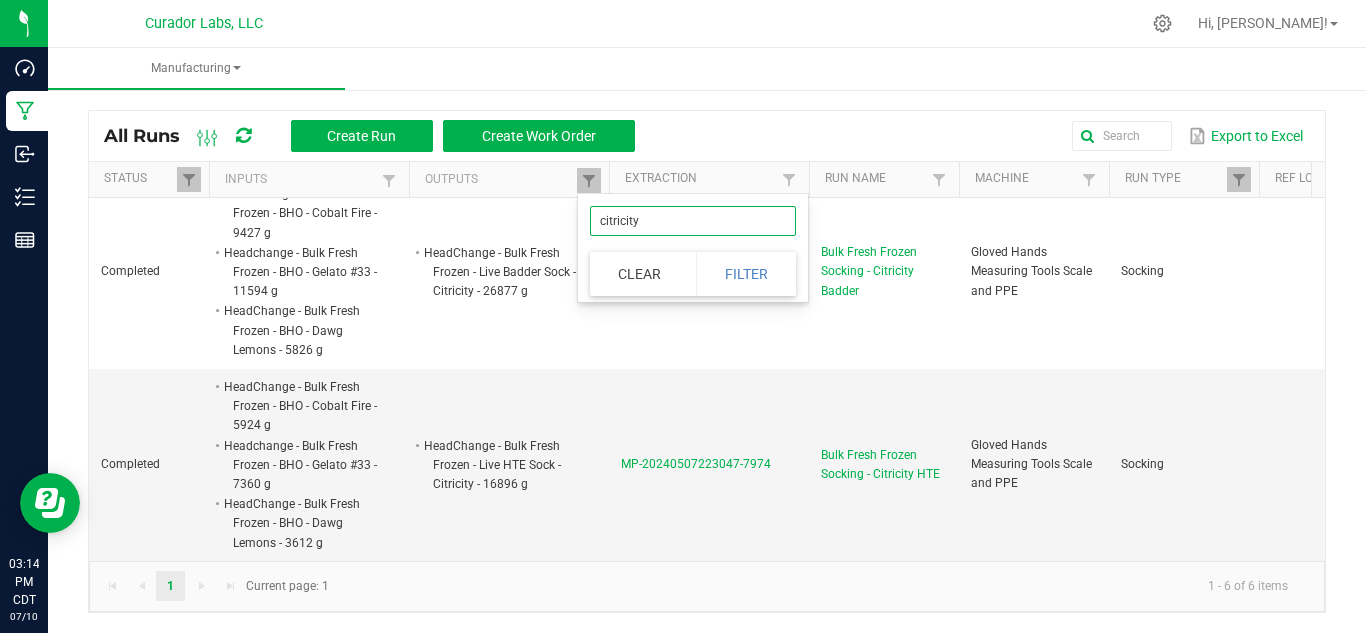 click on "citricity" at bounding box center [693, 221] 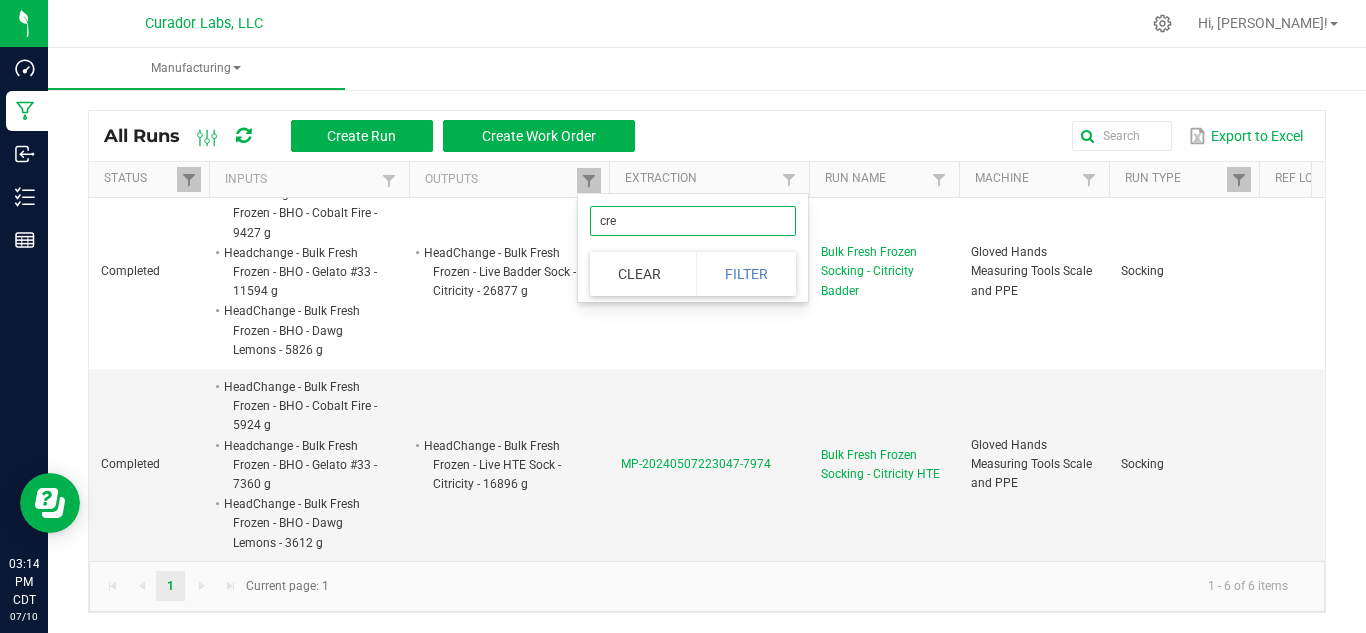 type on "crem" 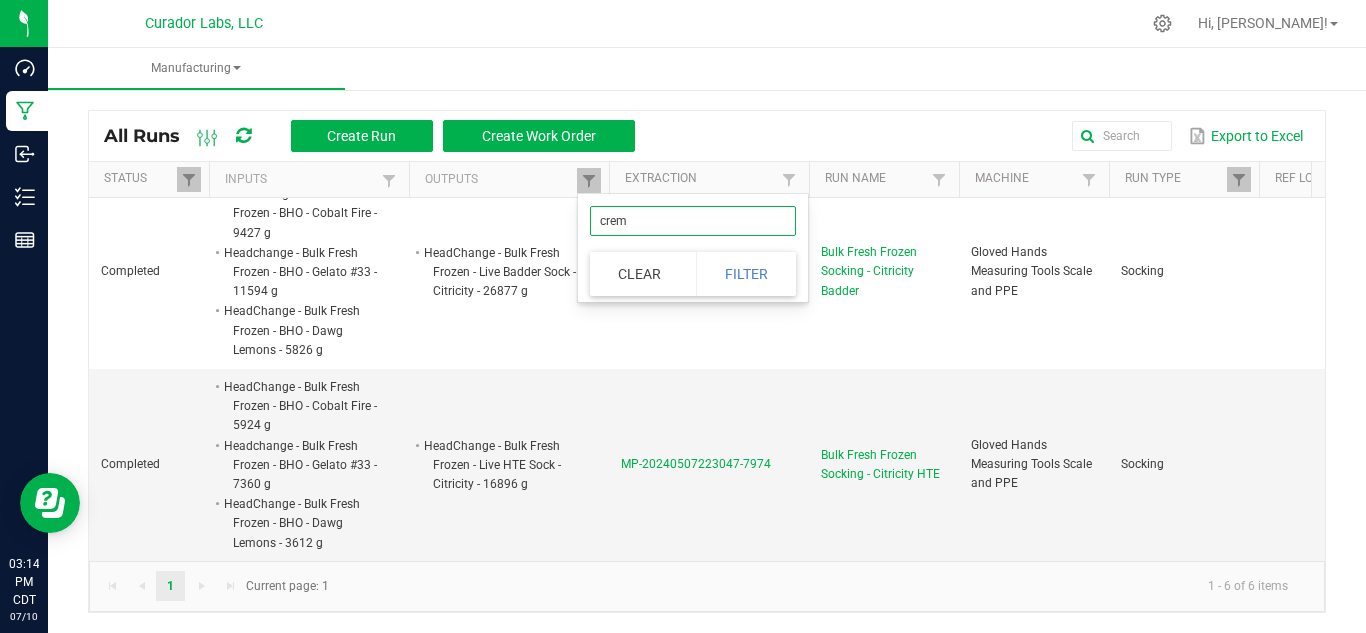 click on "Filter" at bounding box center (746, 274) 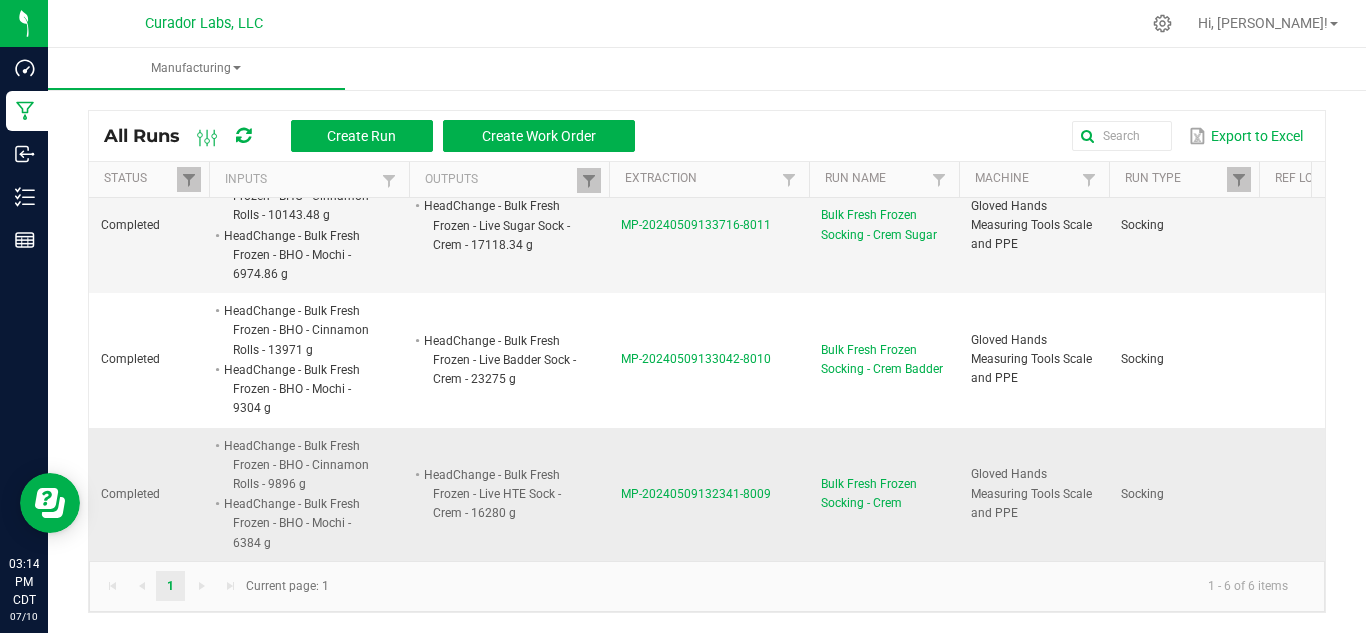 scroll, scrollTop: 223, scrollLeft: 414, axis: both 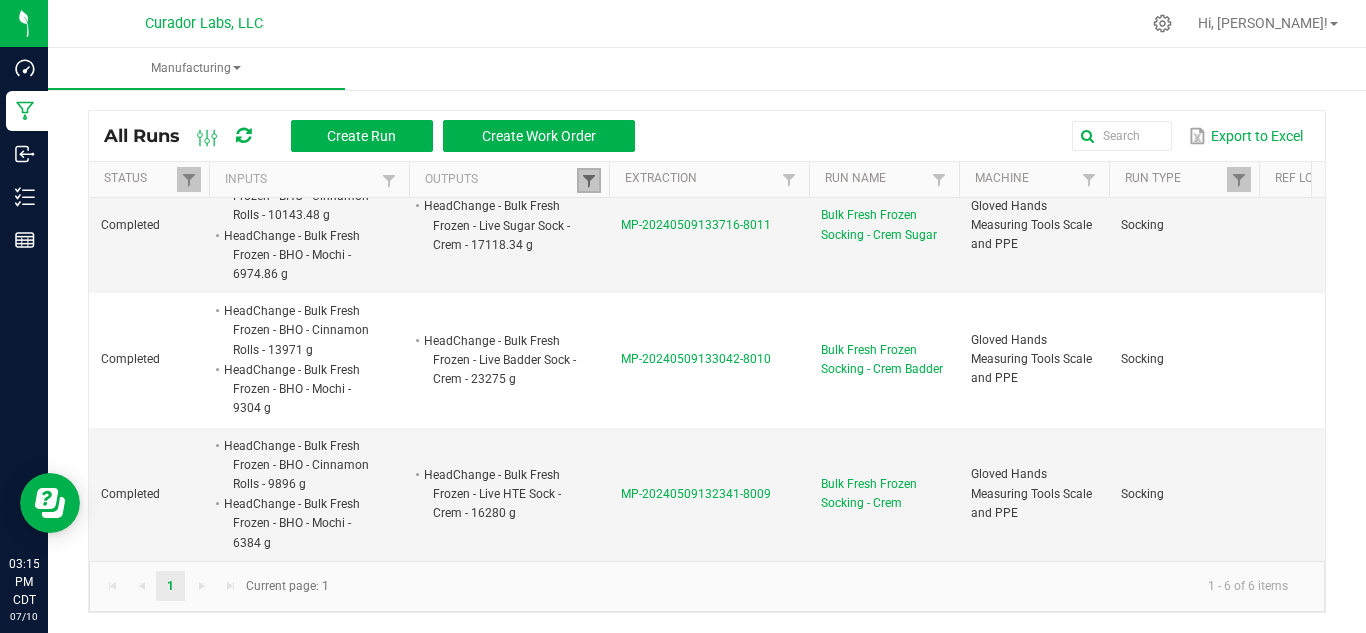 click at bounding box center [589, 181] 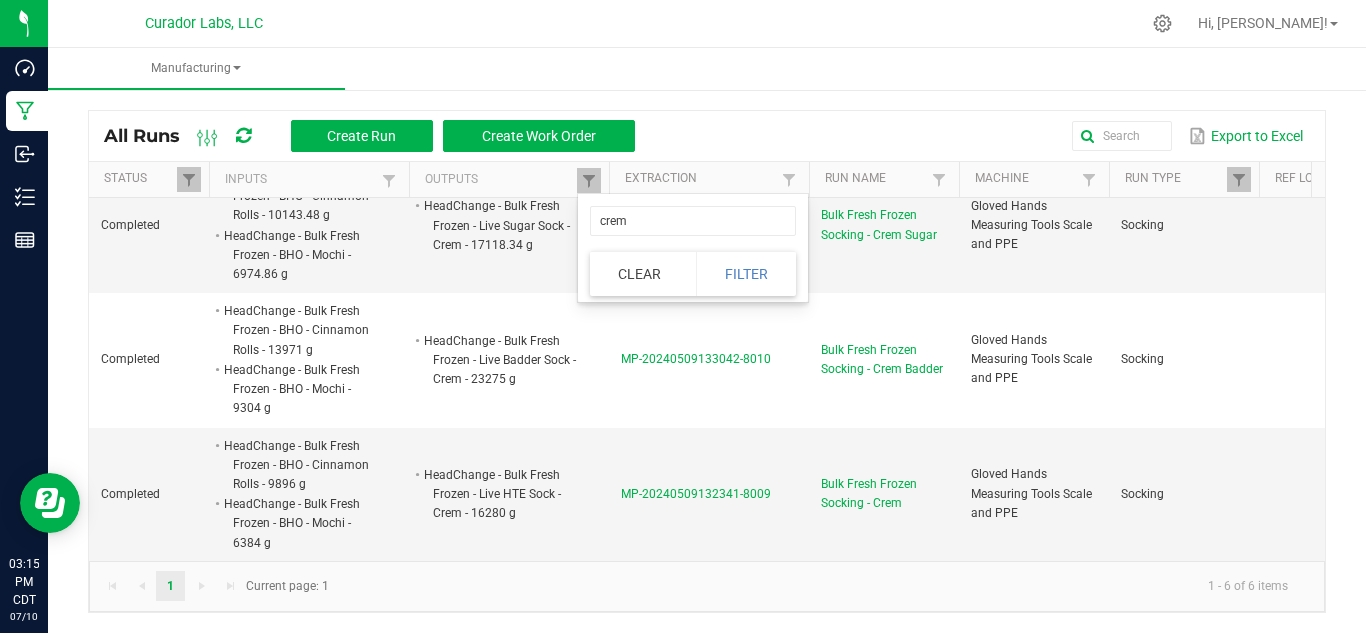 click on "crem" at bounding box center (693, 221) 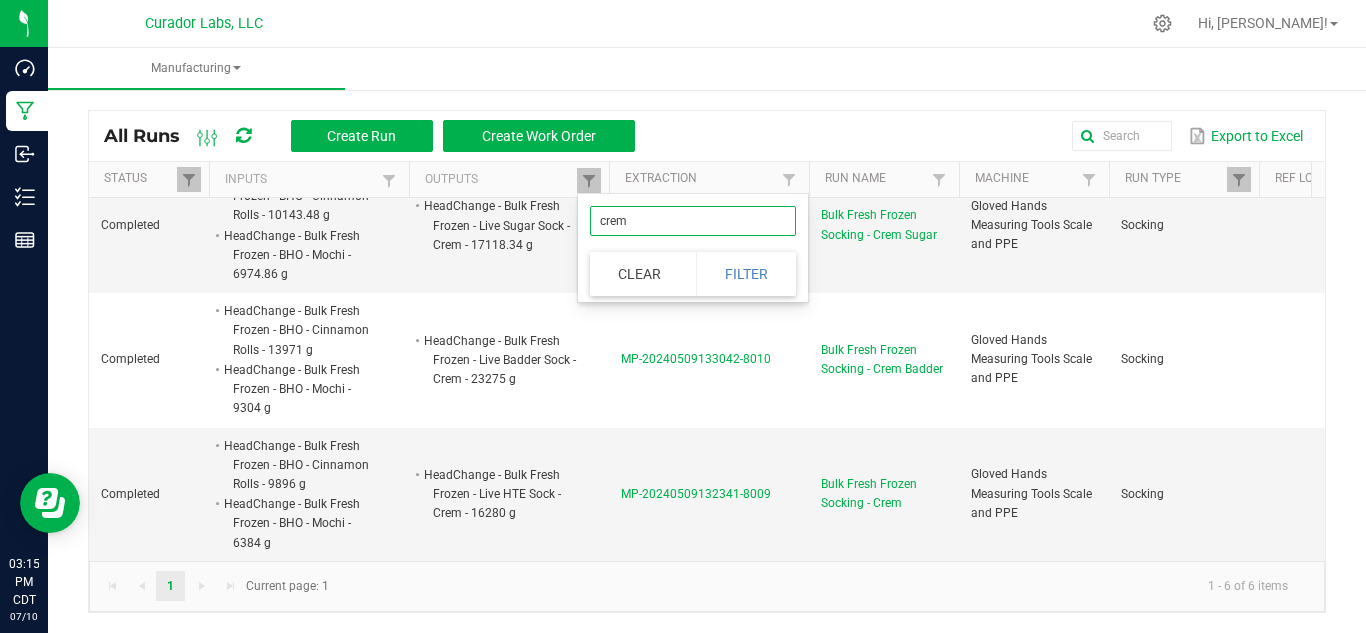 click on "crem" at bounding box center (693, 221) 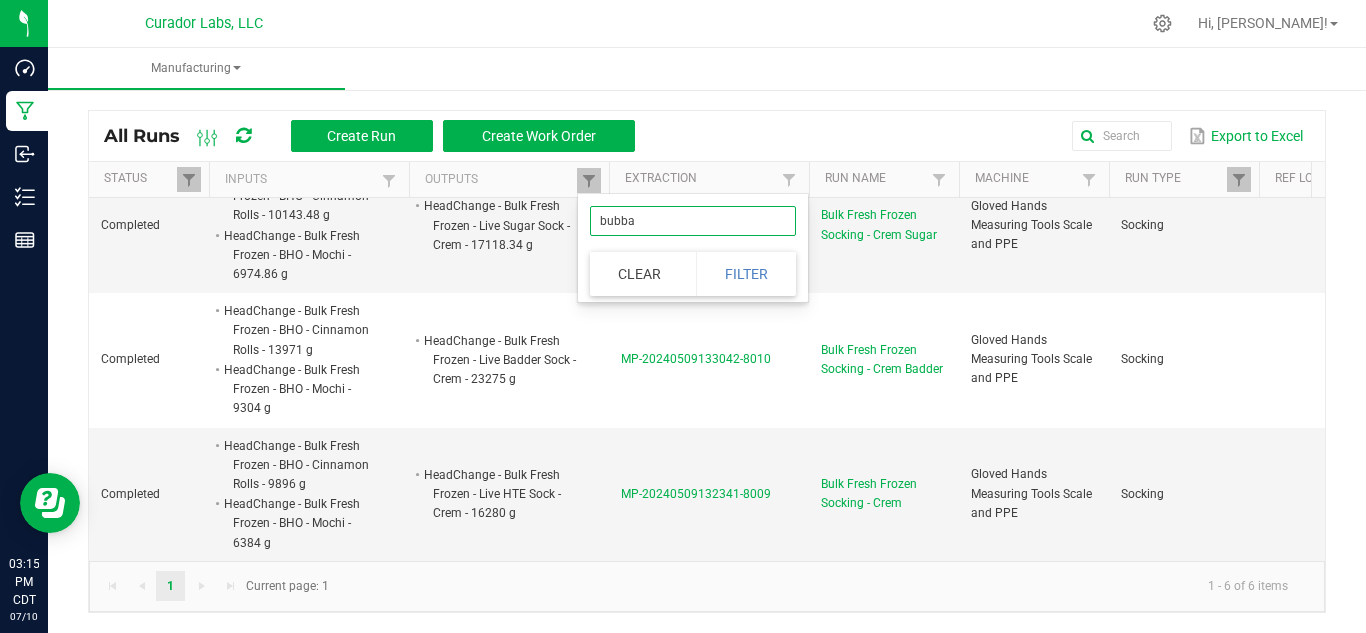type on "bubbas" 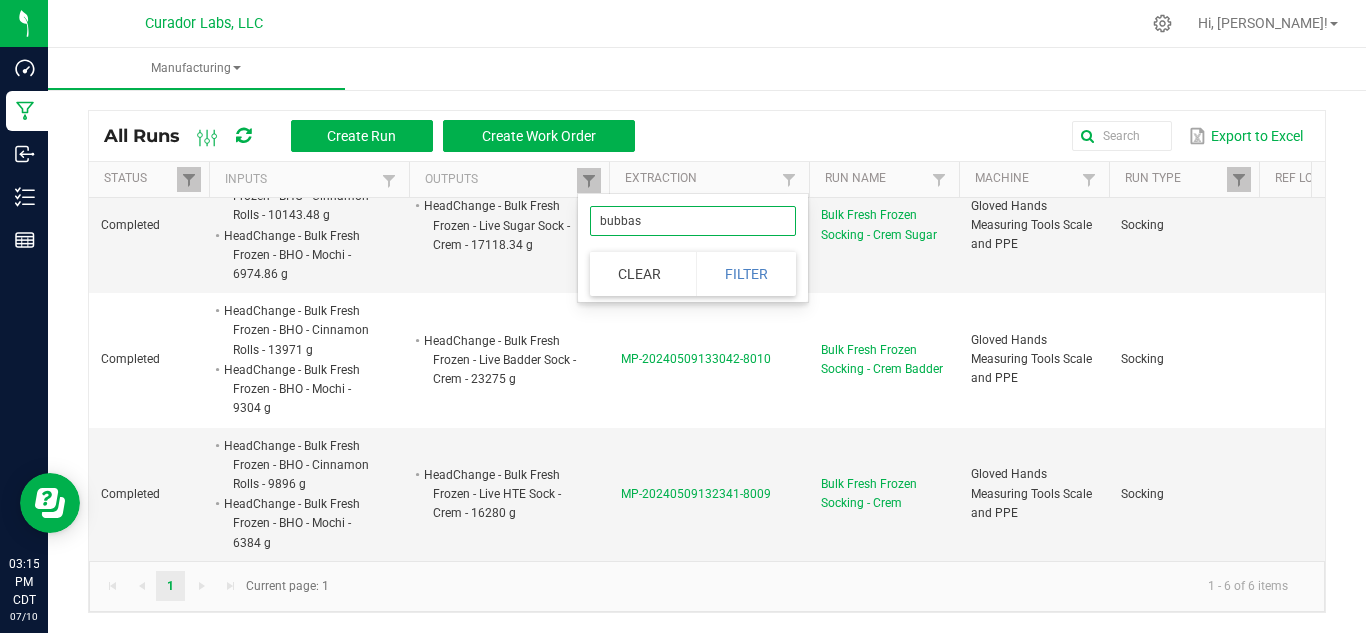 click on "Filter" at bounding box center [746, 274] 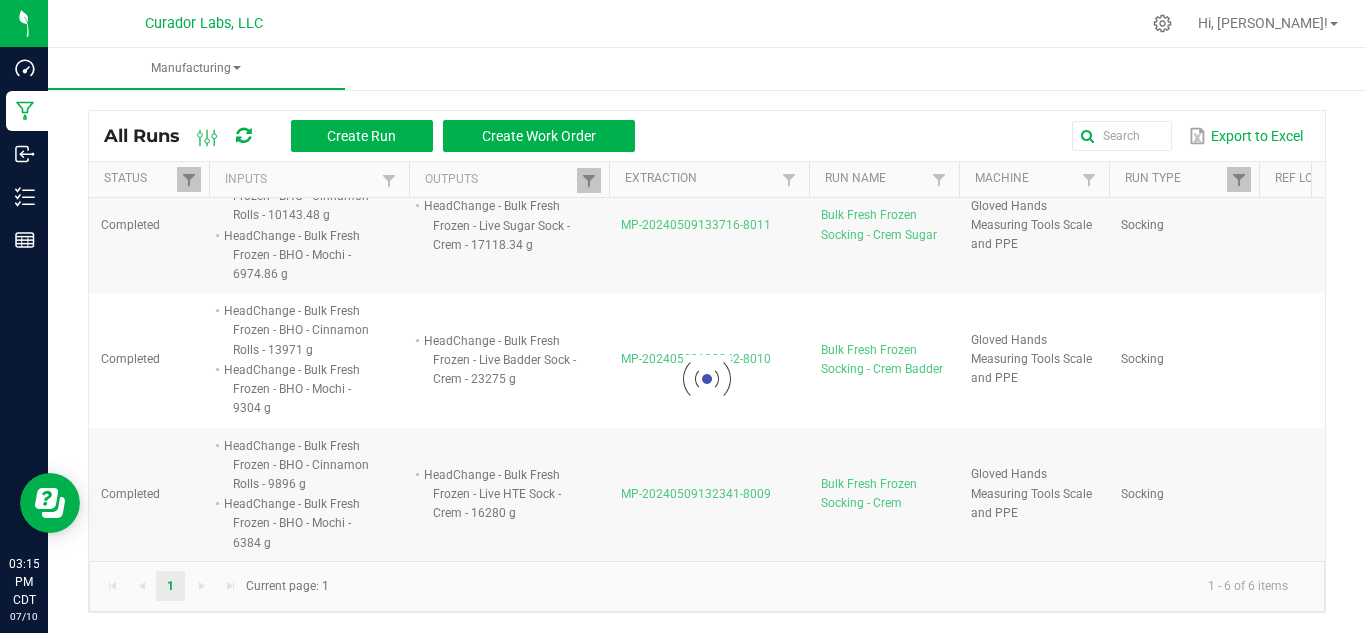 scroll, scrollTop: 52, scrollLeft: 0, axis: vertical 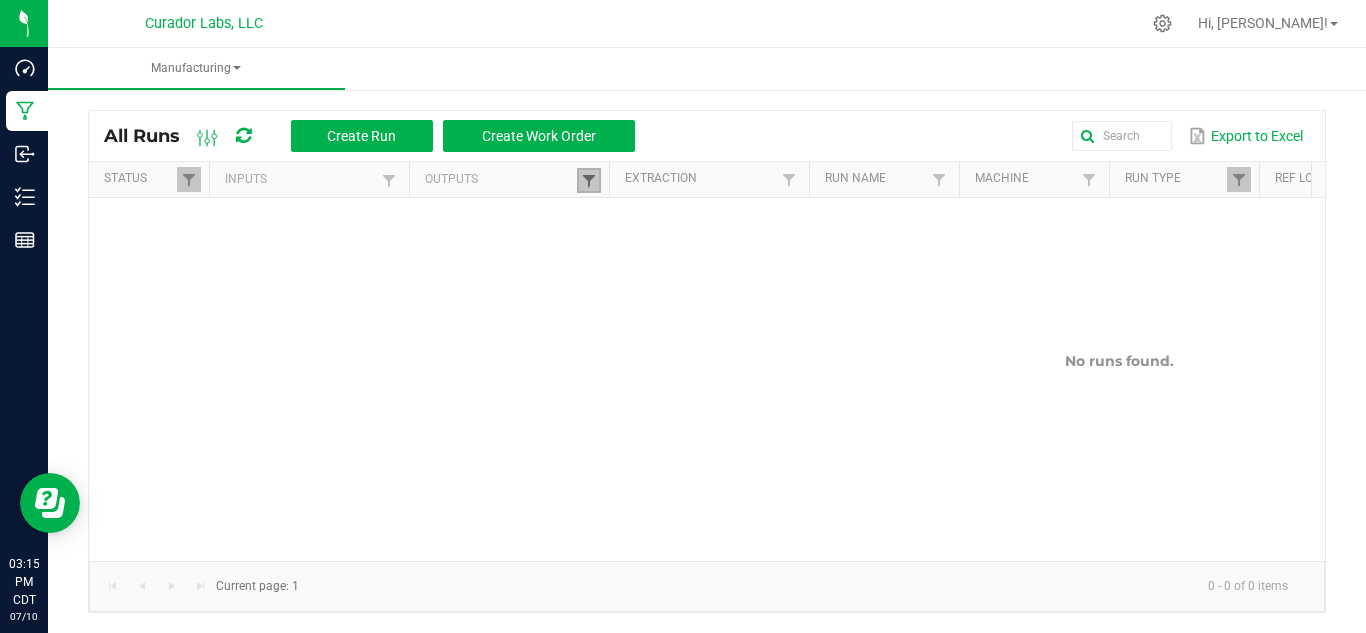 click at bounding box center (589, 181) 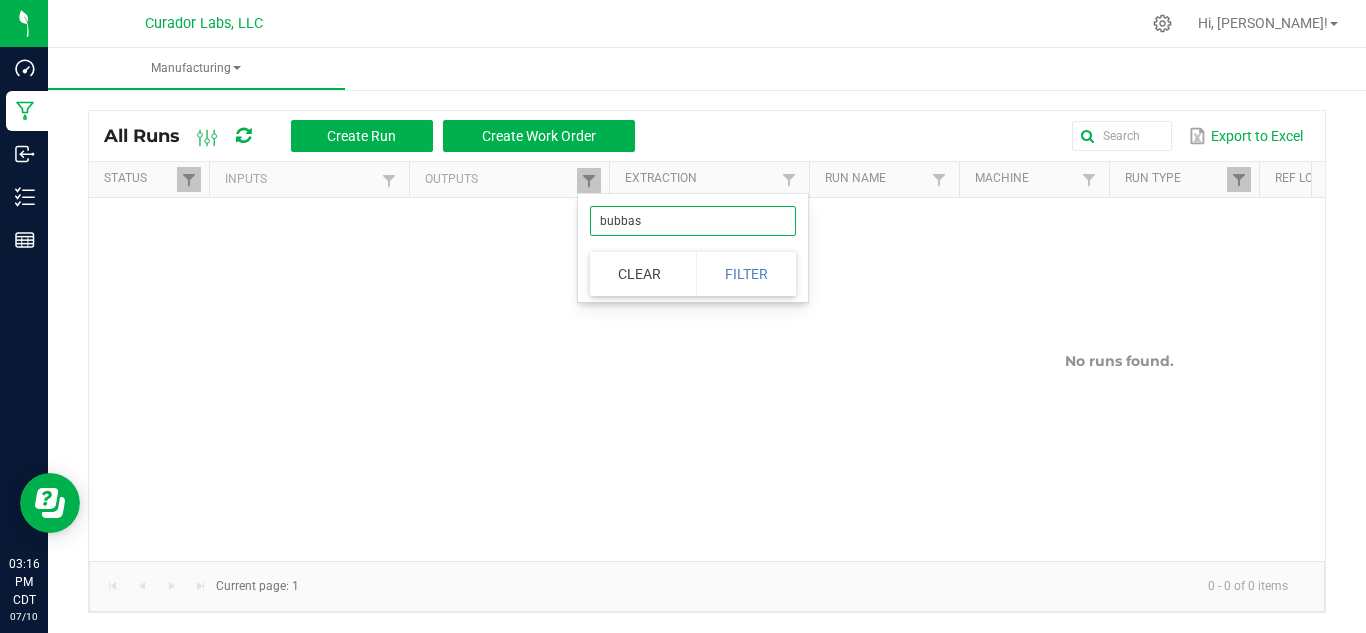 click on "bubbas" at bounding box center [693, 221] 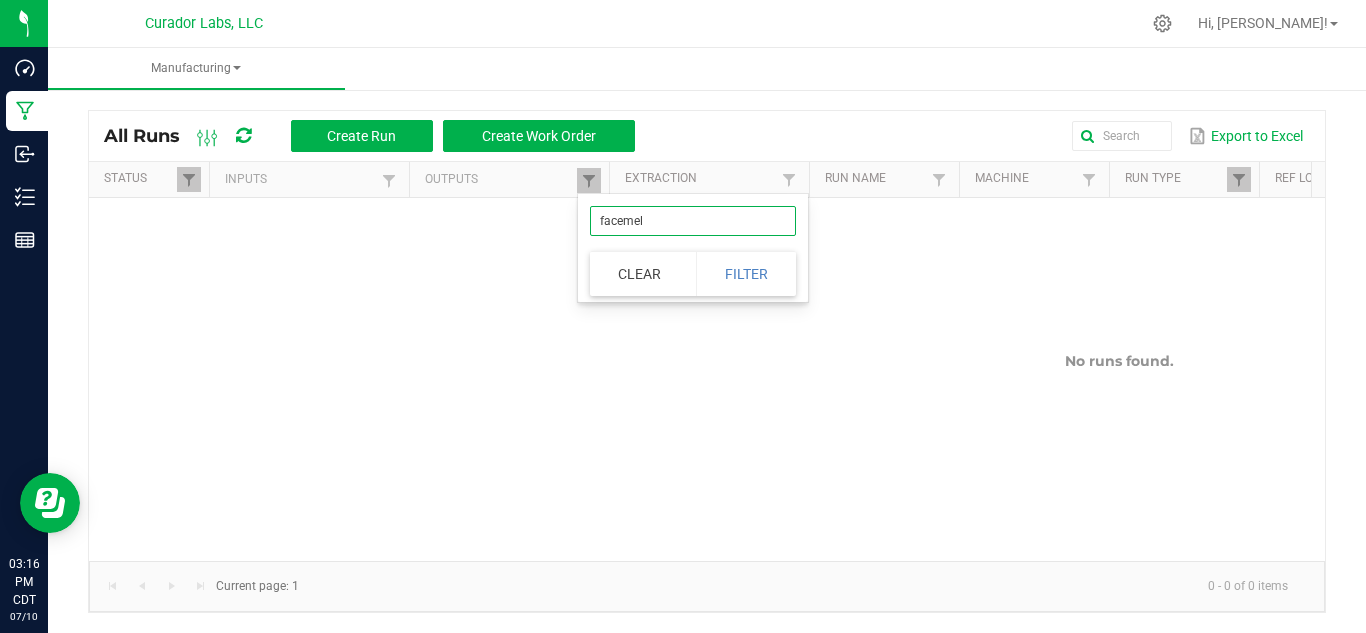 type on "facemelt" 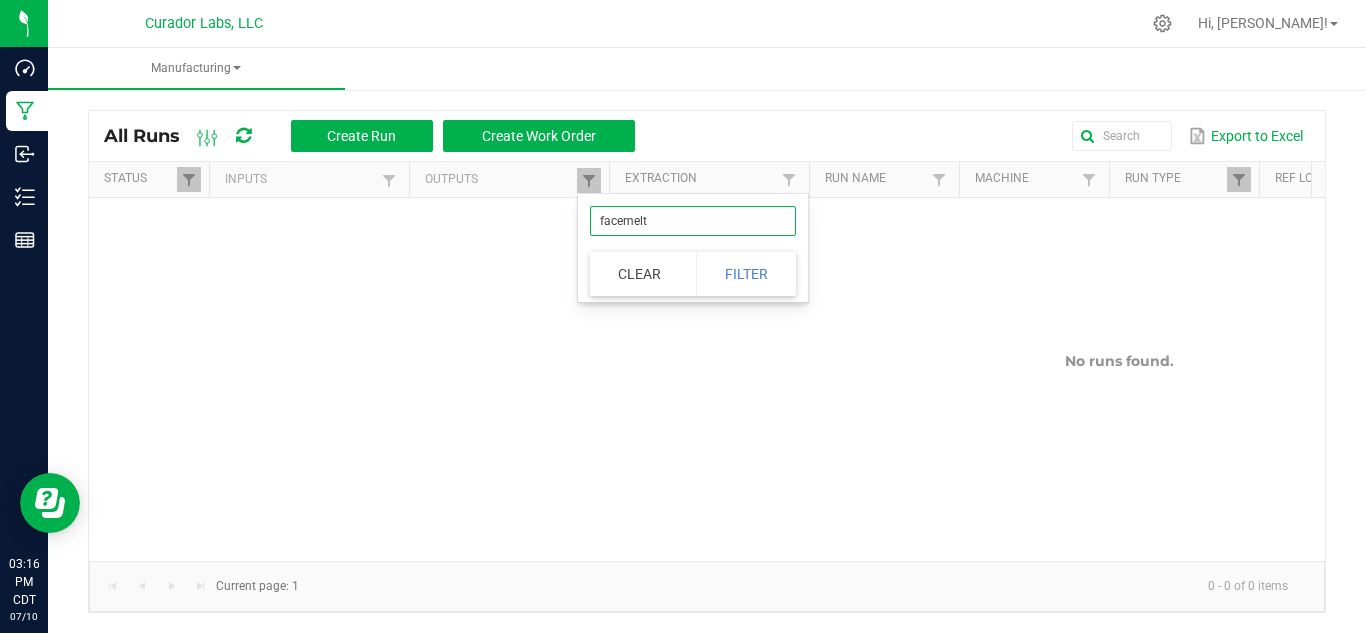 click on "Filter" at bounding box center (746, 274) 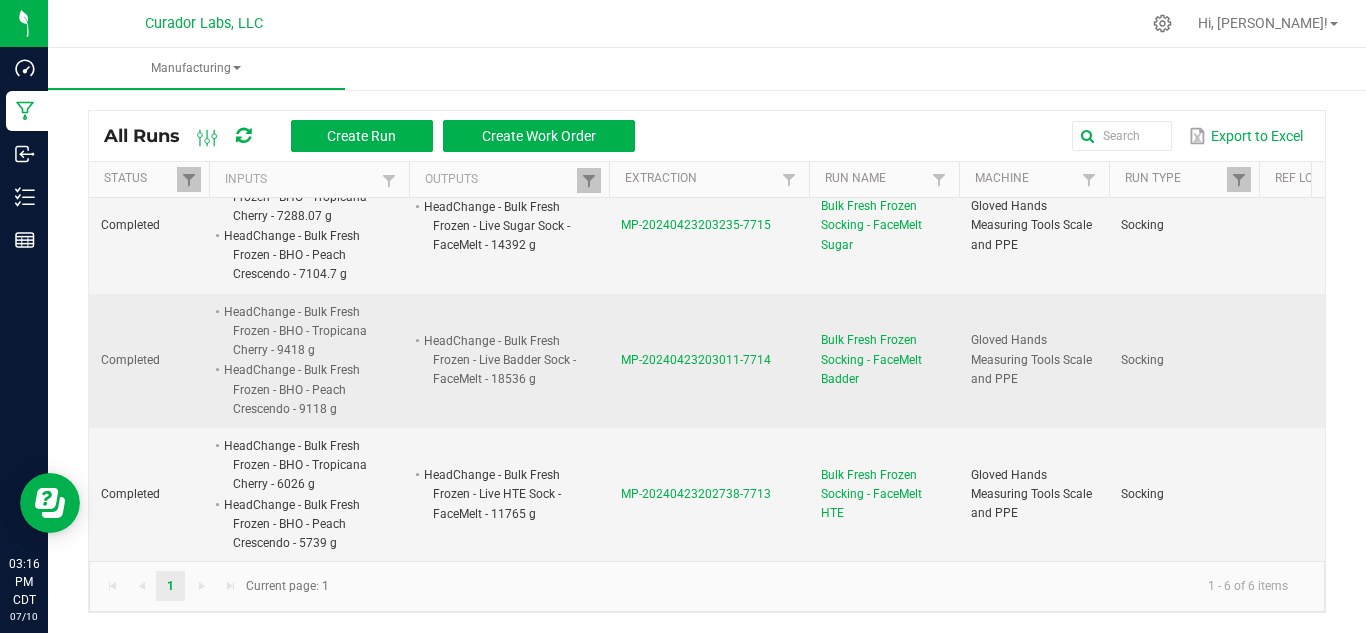 scroll, scrollTop: 260, scrollLeft: 571, axis: both 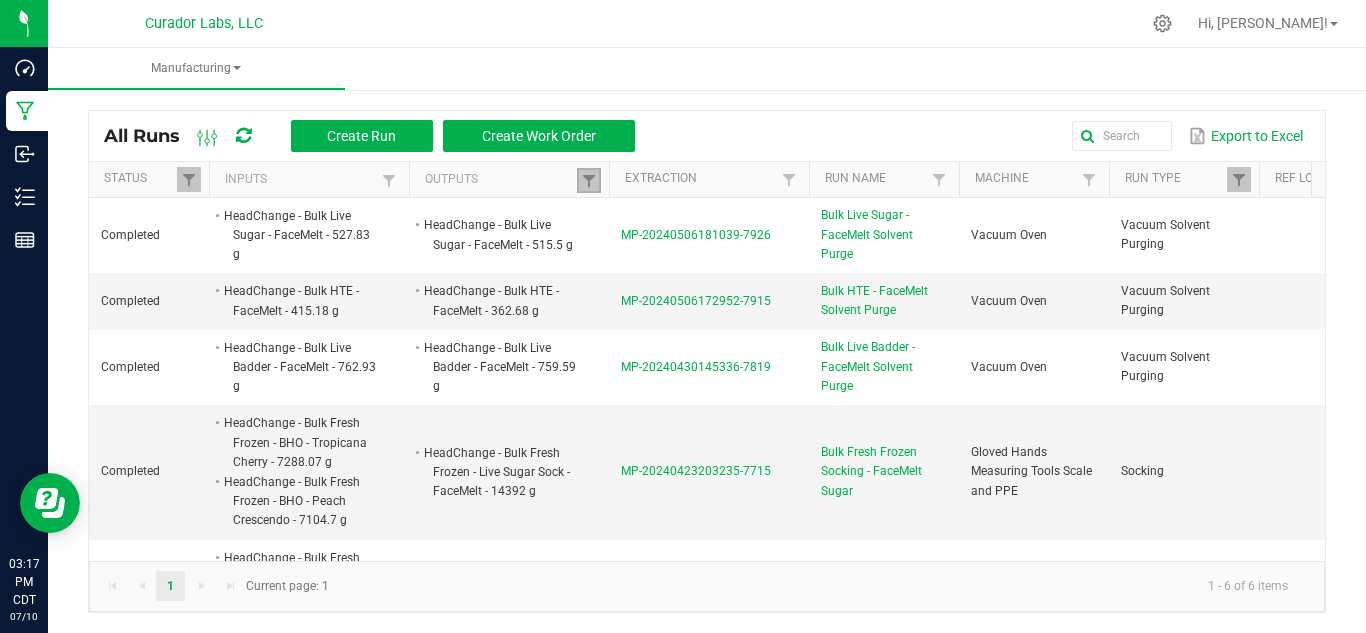 click at bounding box center (589, 180) 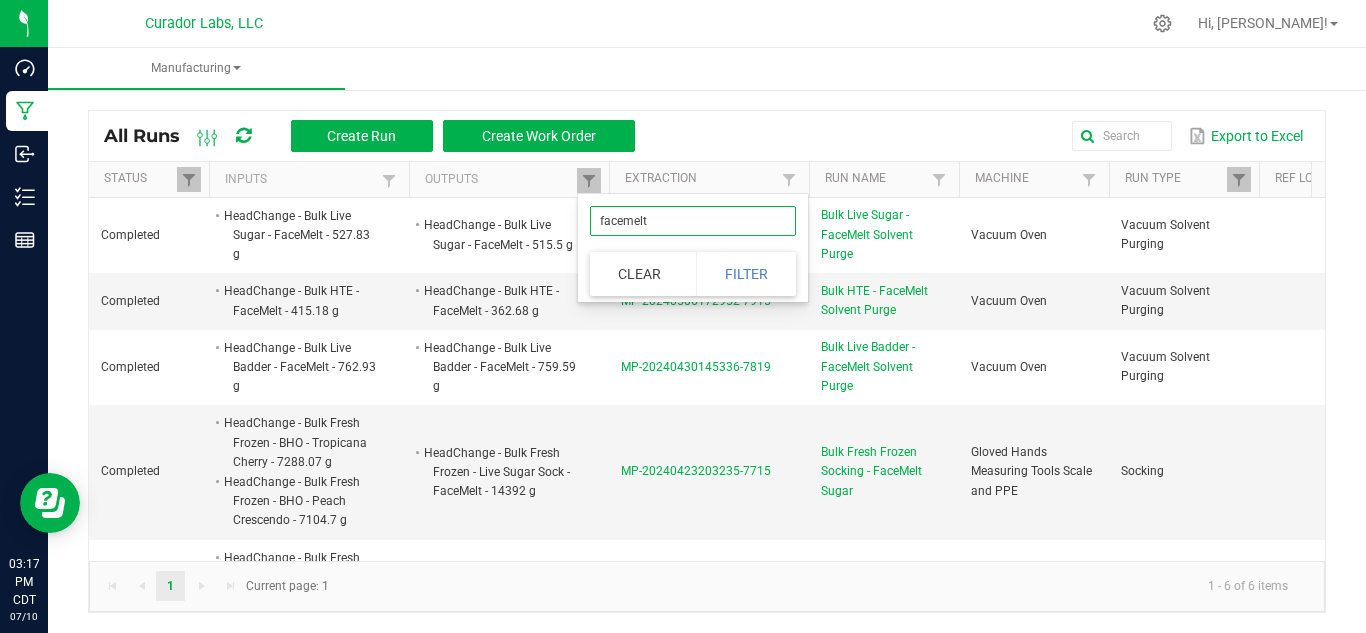 click on "facemelt" at bounding box center [693, 221] 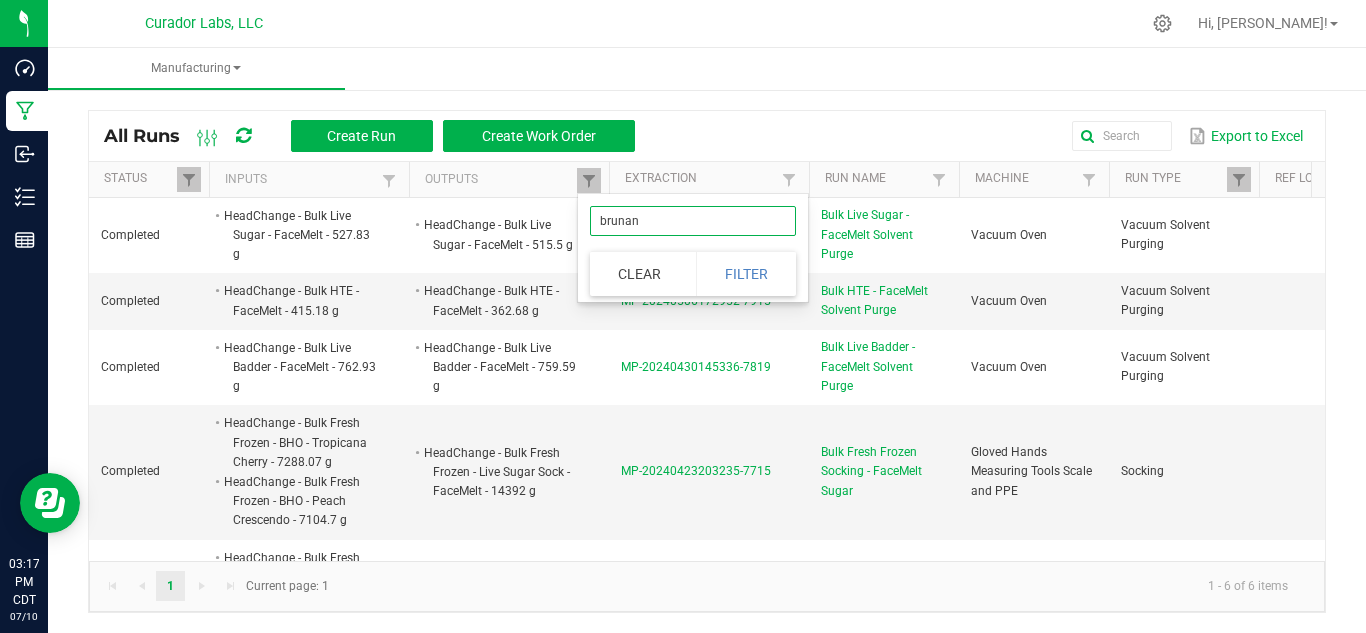 type on "brunana" 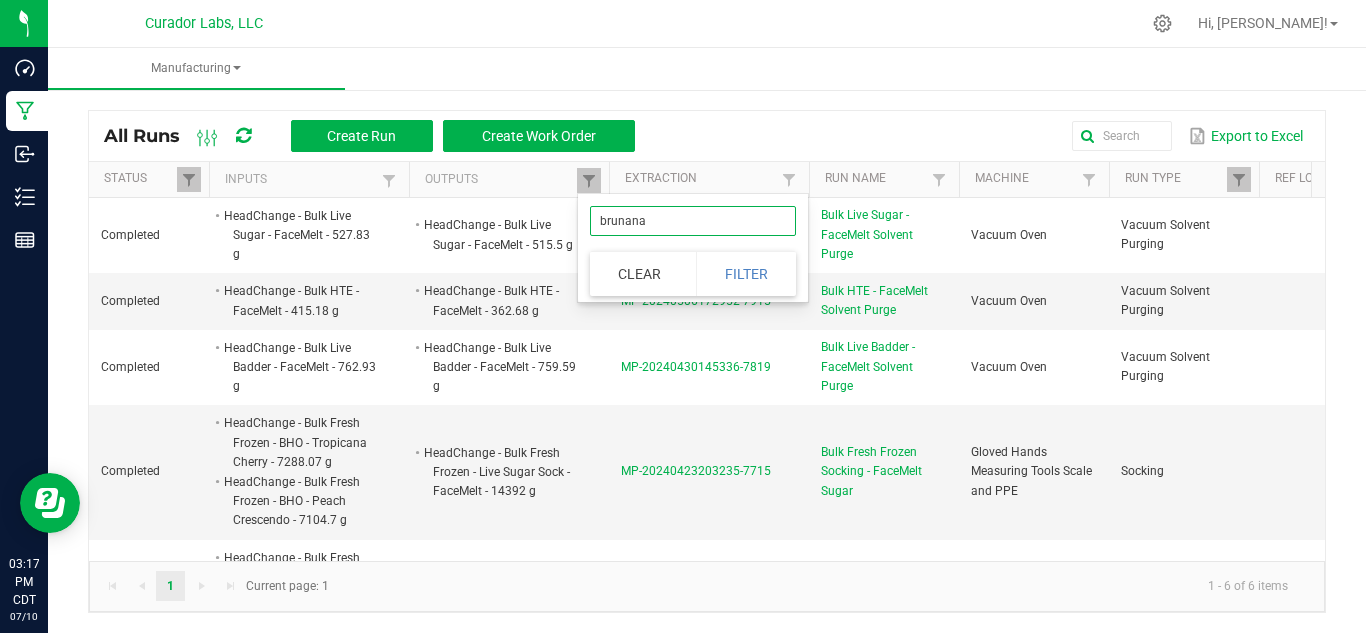 click on "Filter" at bounding box center [746, 274] 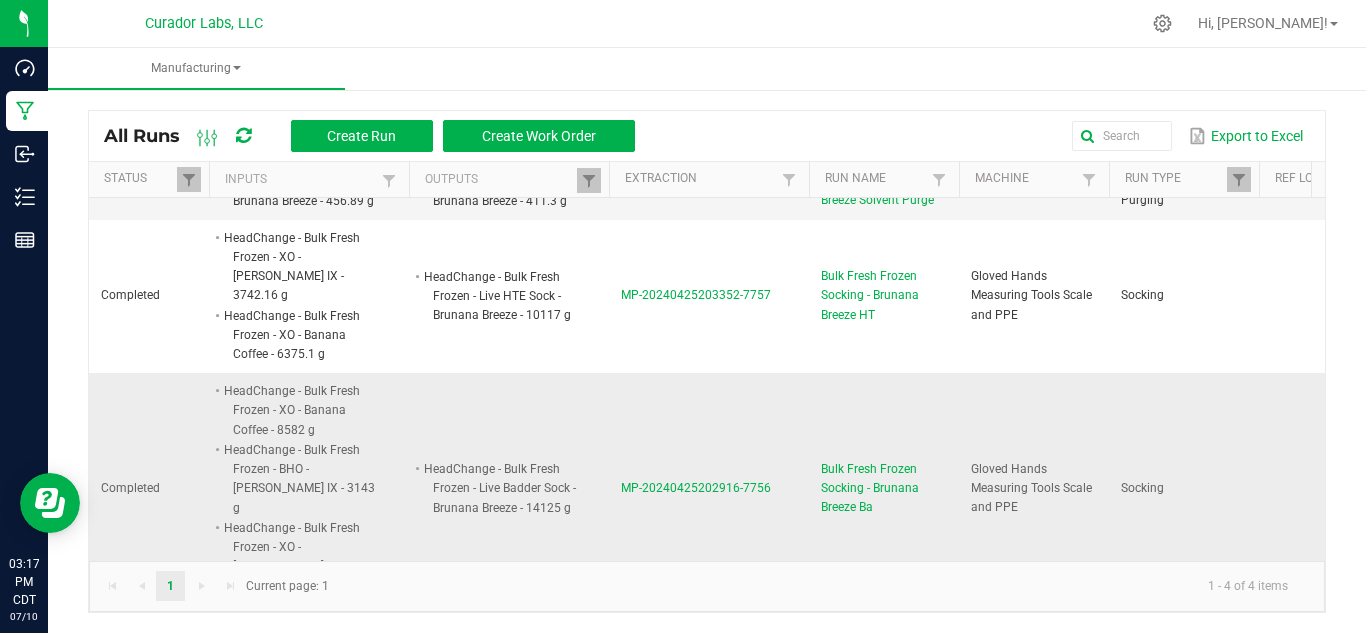 scroll, scrollTop: 110, scrollLeft: 596, axis: both 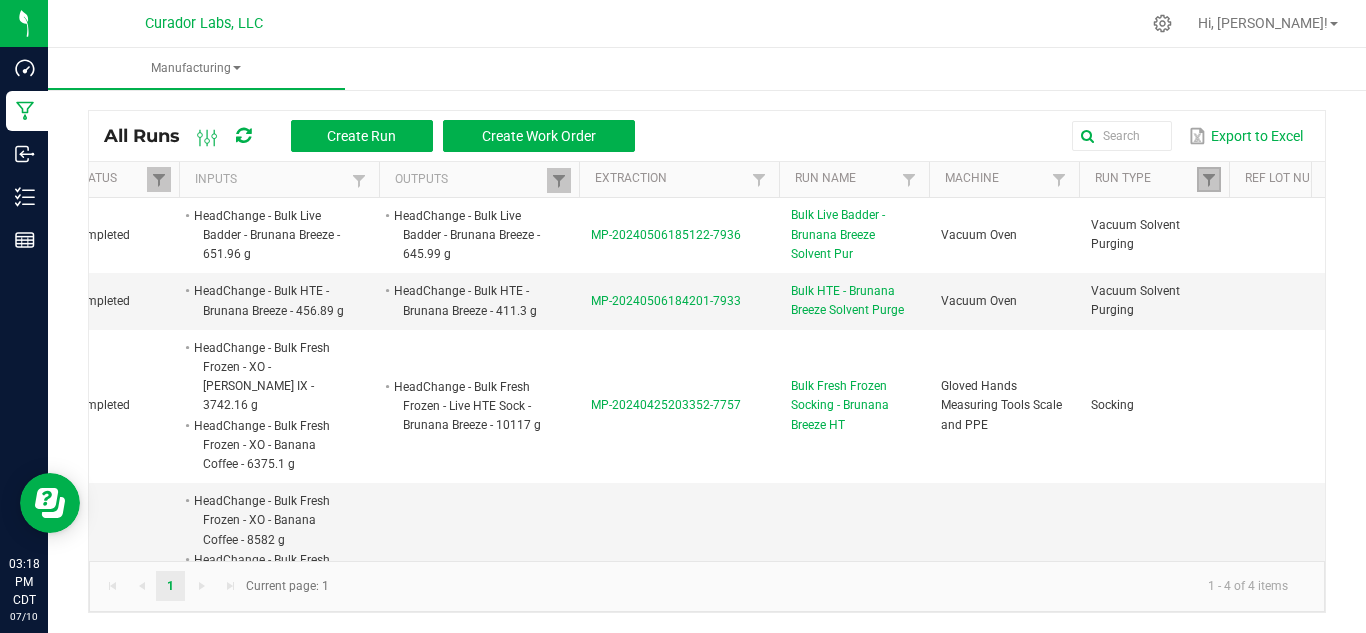 click at bounding box center [1209, 179] 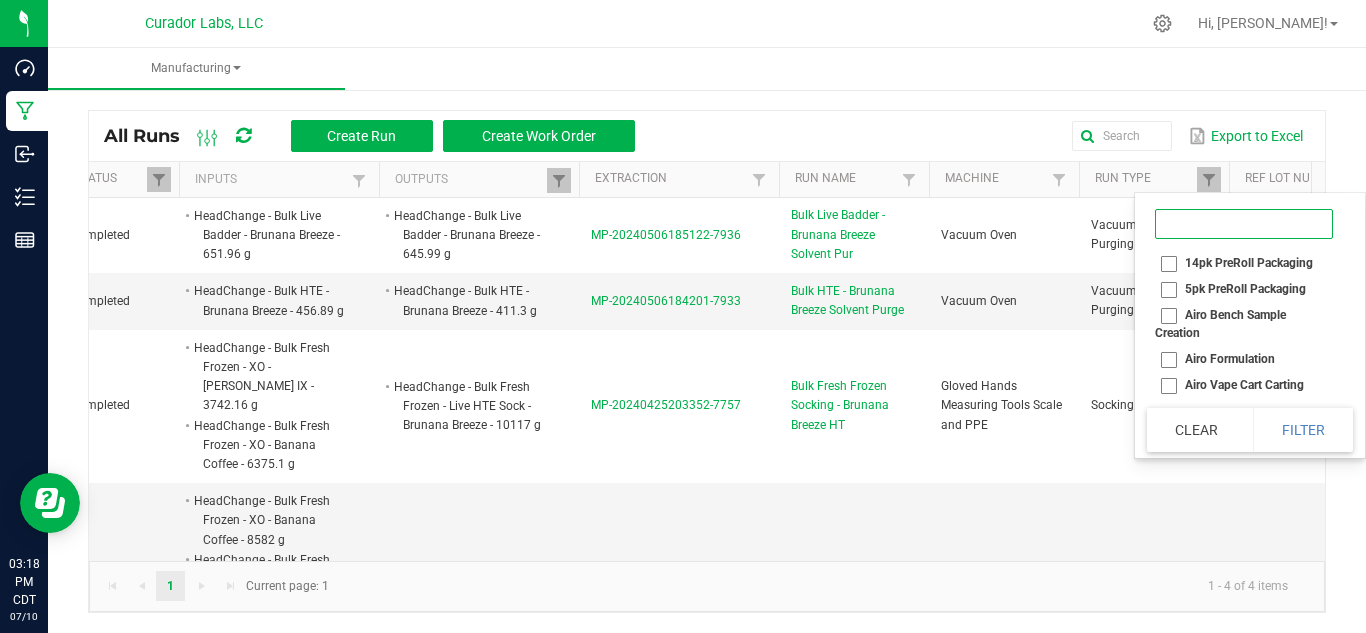 click at bounding box center (1244, 224) 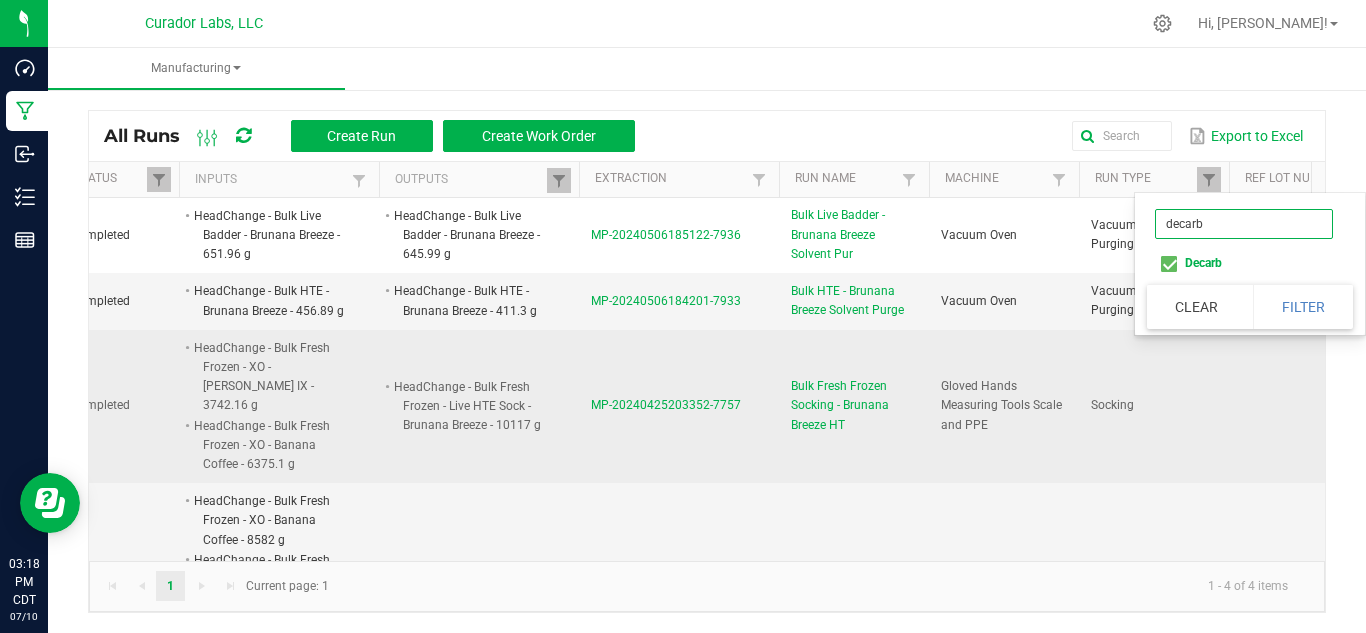 type on "decarb" 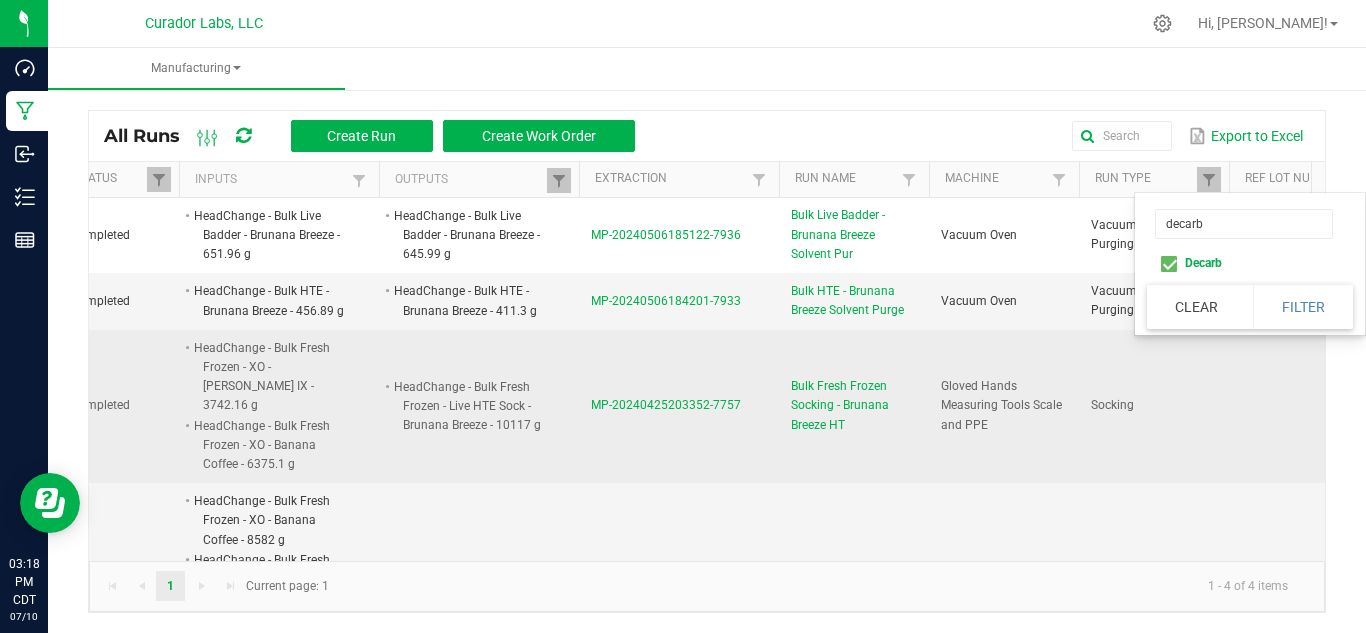 click on "Socking" at bounding box center [1154, 406] 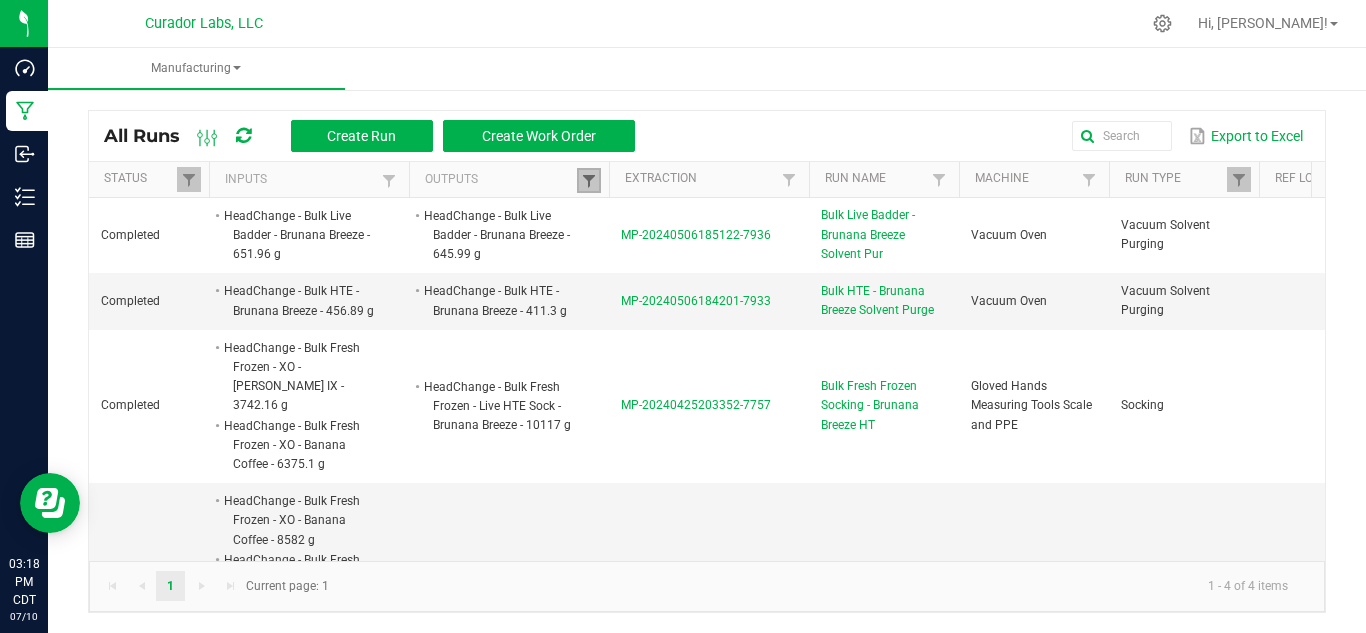 click at bounding box center [589, 181] 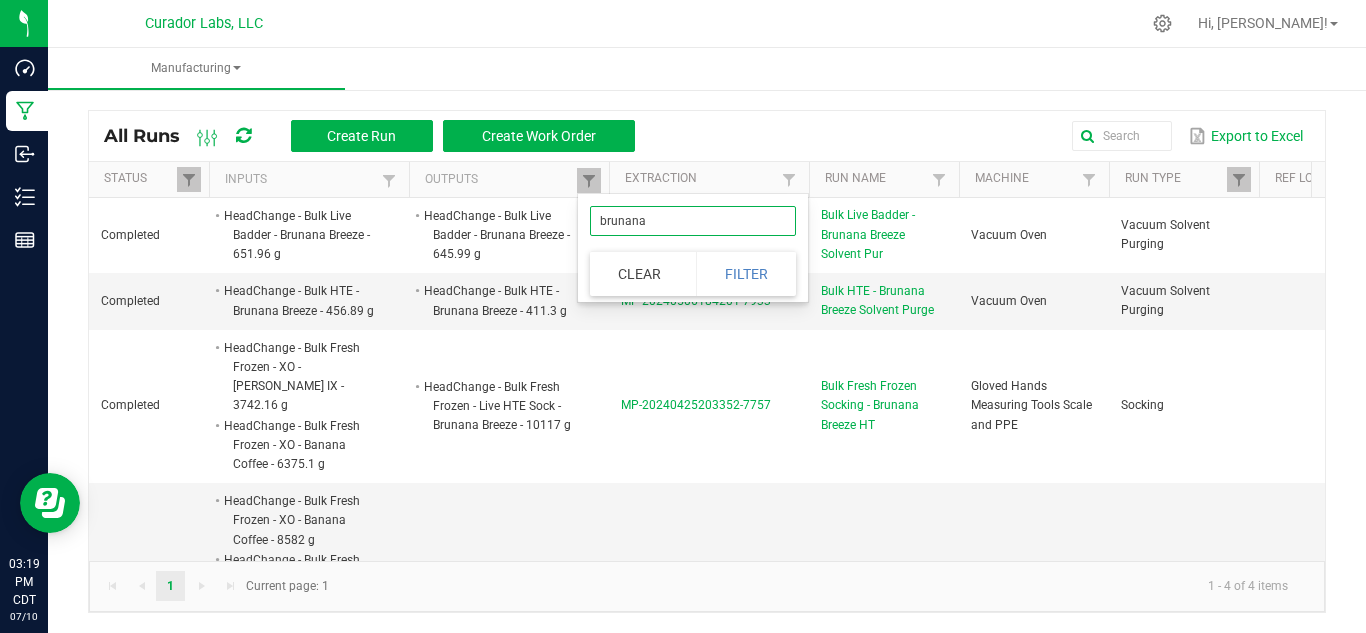 click on "brunana" at bounding box center [693, 221] 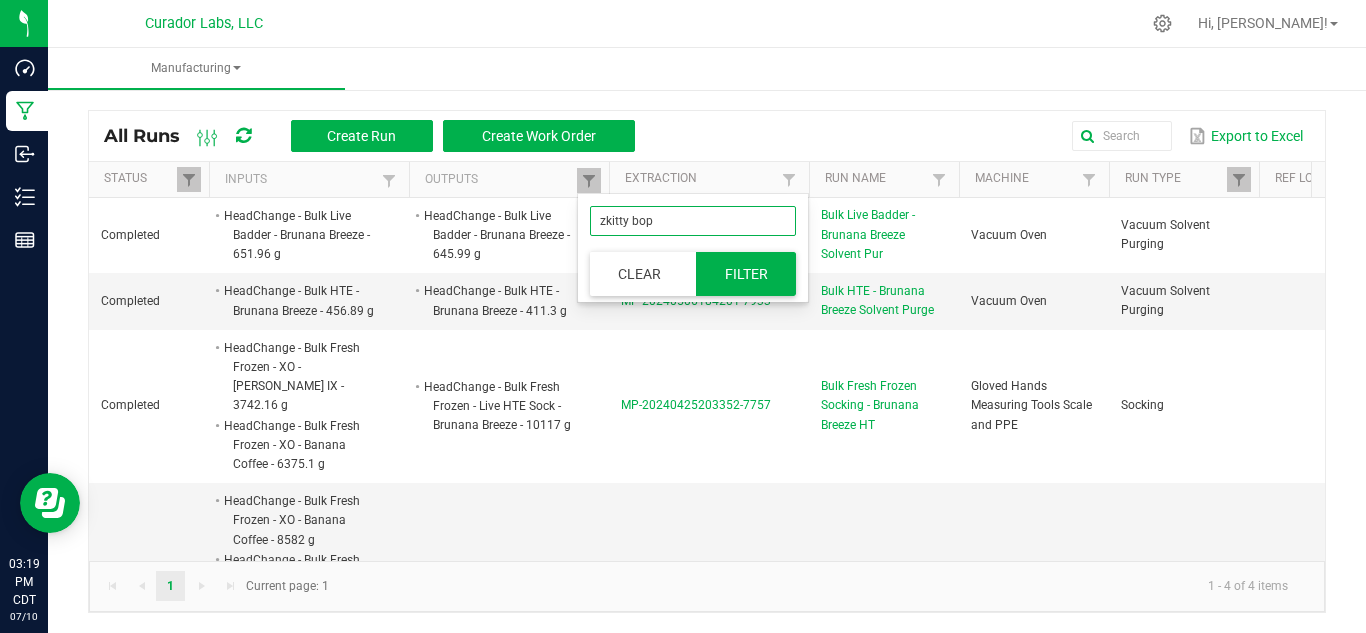 type on "zkitty bop" 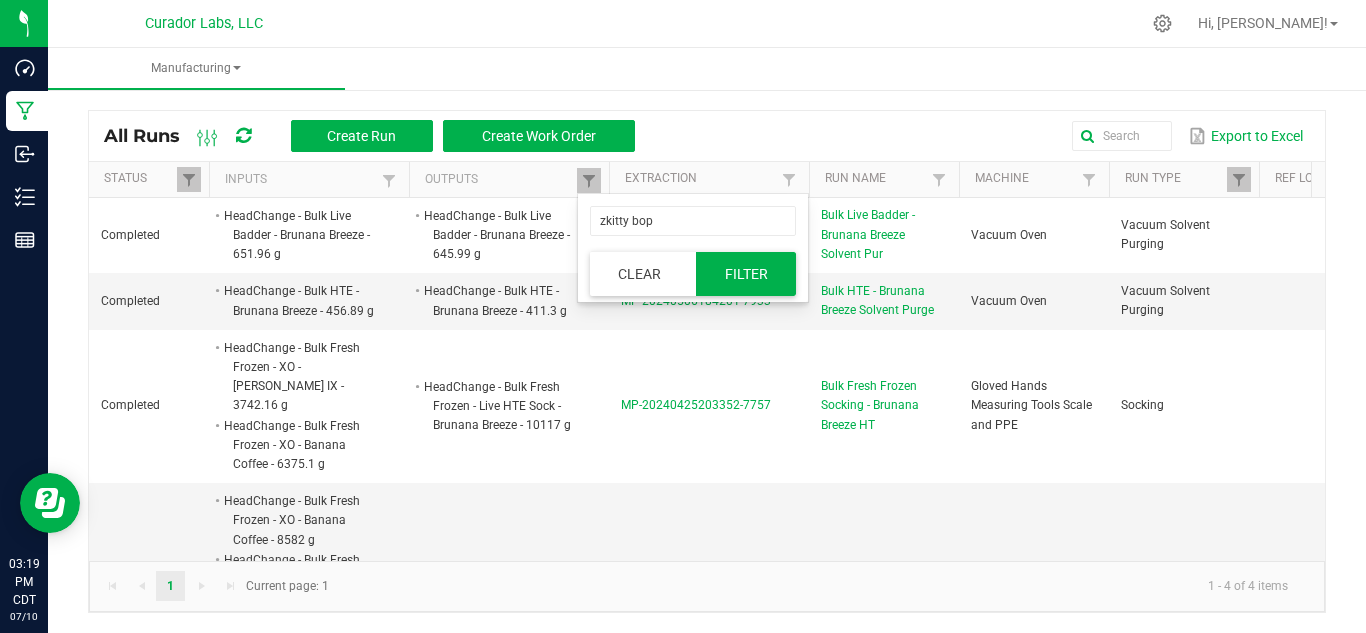click on "Filter" at bounding box center [746, 274] 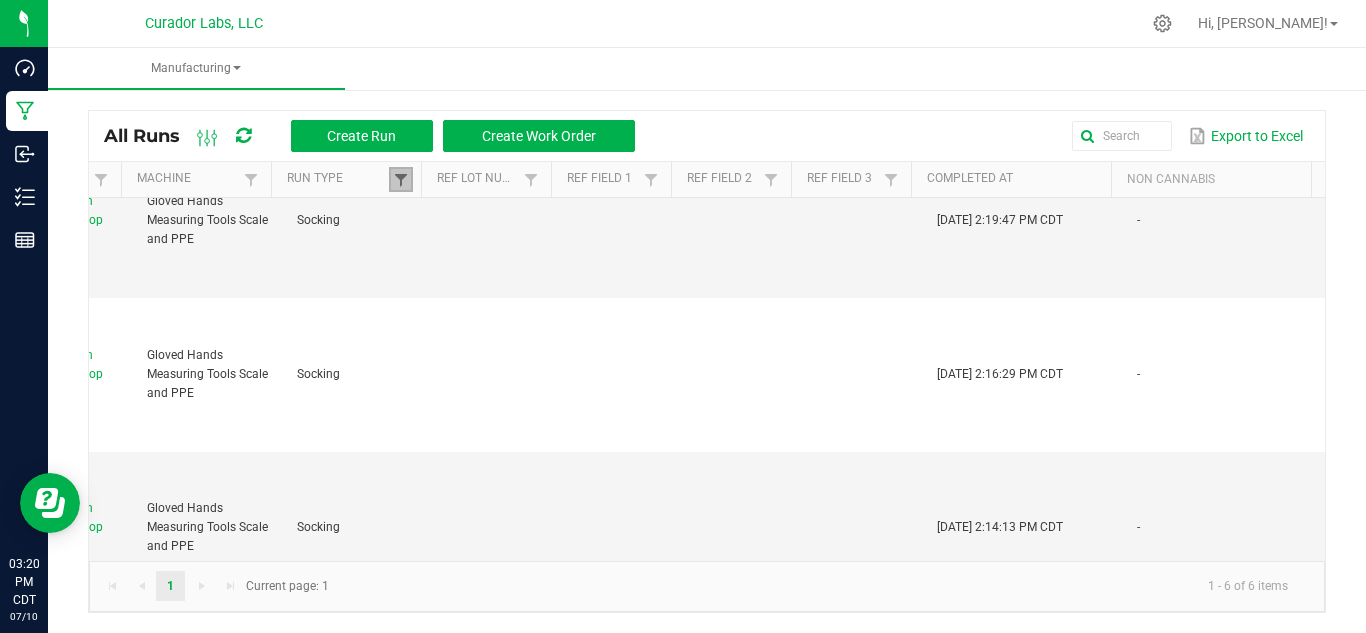 click at bounding box center (401, 180) 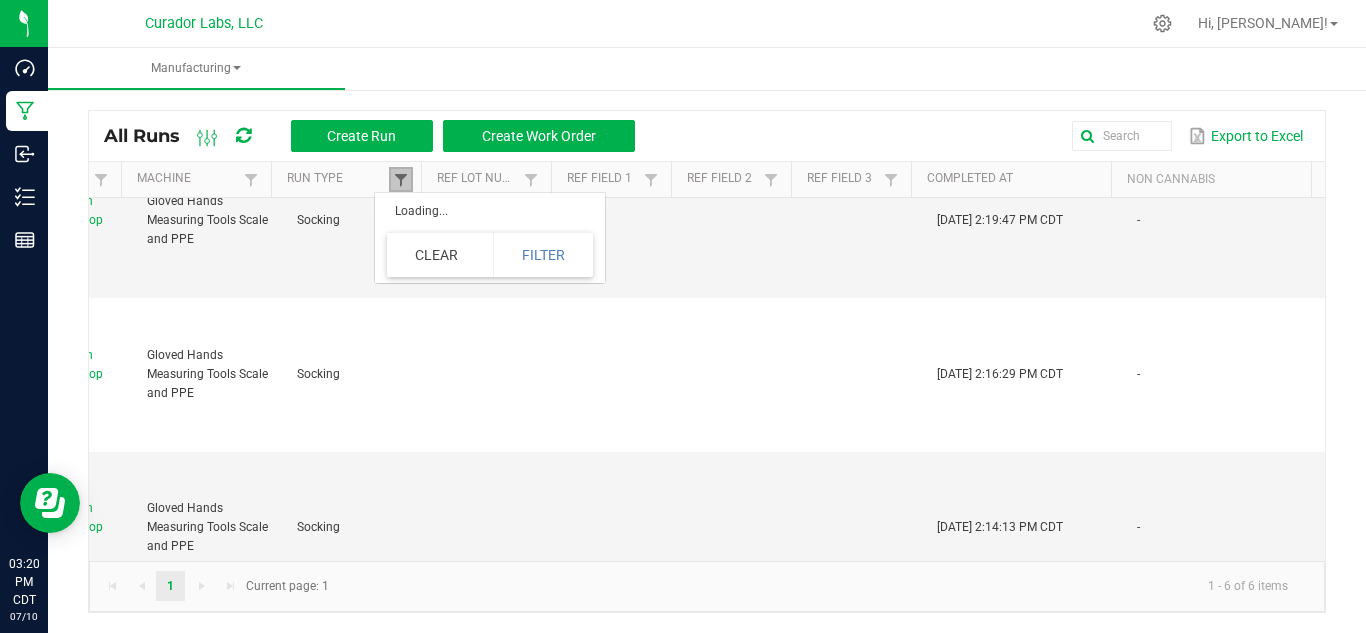 click at bounding box center (401, 180) 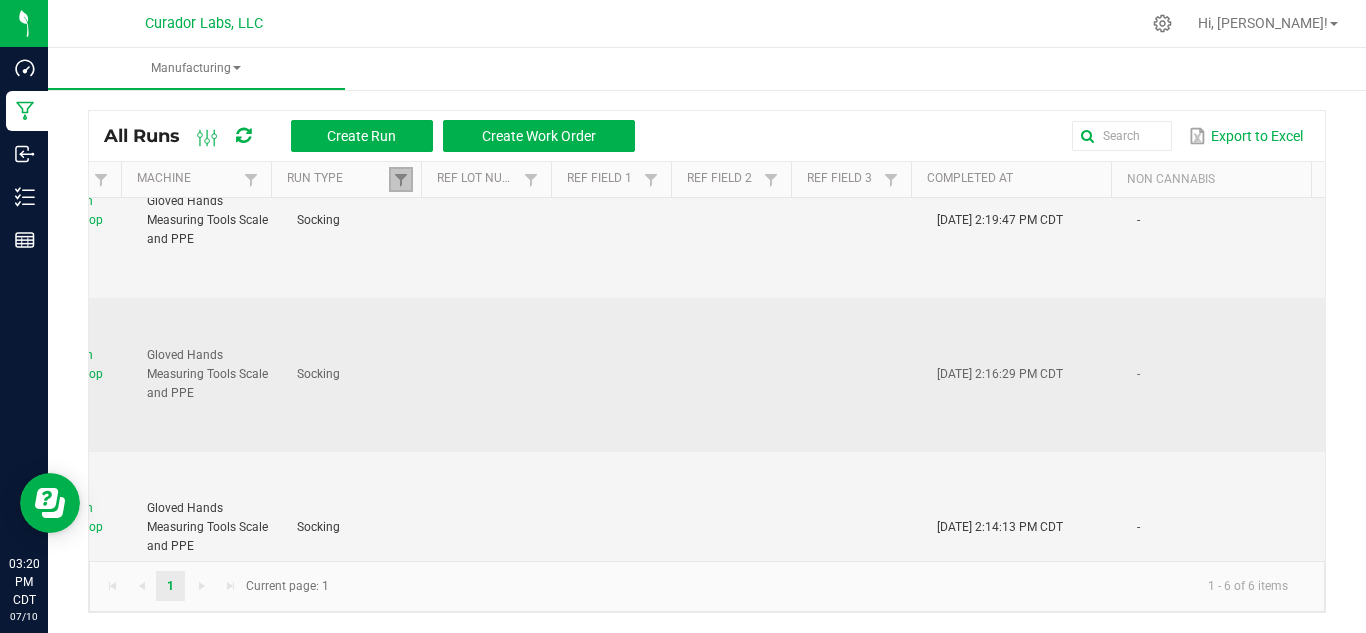 scroll, scrollTop: 279, scrollLeft: 0, axis: vertical 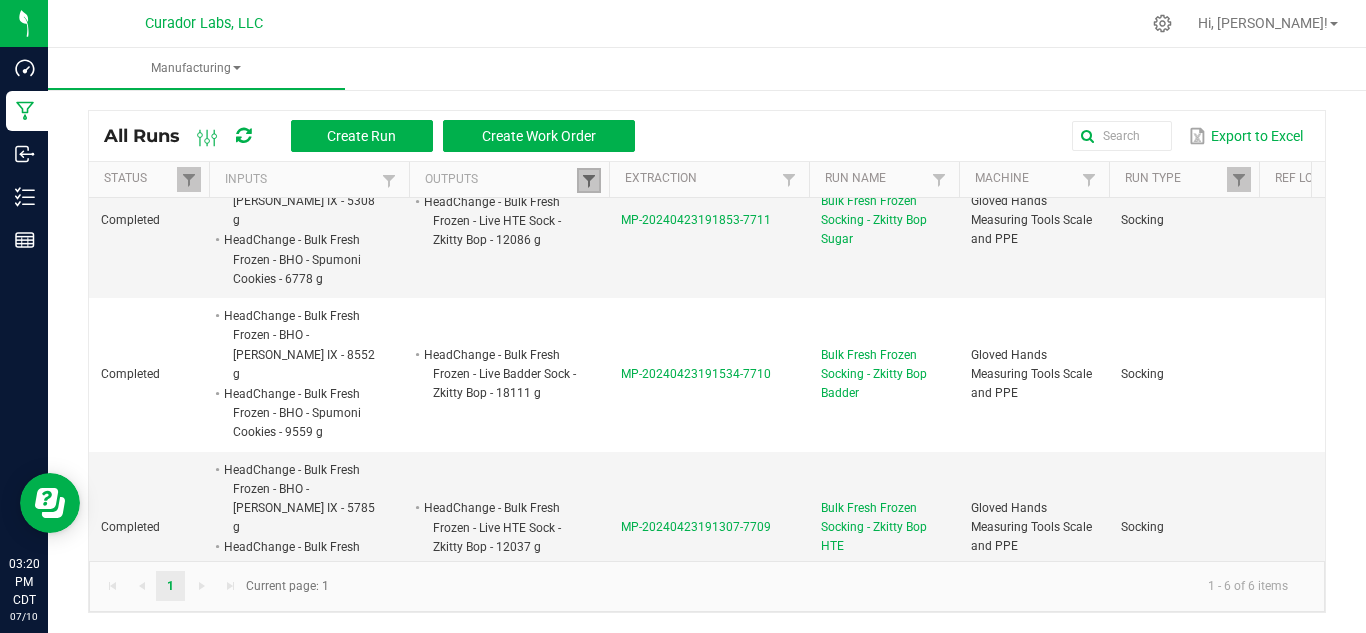 click at bounding box center [589, 181] 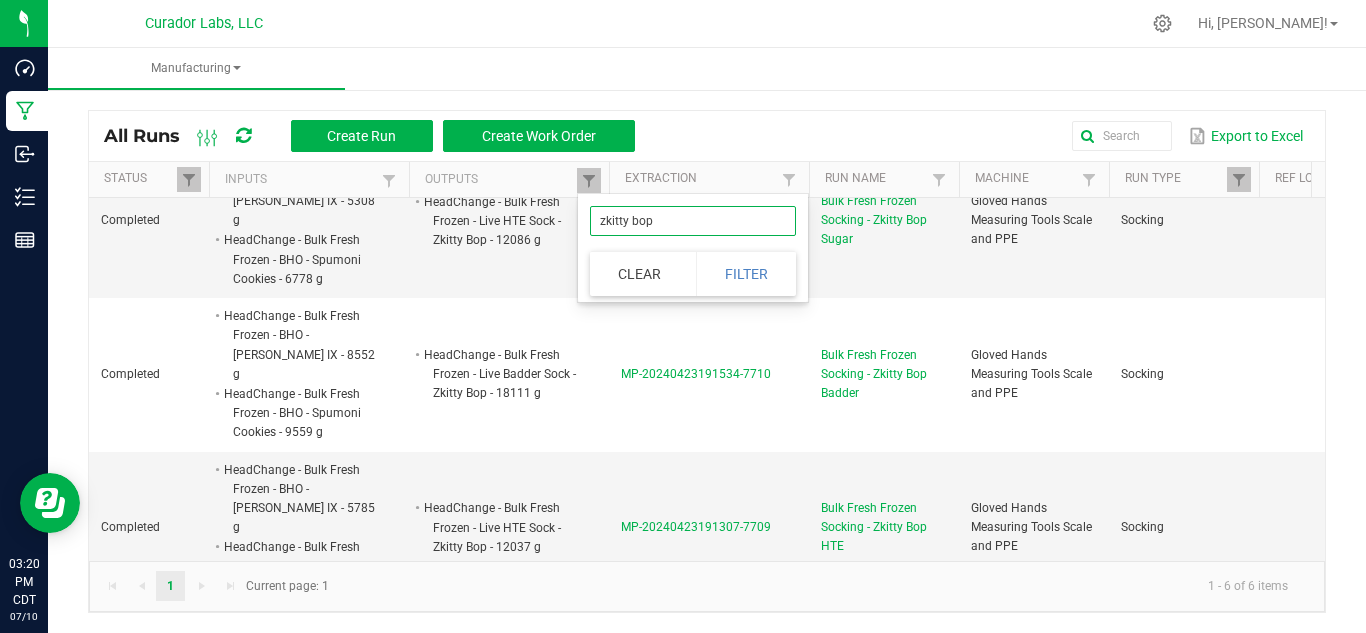 click on "zkitty bop" at bounding box center (693, 221) 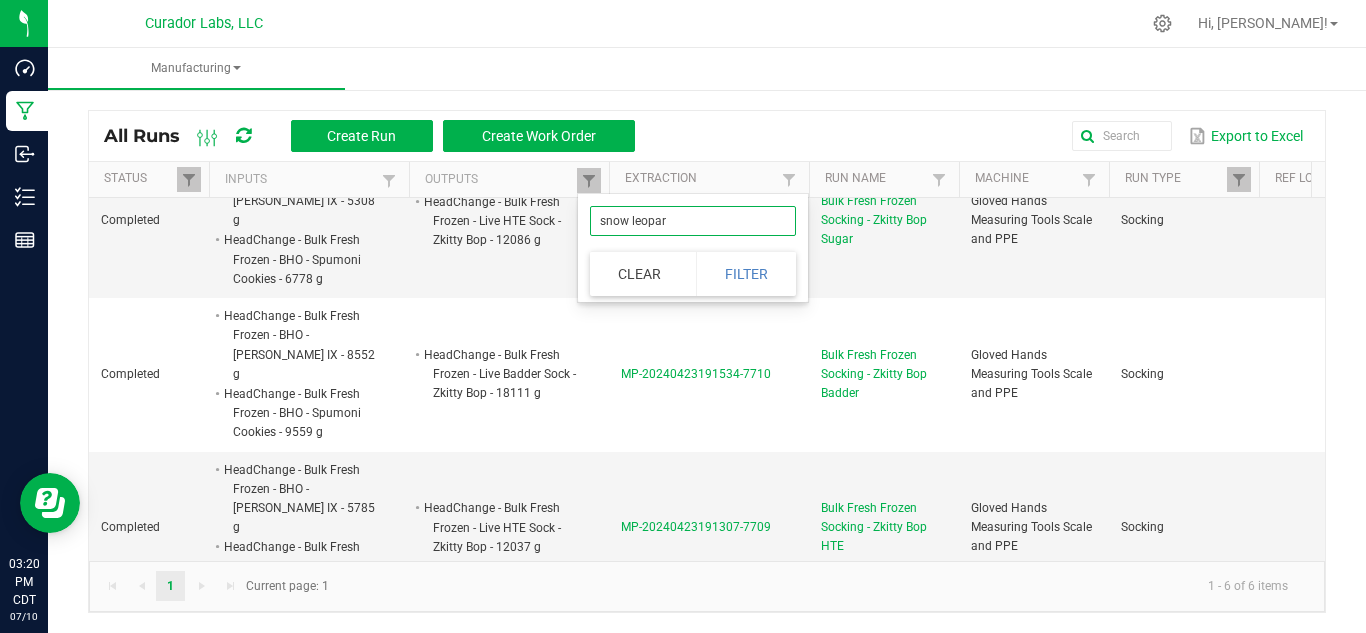 type on "snow leopard" 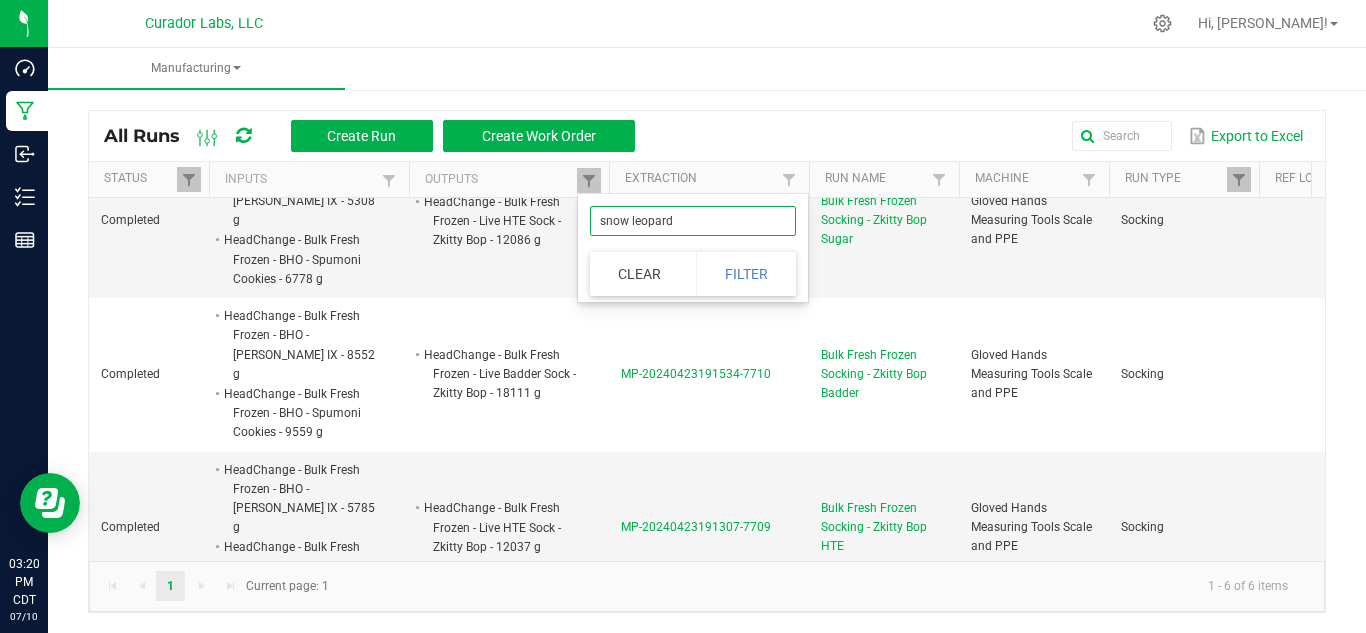 click on "Filter" at bounding box center [746, 274] 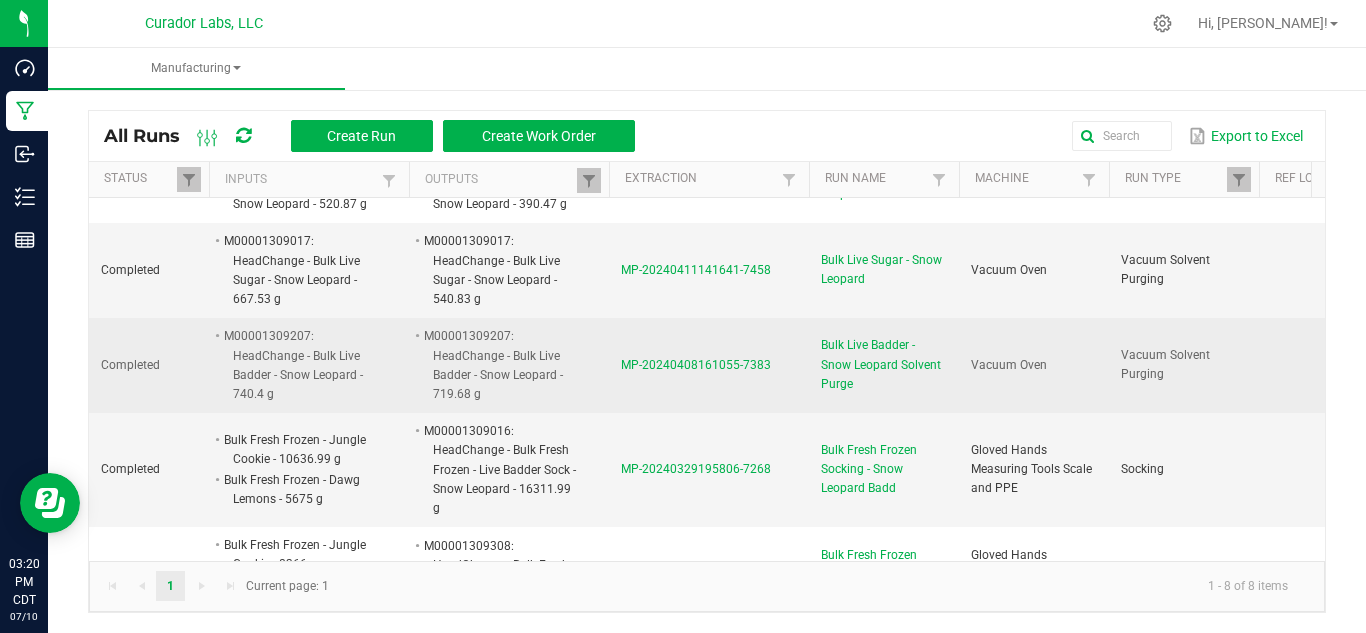scroll, scrollTop: 279, scrollLeft: 854, axis: both 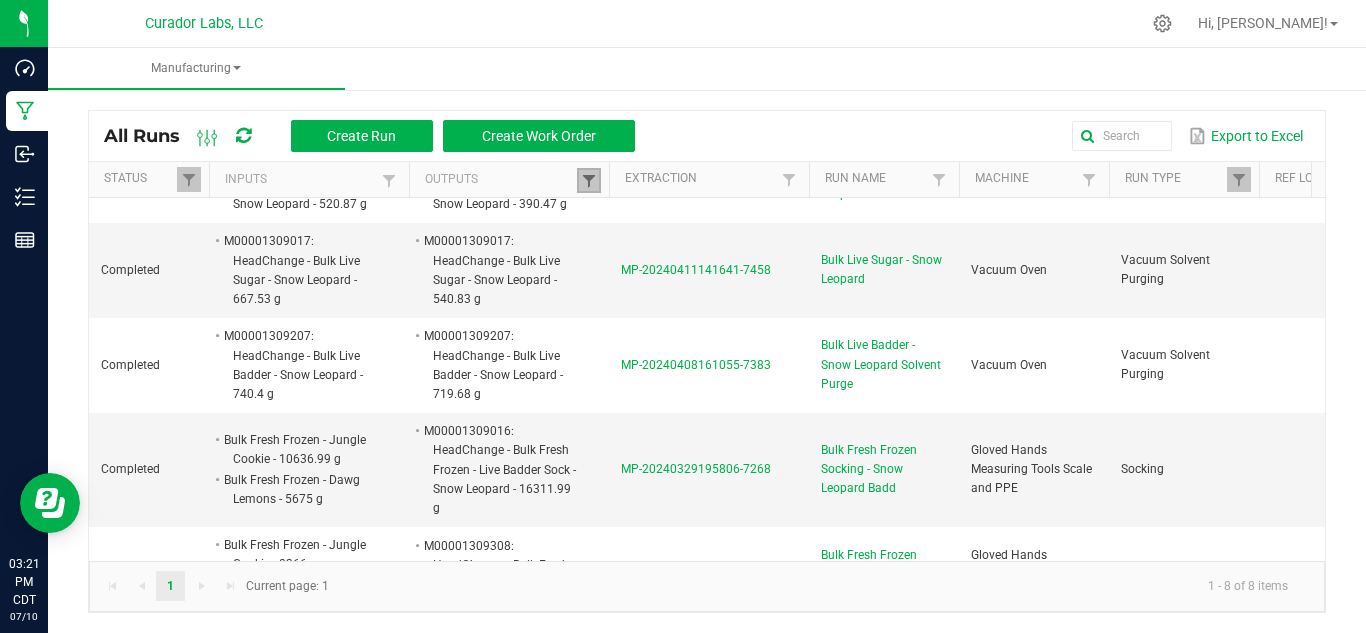 click at bounding box center [589, 181] 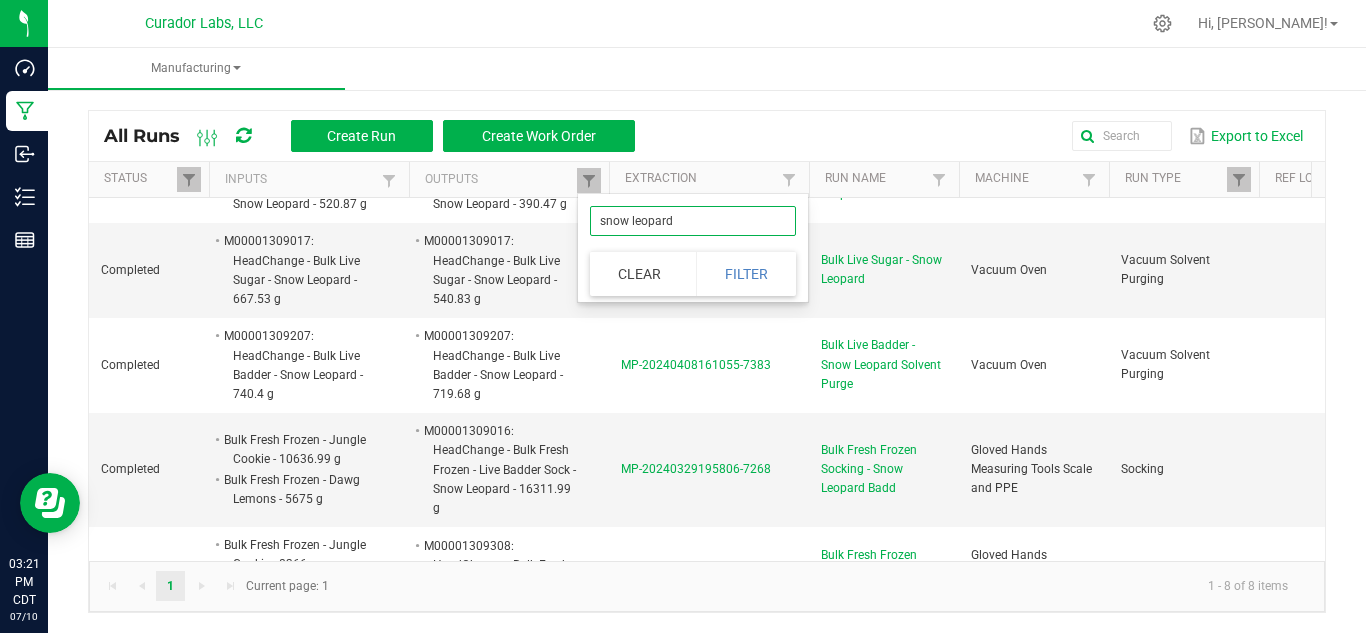 click on "snow leopard" at bounding box center (693, 221) 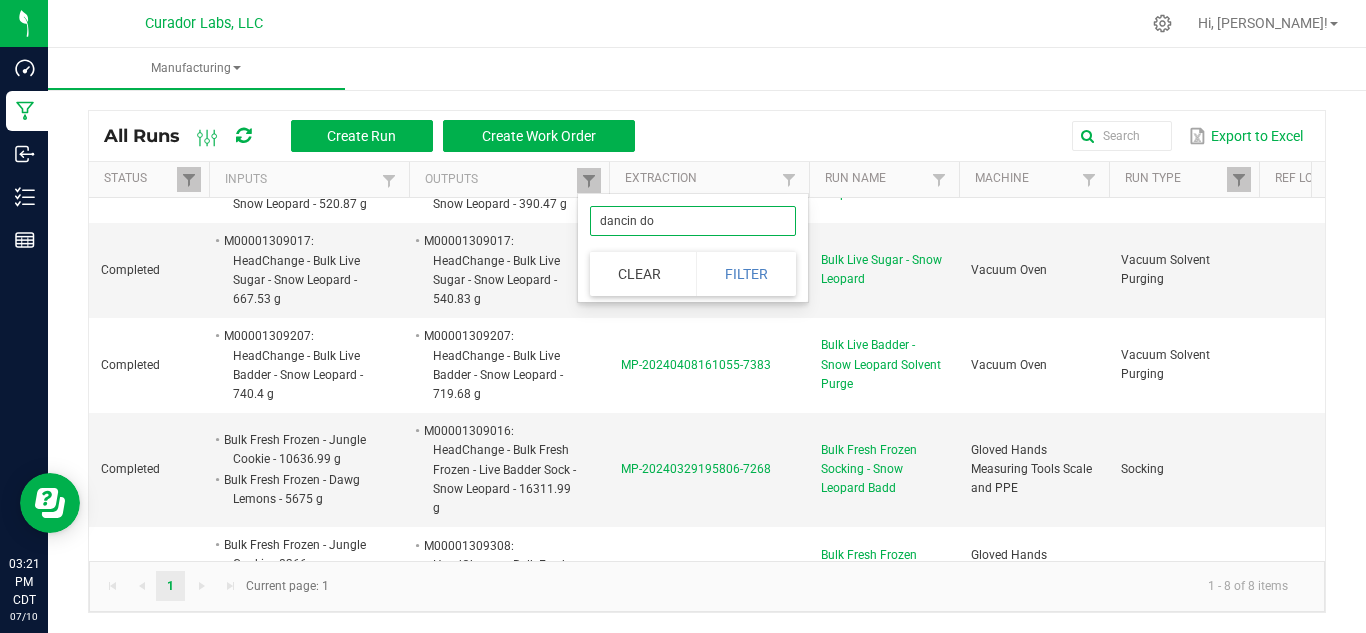type on "dancin dog" 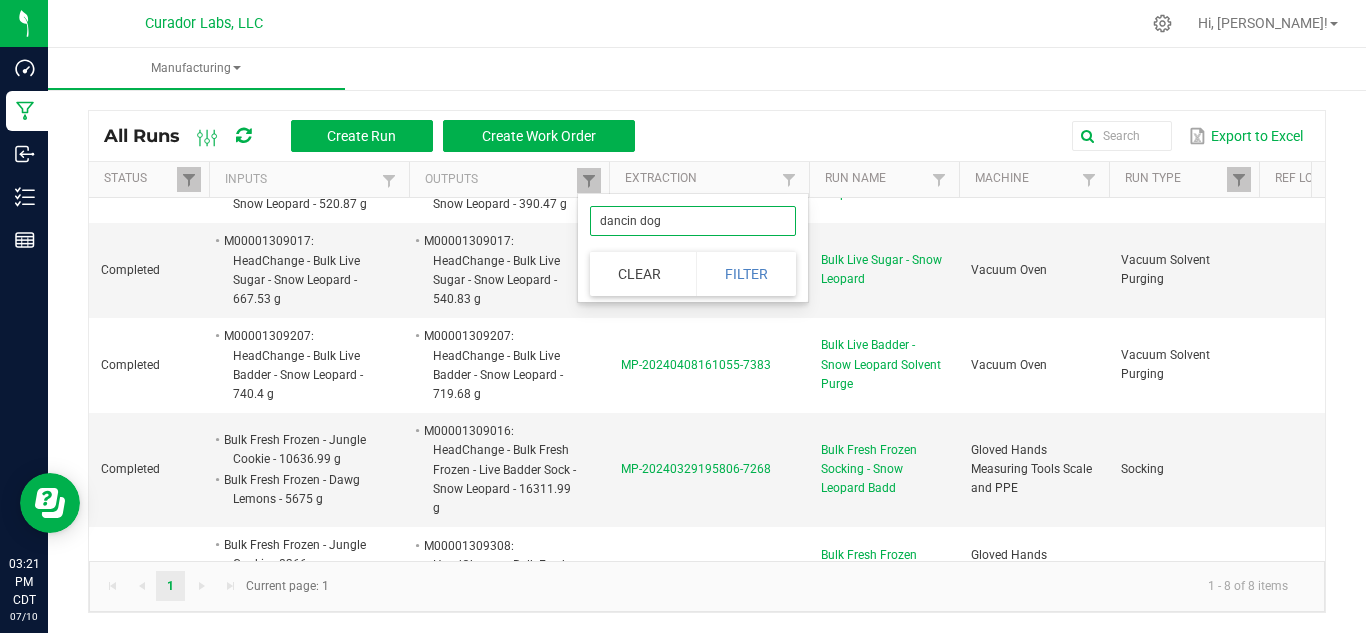 click on "Filter" at bounding box center (746, 274) 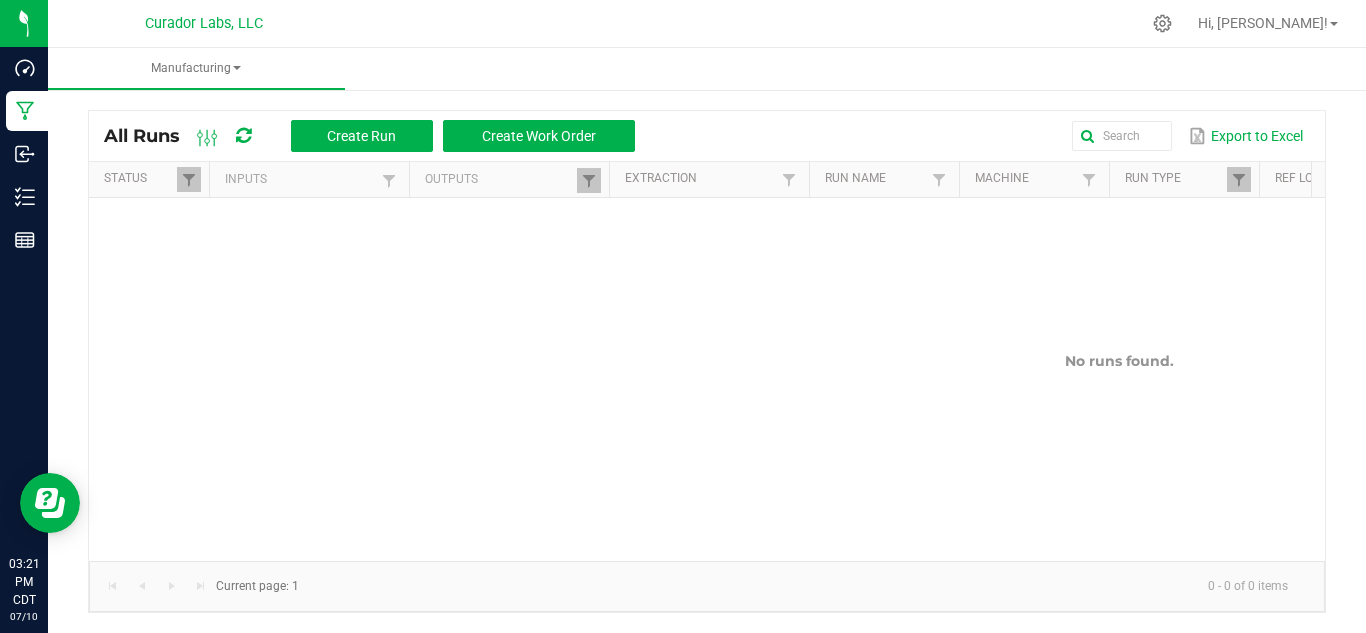 scroll, scrollTop: 52, scrollLeft: 0, axis: vertical 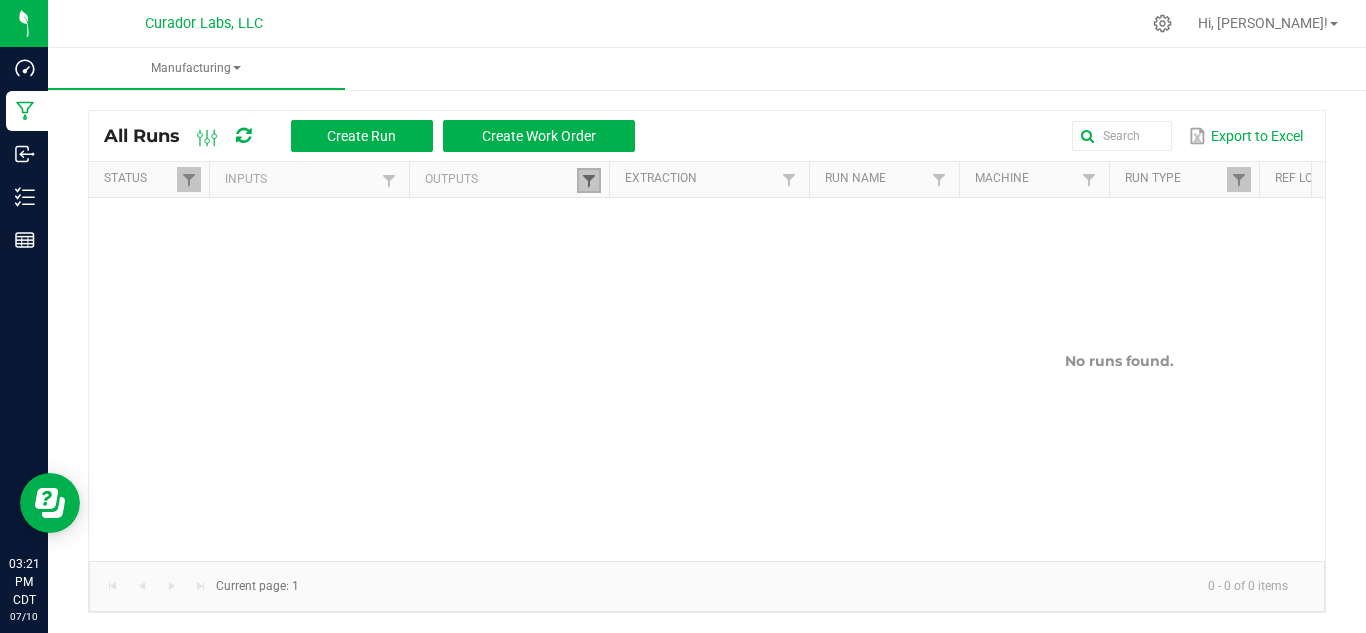 click at bounding box center (589, 181) 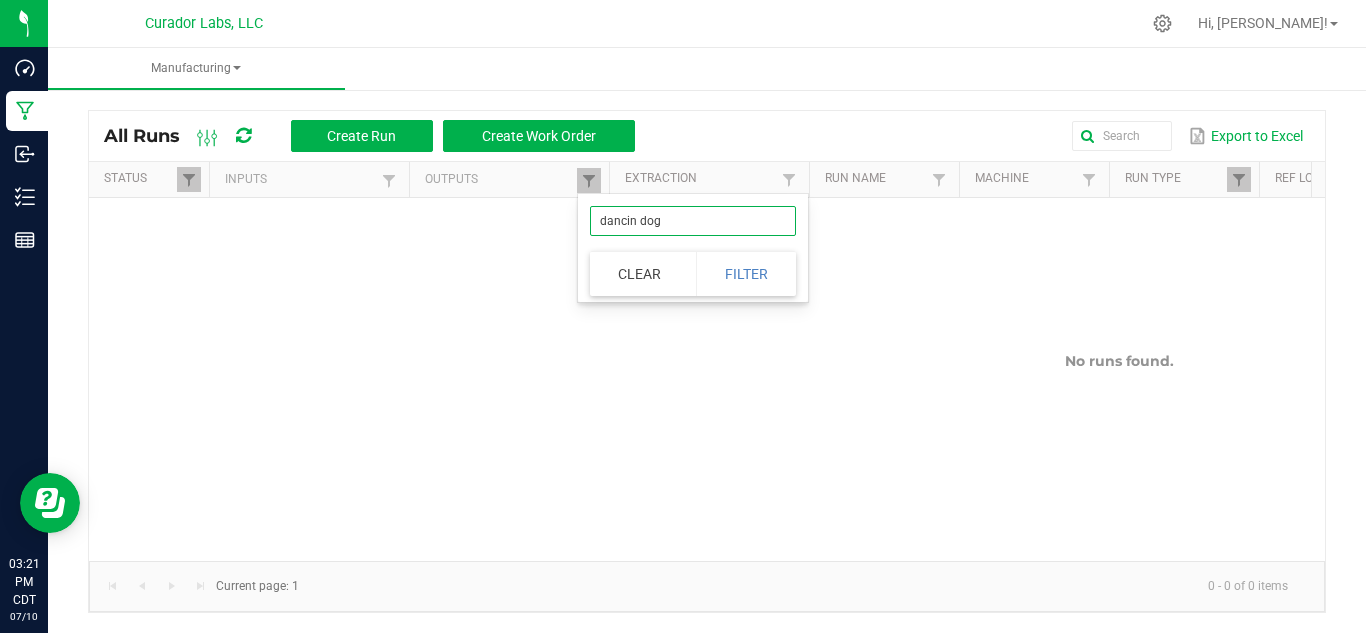 click on "dancin dog" at bounding box center (693, 221) 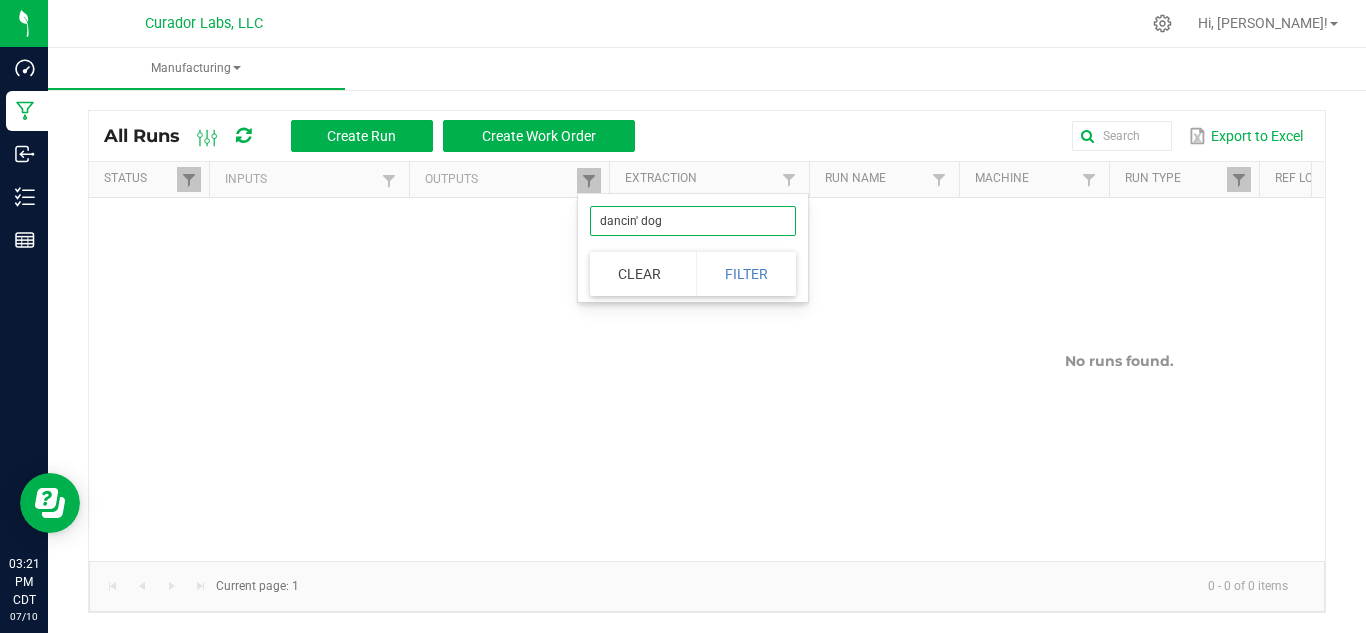 click on "Filter" at bounding box center [746, 274] 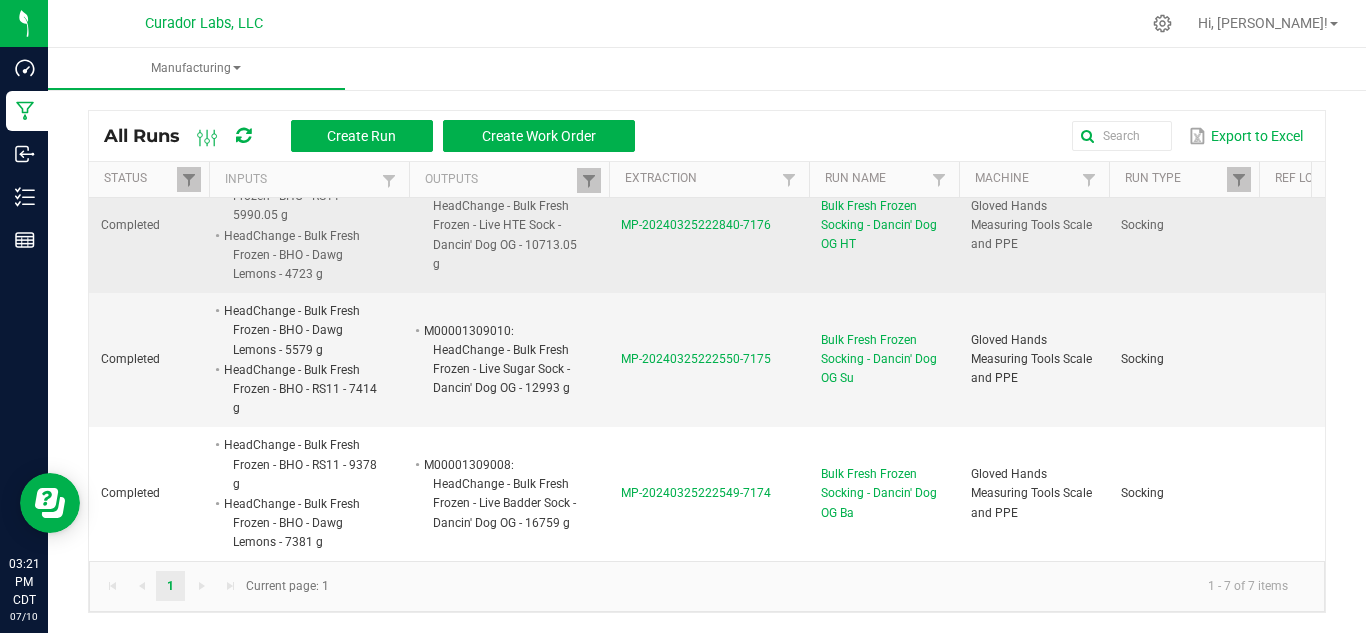 scroll, scrollTop: 414, scrollLeft: 854, axis: both 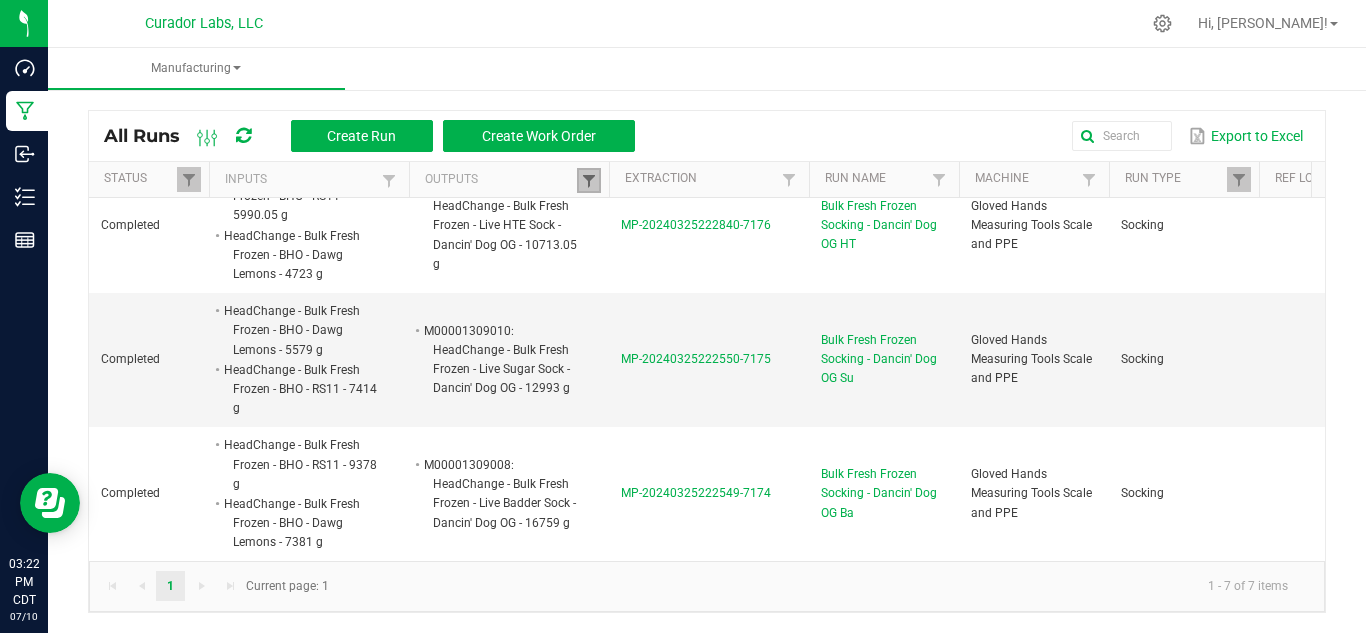 click at bounding box center [589, 181] 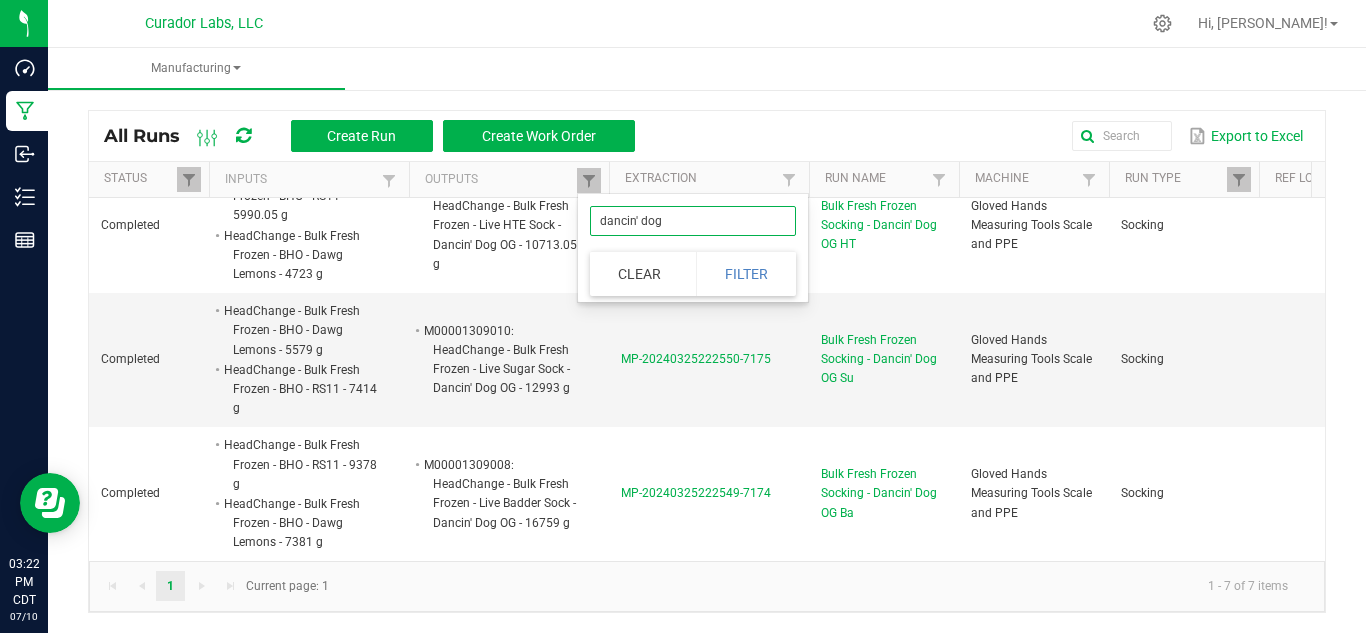 click on "dancin' dog" at bounding box center (693, 221) 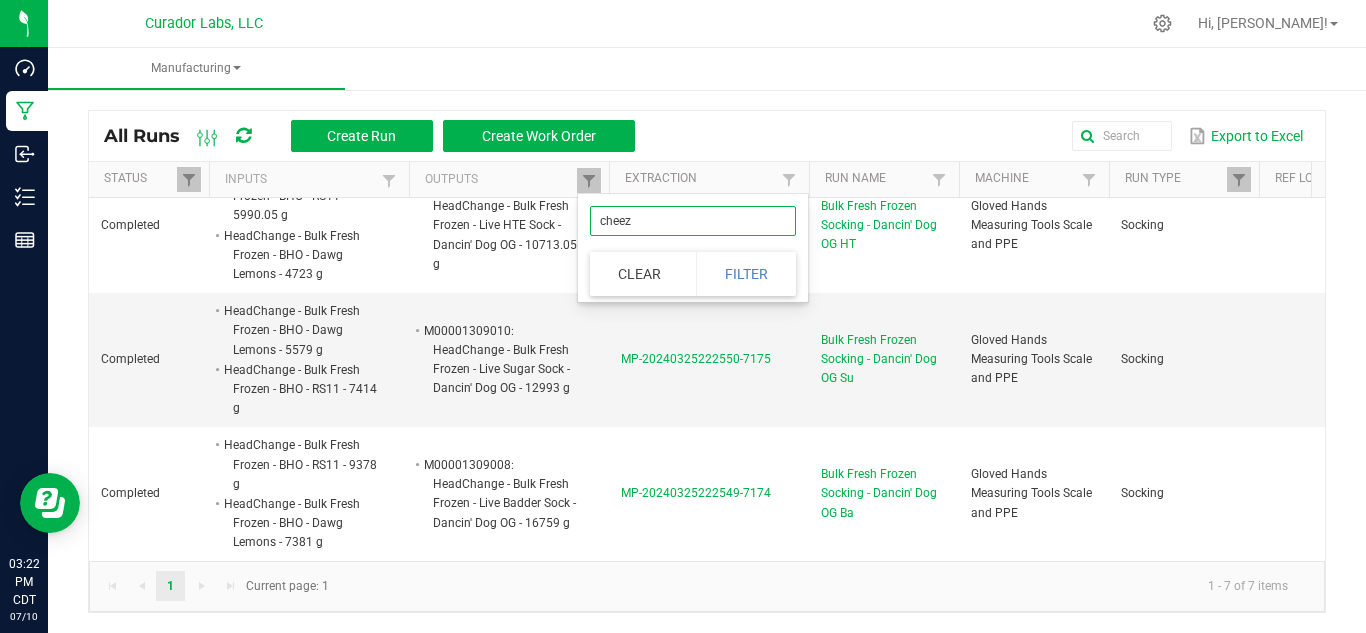 type on "cheezy" 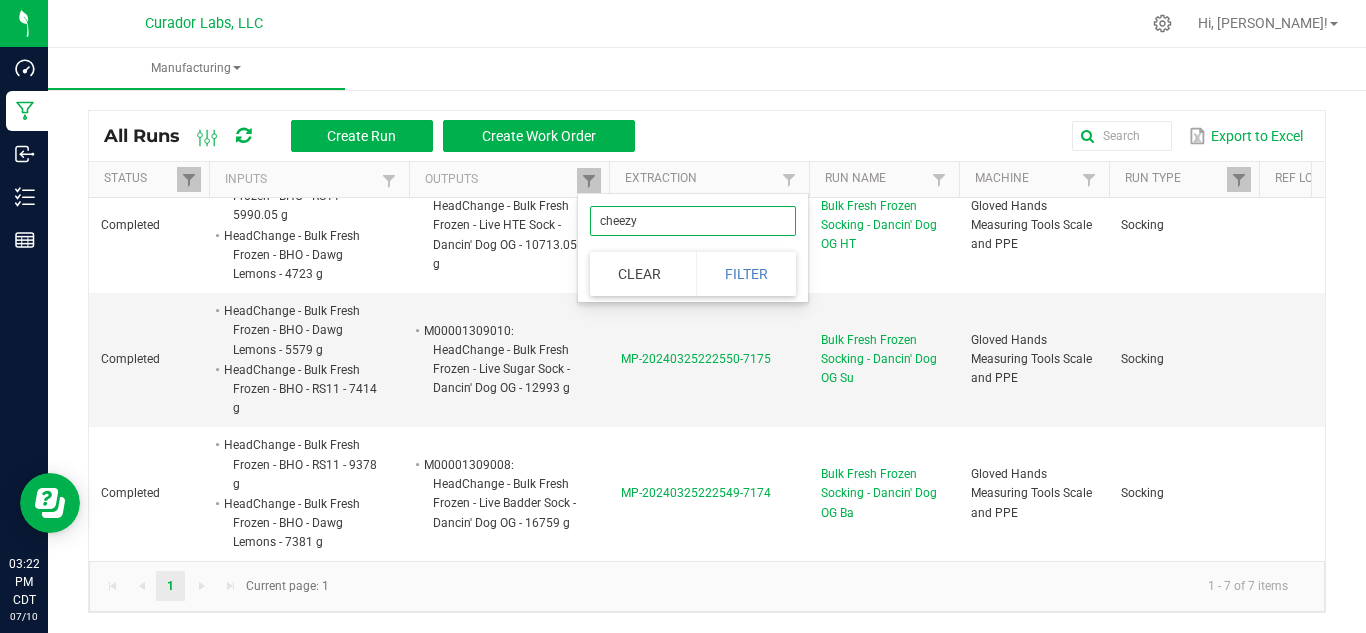 click on "Filter" at bounding box center [746, 274] 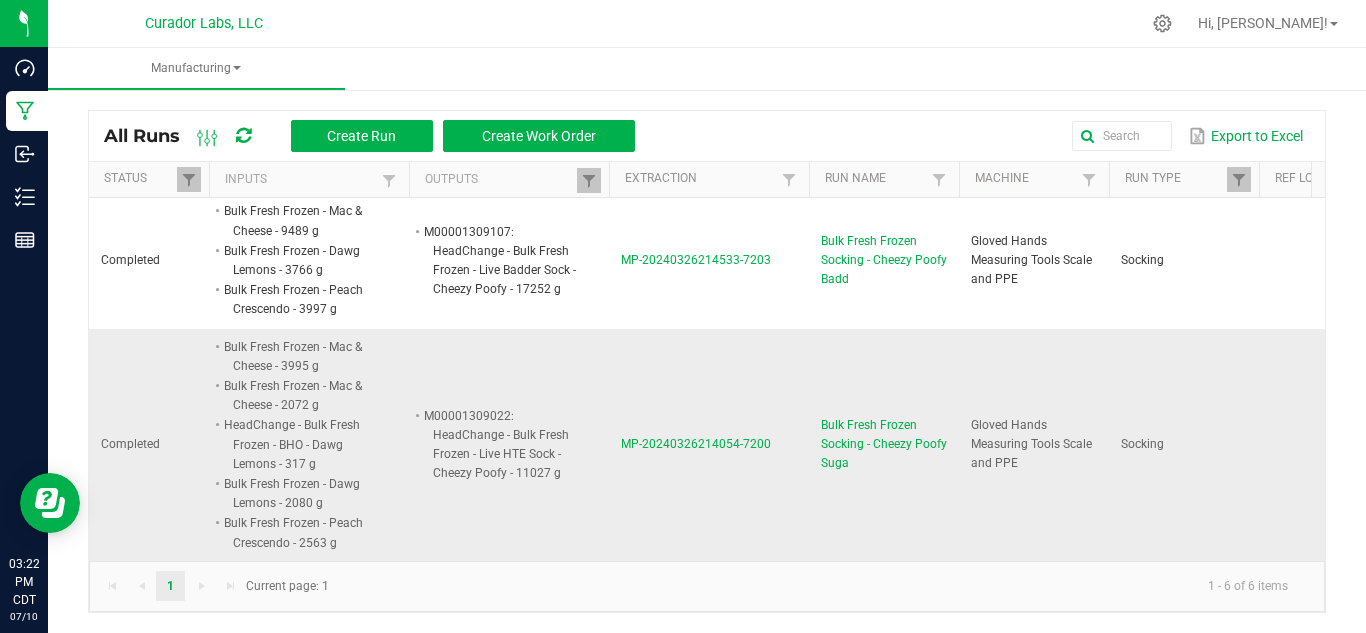 scroll, scrollTop: 420, scrollLeft: 583, axis: both 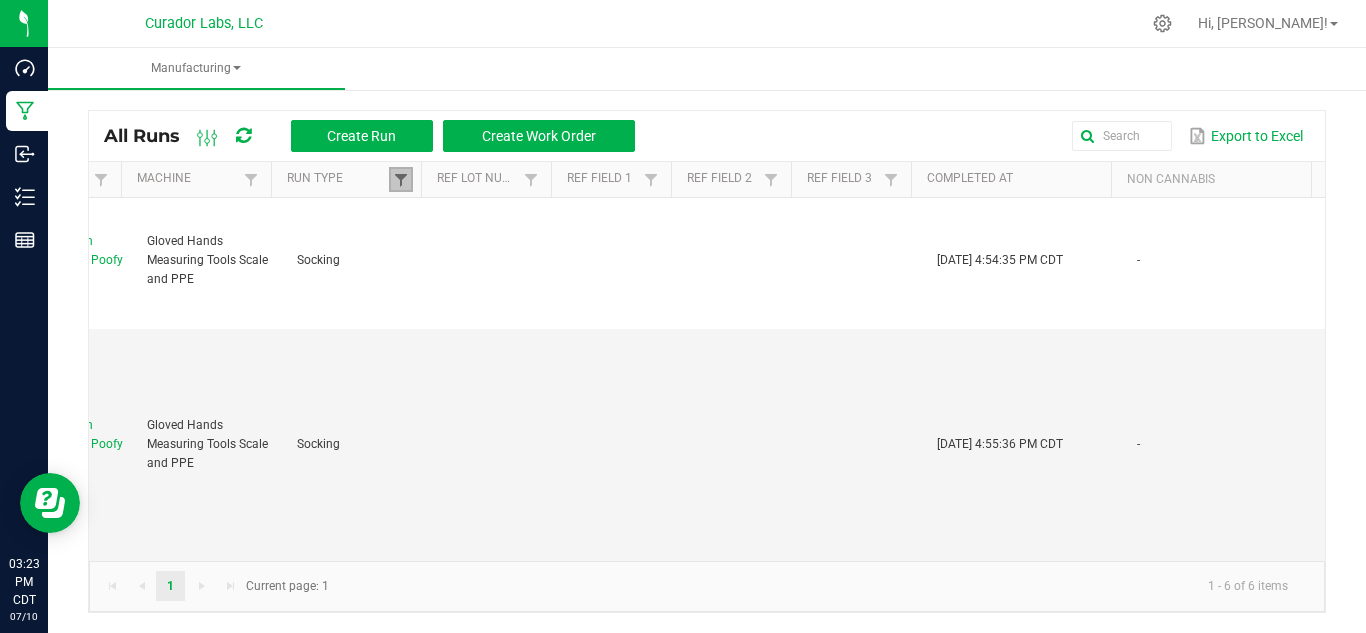 click at bounding box center [401, 180] 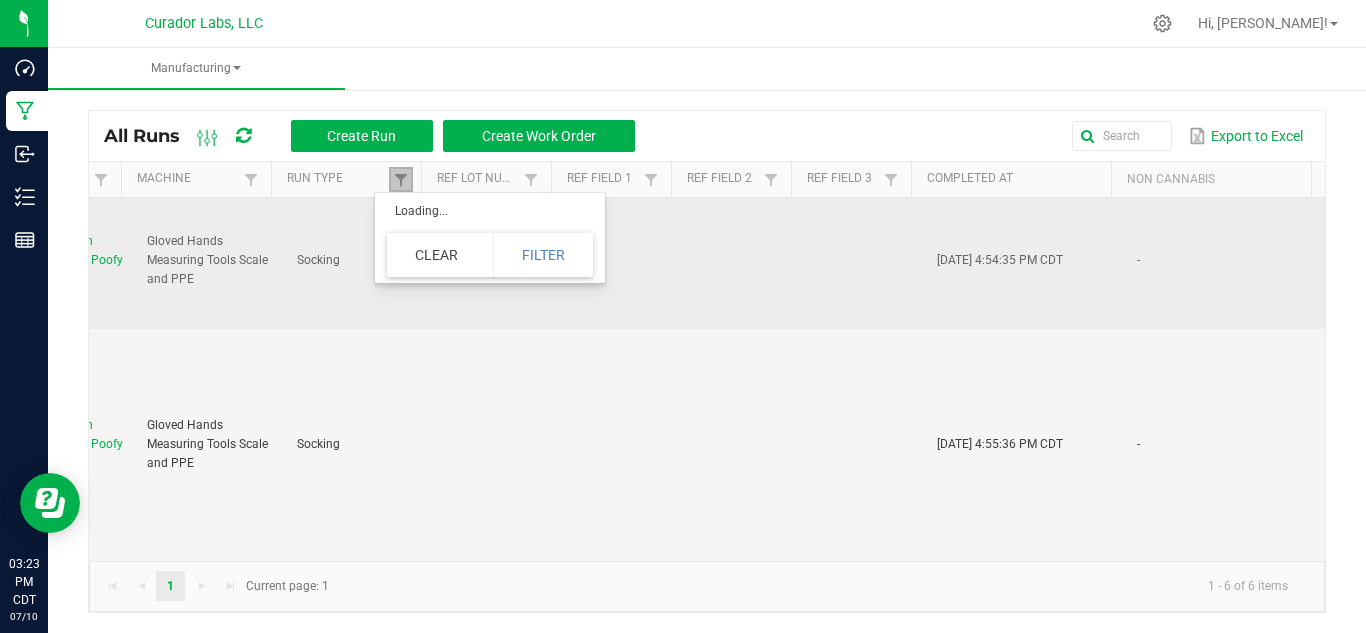 scroll, scrollTop: 420, scrollLeft: 281, axis: both 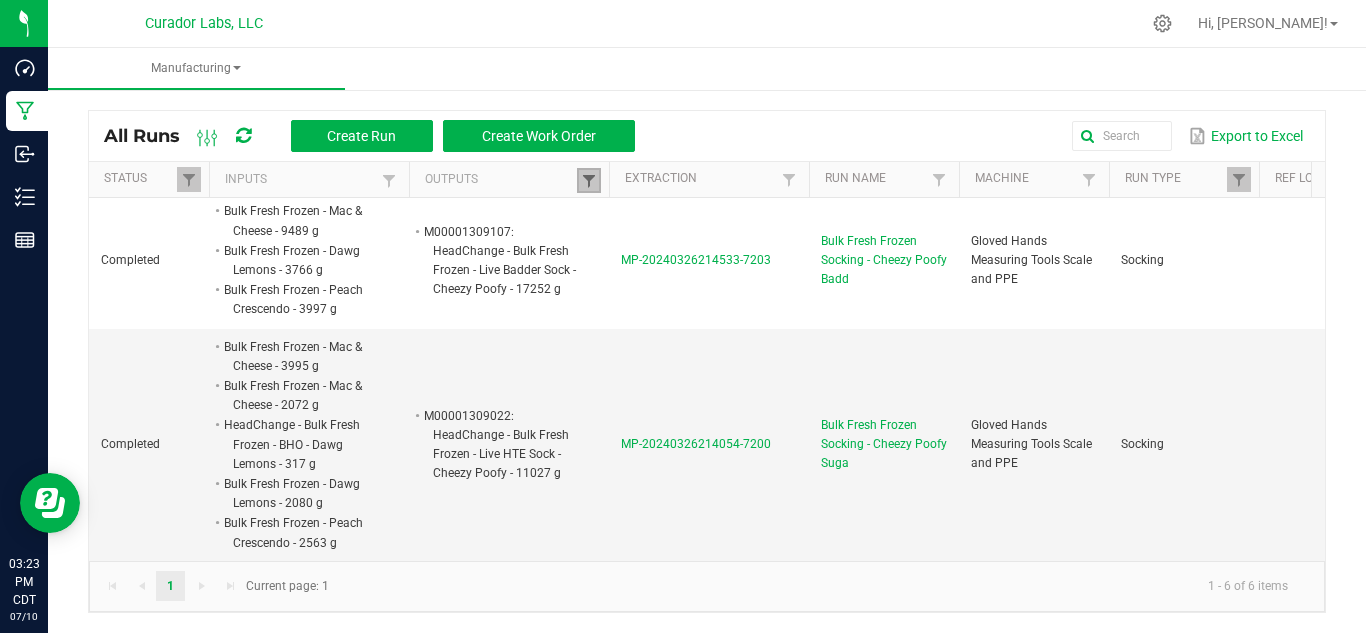 click at bounding box center [589, 181] 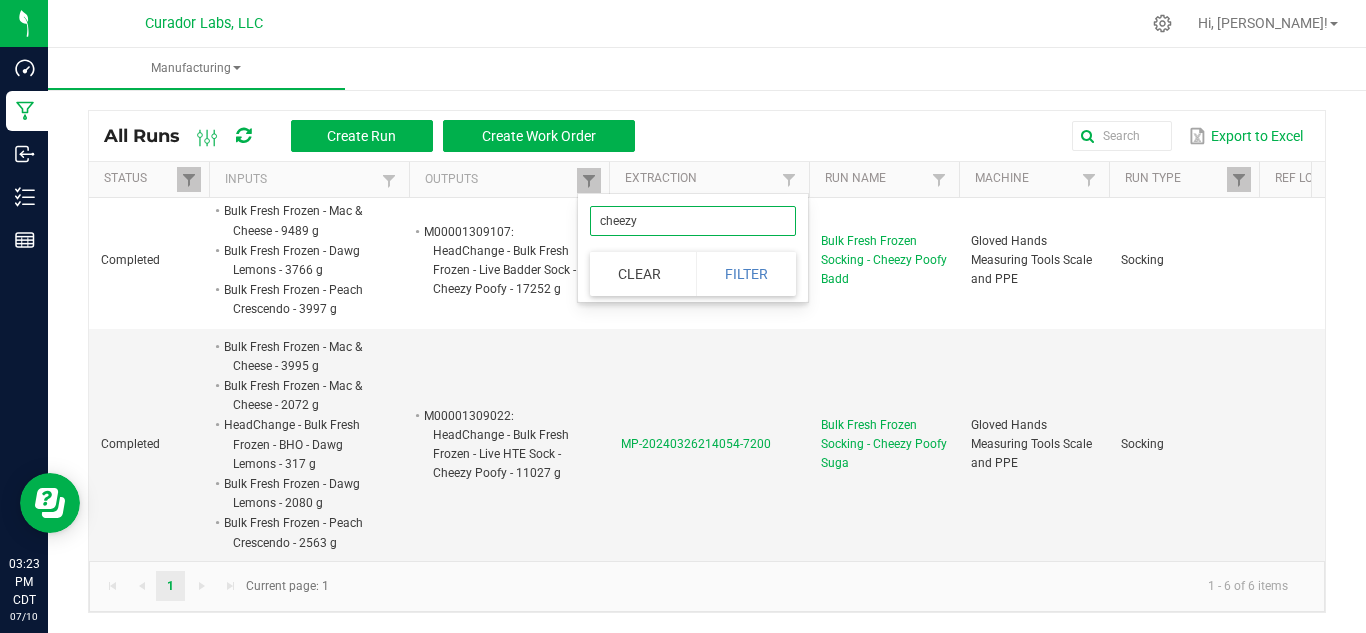 click on "cheezy" at bounding box center [693, 221] 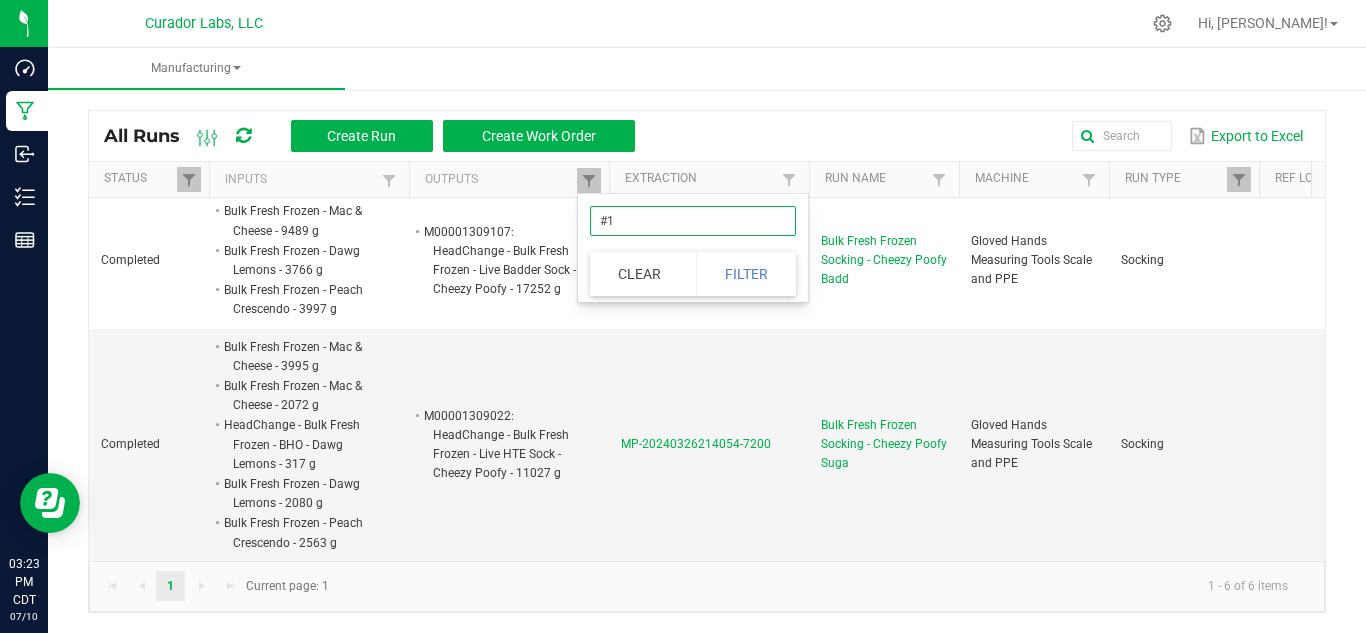 type on "#15" 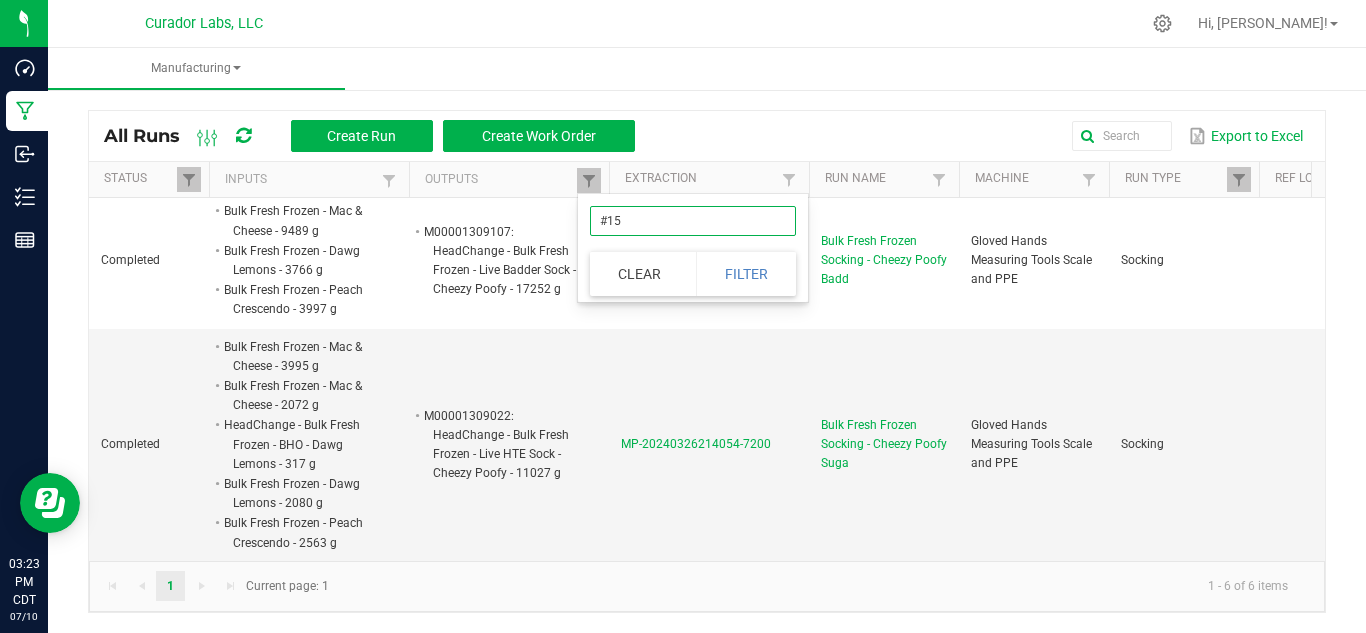 click on "Filter" at bounding box center [746, 274] 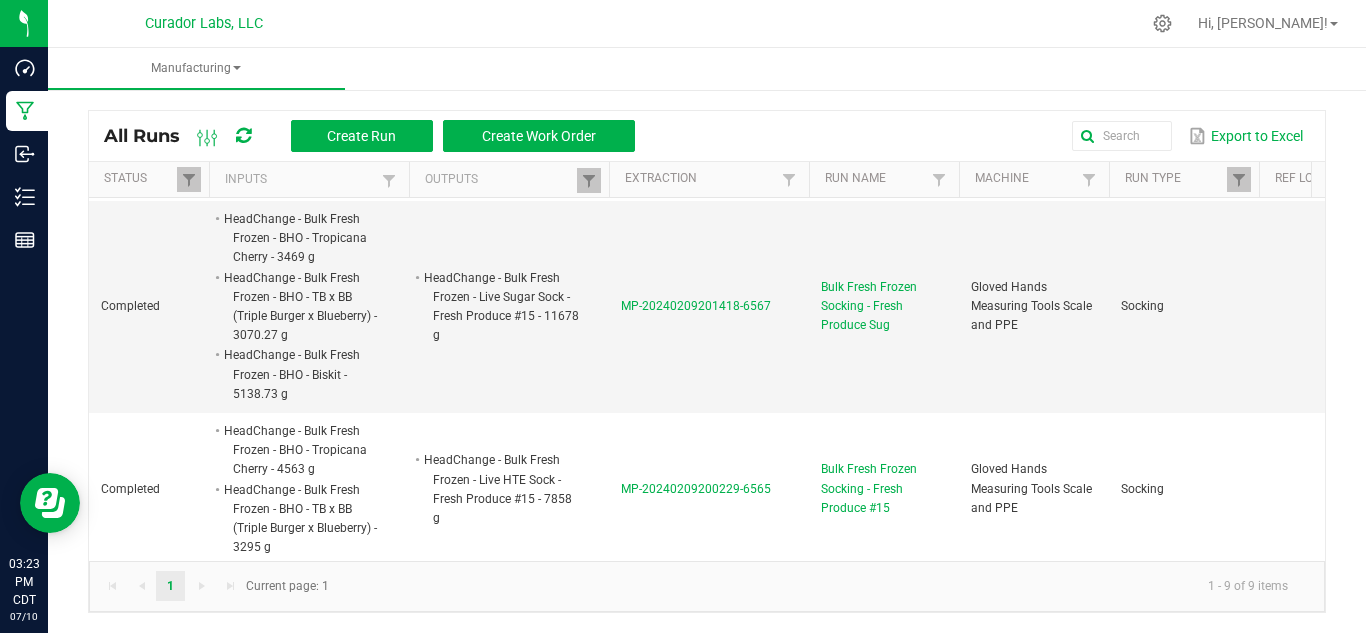 scroll, scrollTop: 898, scrollLeft: 631, axis: both 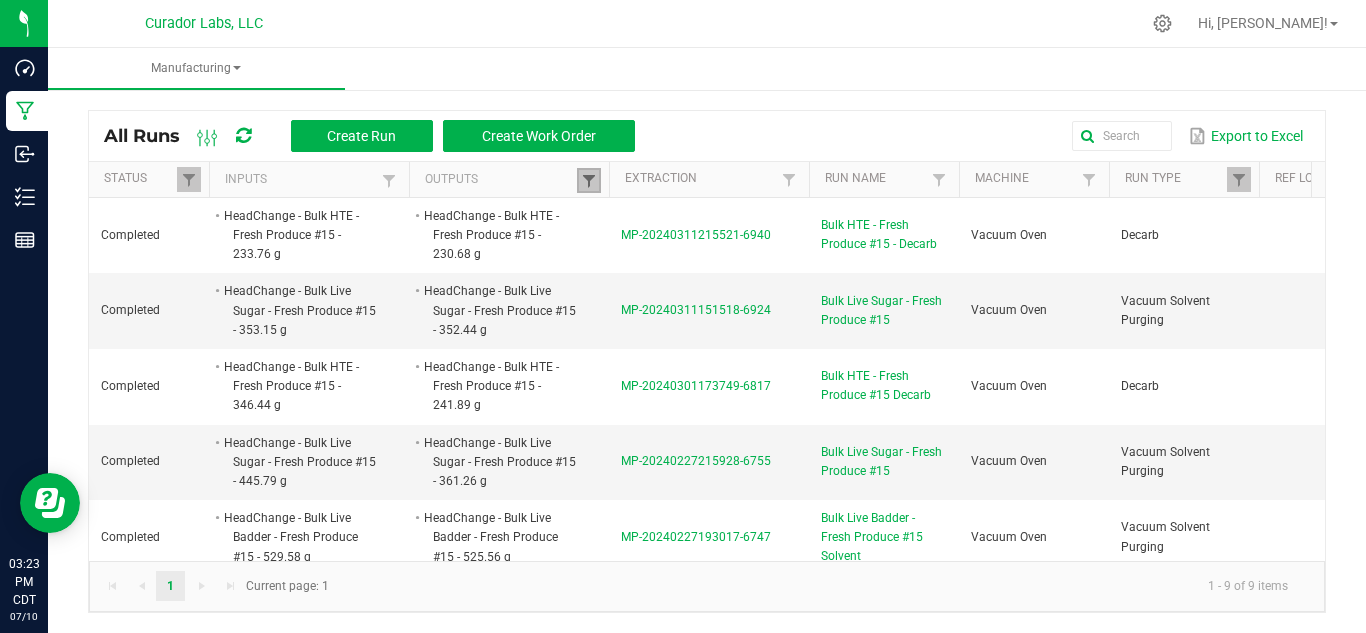 click at bounding box center (589, 181) 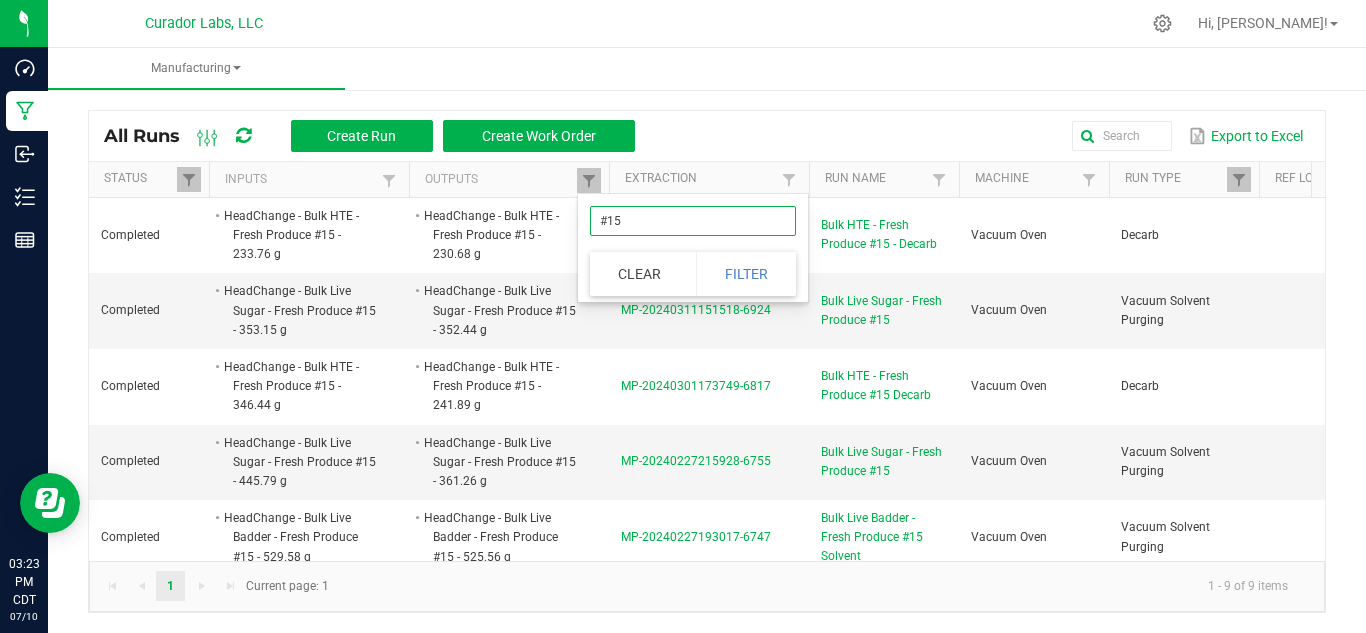 click on "#15" at bounding box center (693, 221) 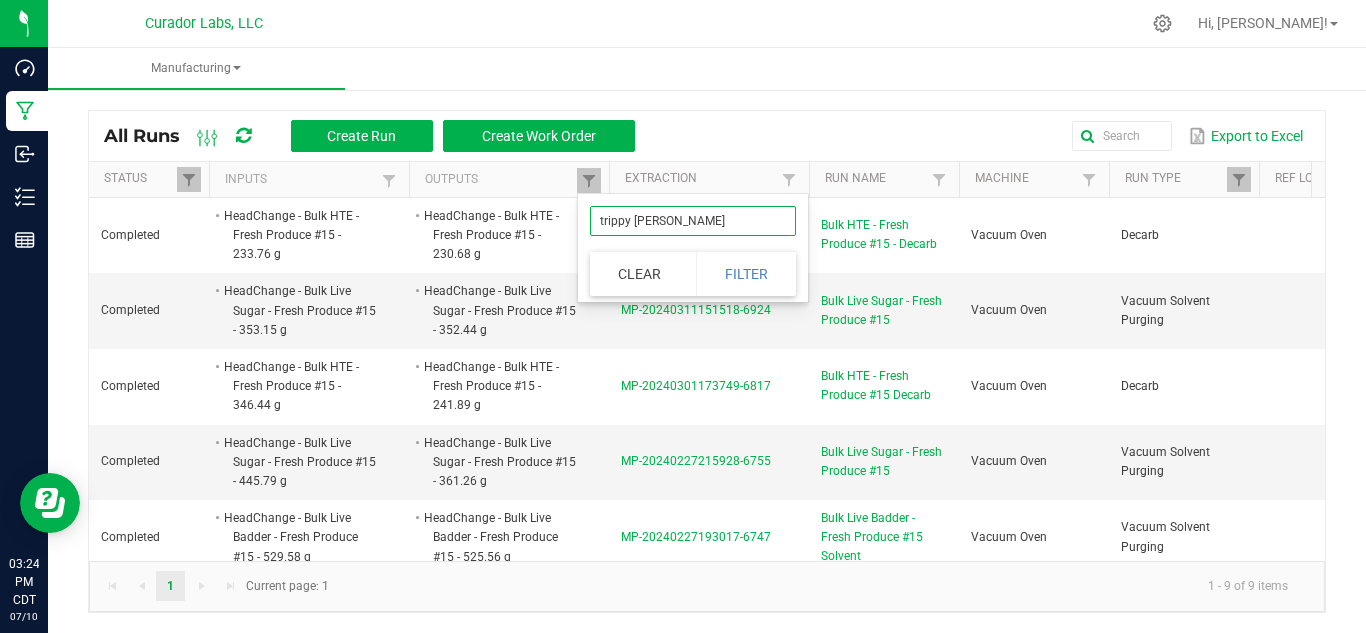 type on "trippy burger" 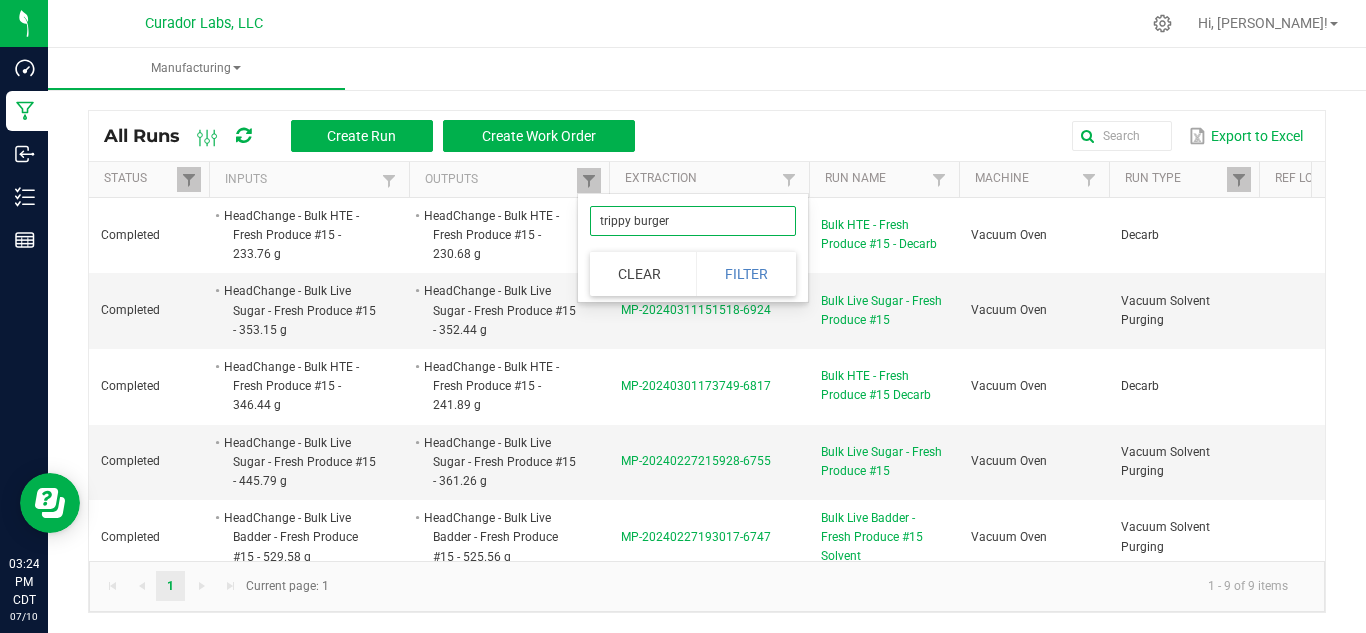 click on "Filter" at bounding box center (746, 274) 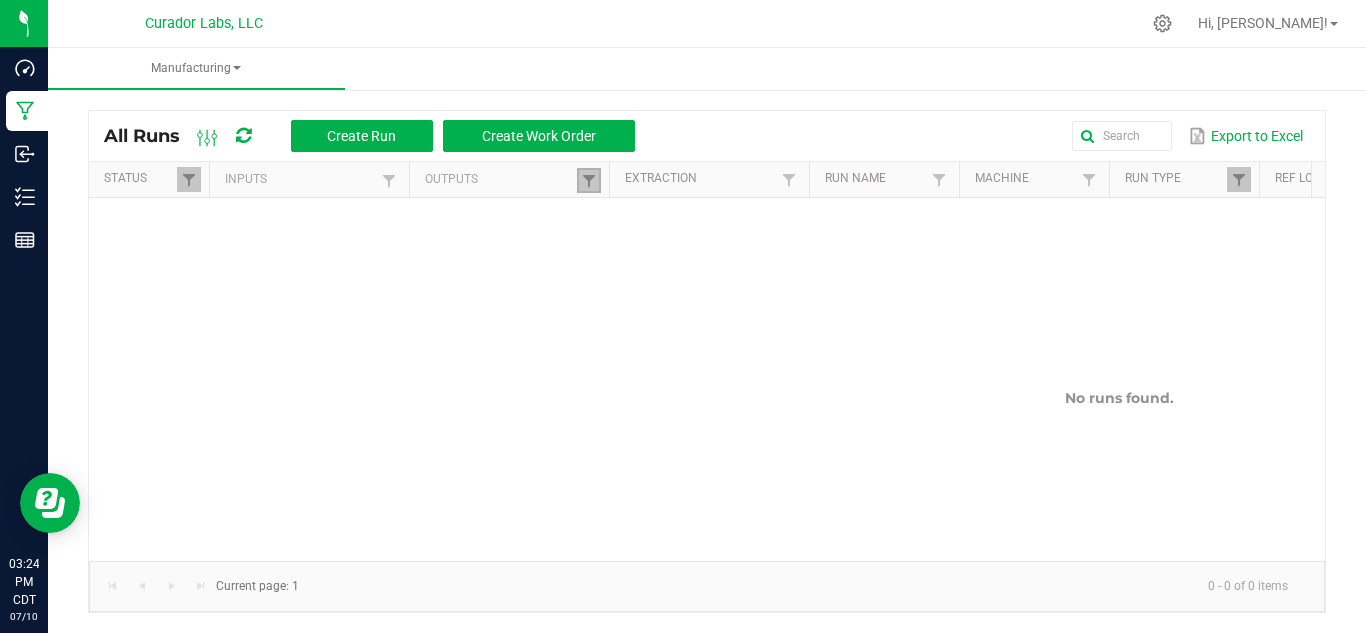 click at bounding box center [589, 180] 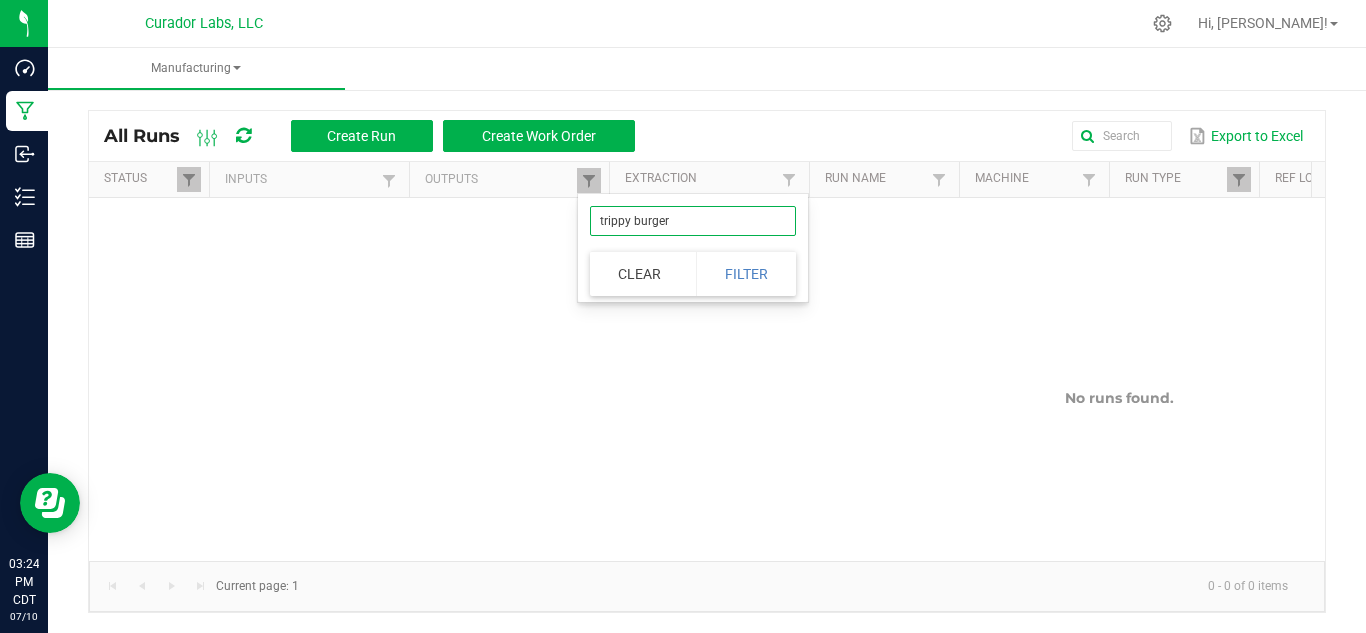 click on "trippy burger" at bounding box center (693, 221) 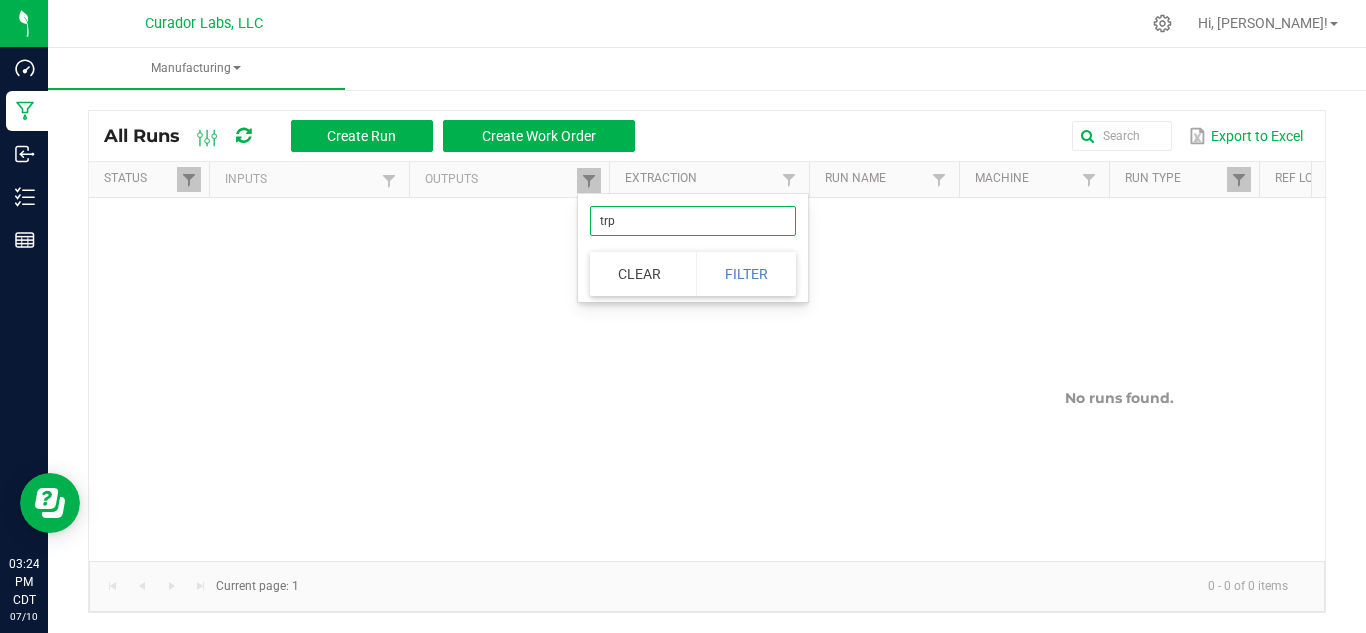 type on "trps" 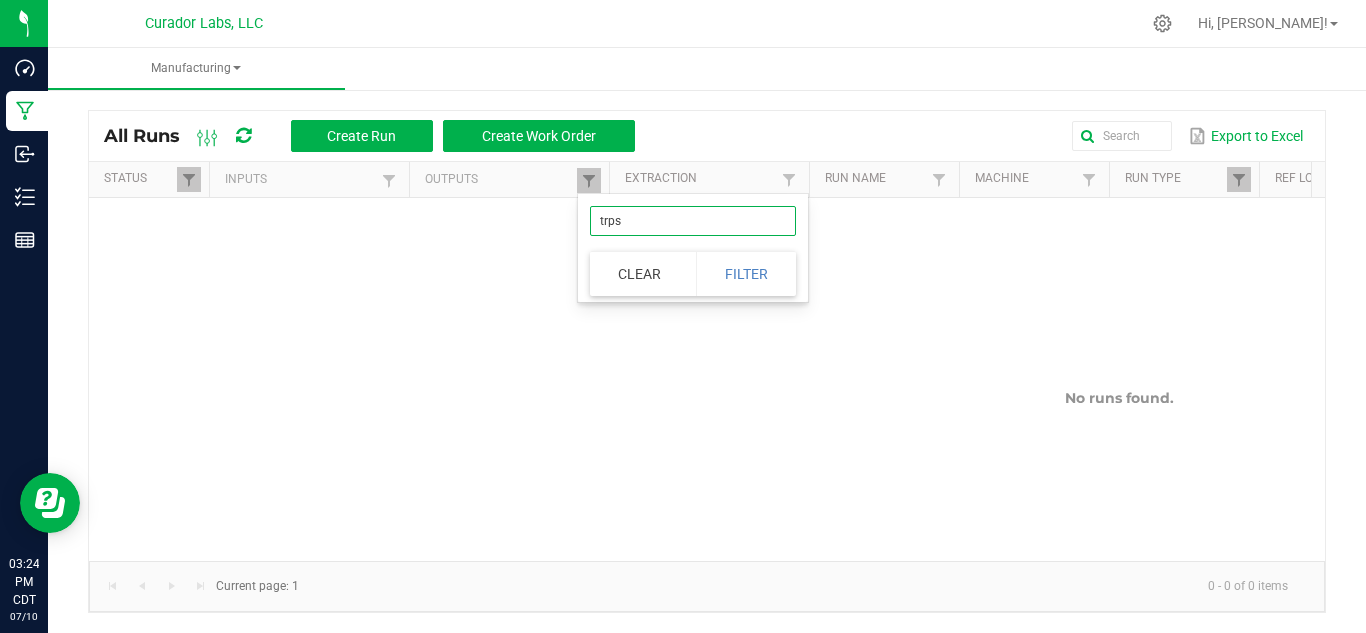 click on "Filter" at bounding box center (746, 274) 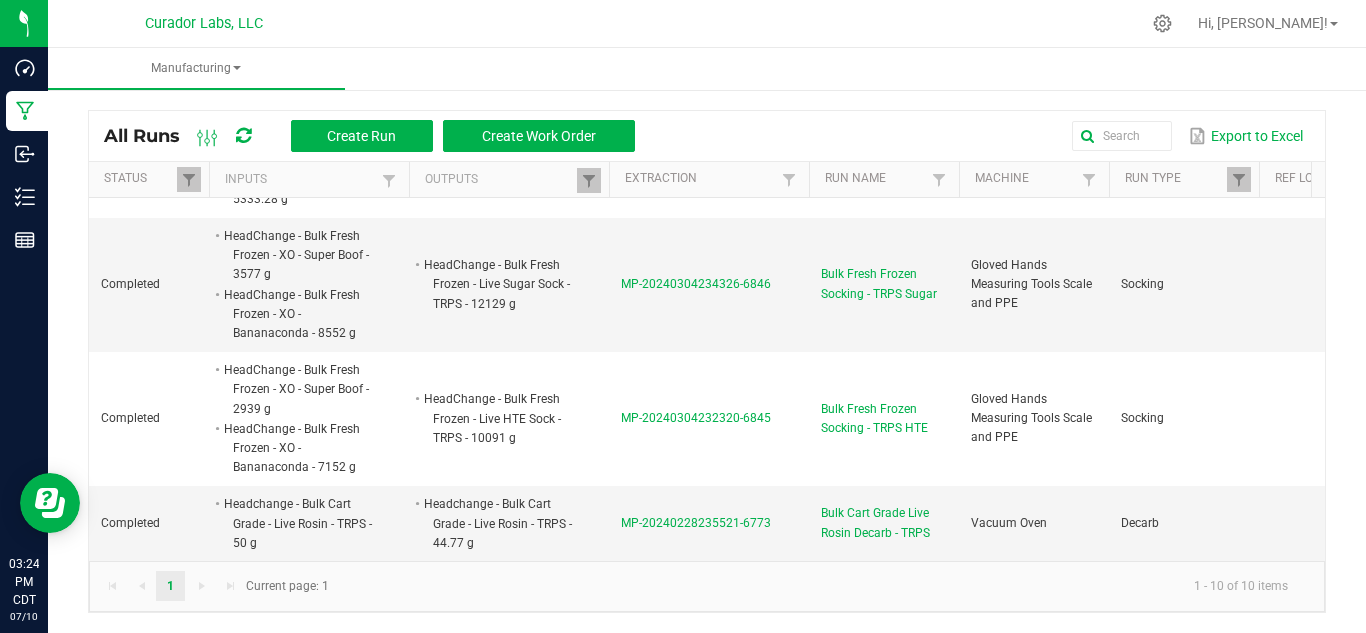 scroll, scrollTop: 506, scrollLeft: 427, axis: both 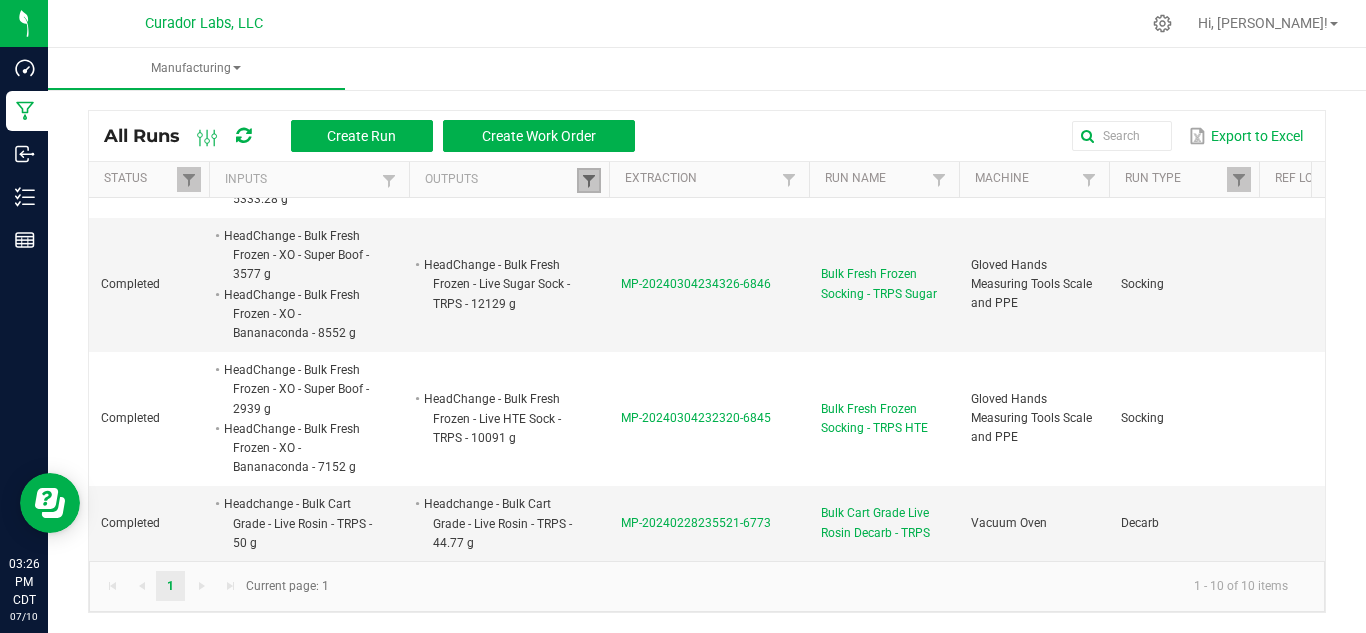 click at bounding box center [589, 181] 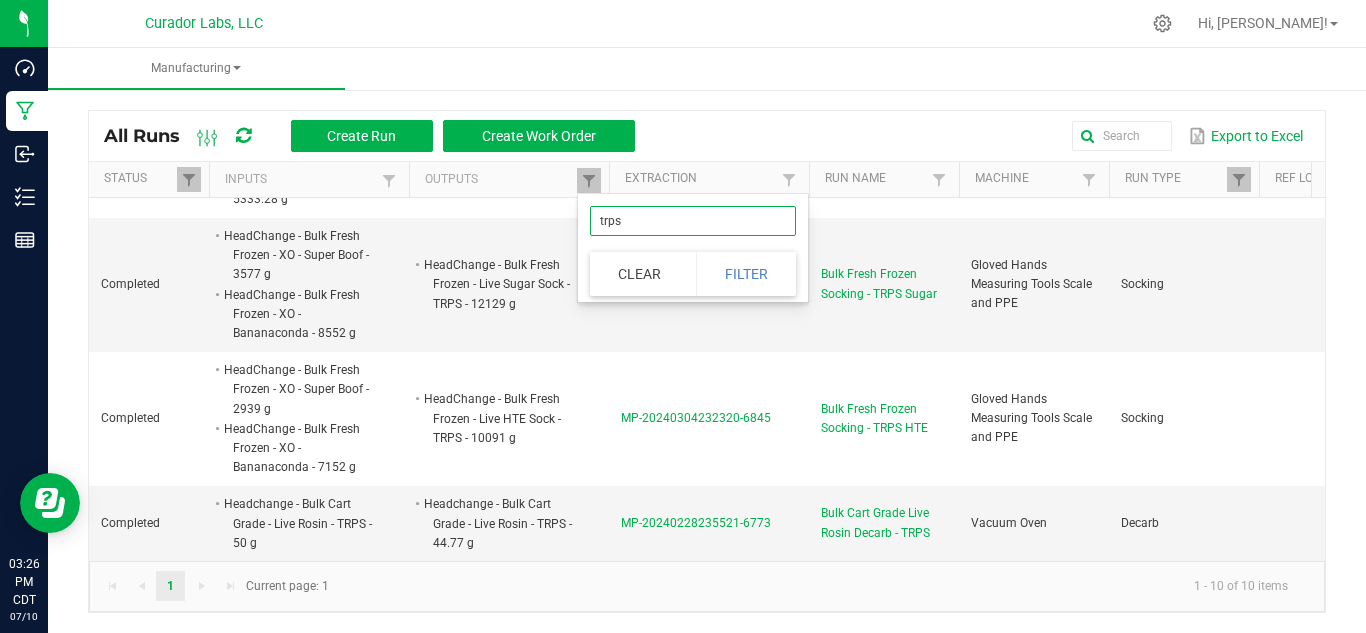 click on "trps" at bounding box center (693, 221) 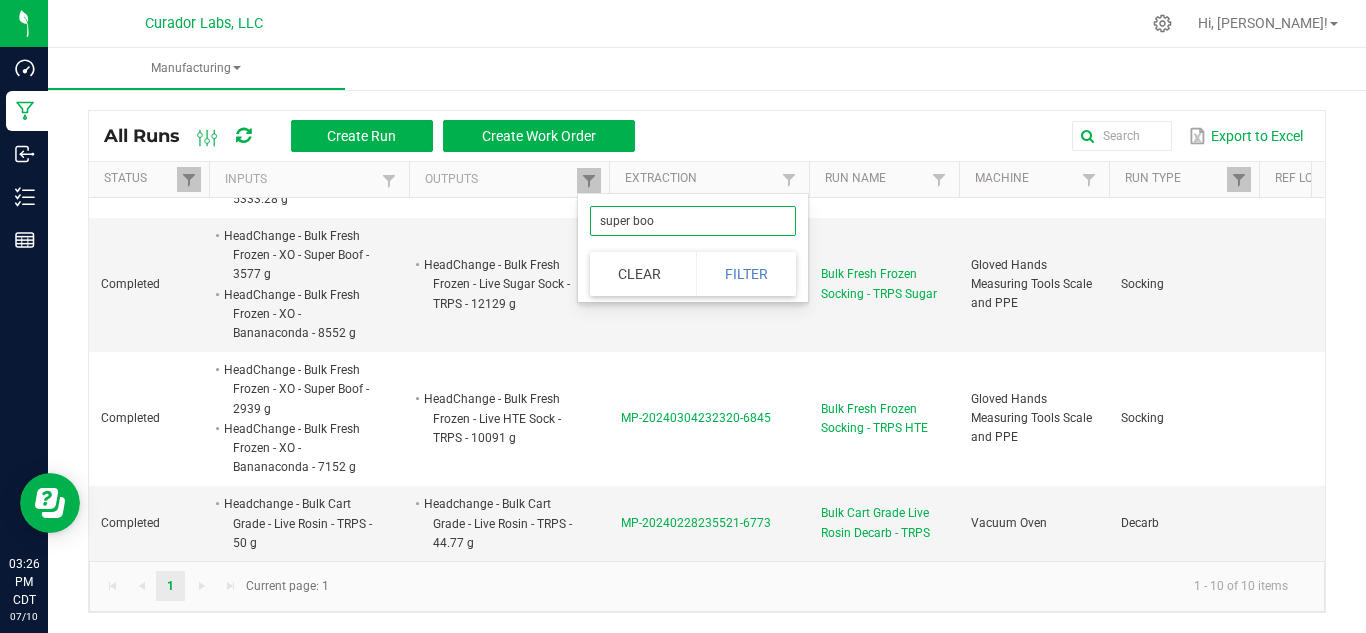 type on "super boof" 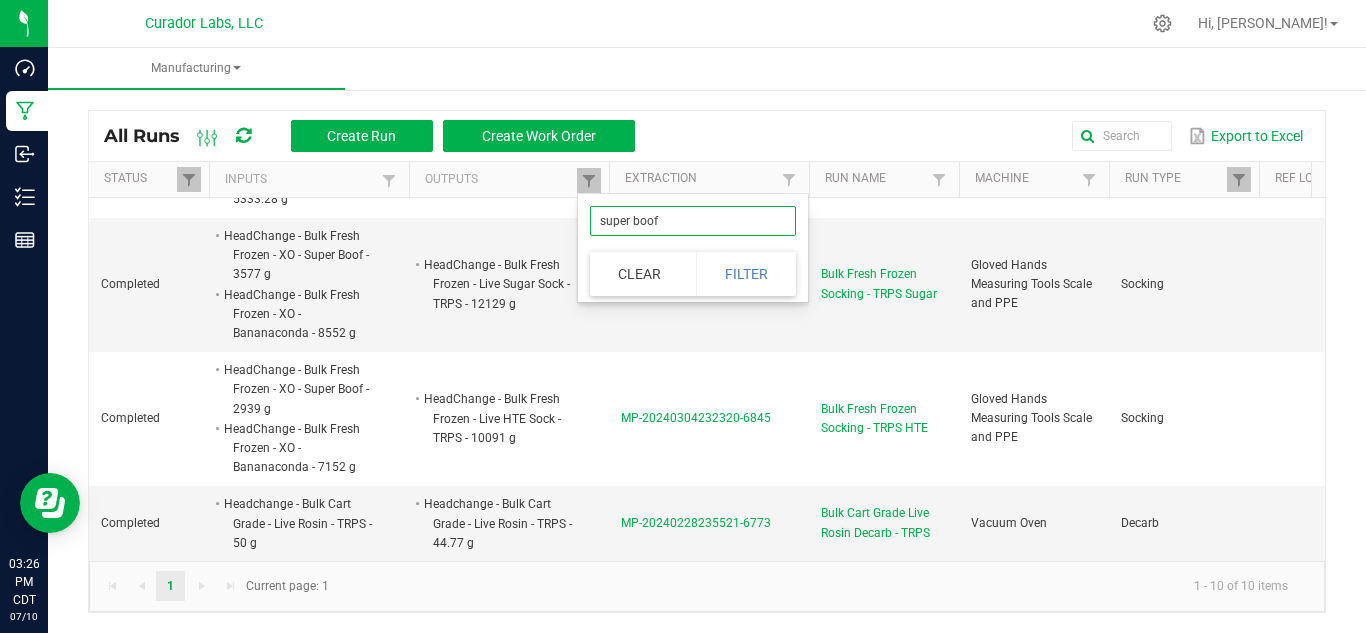 click on "Filter" at bounding box center (746, 274) 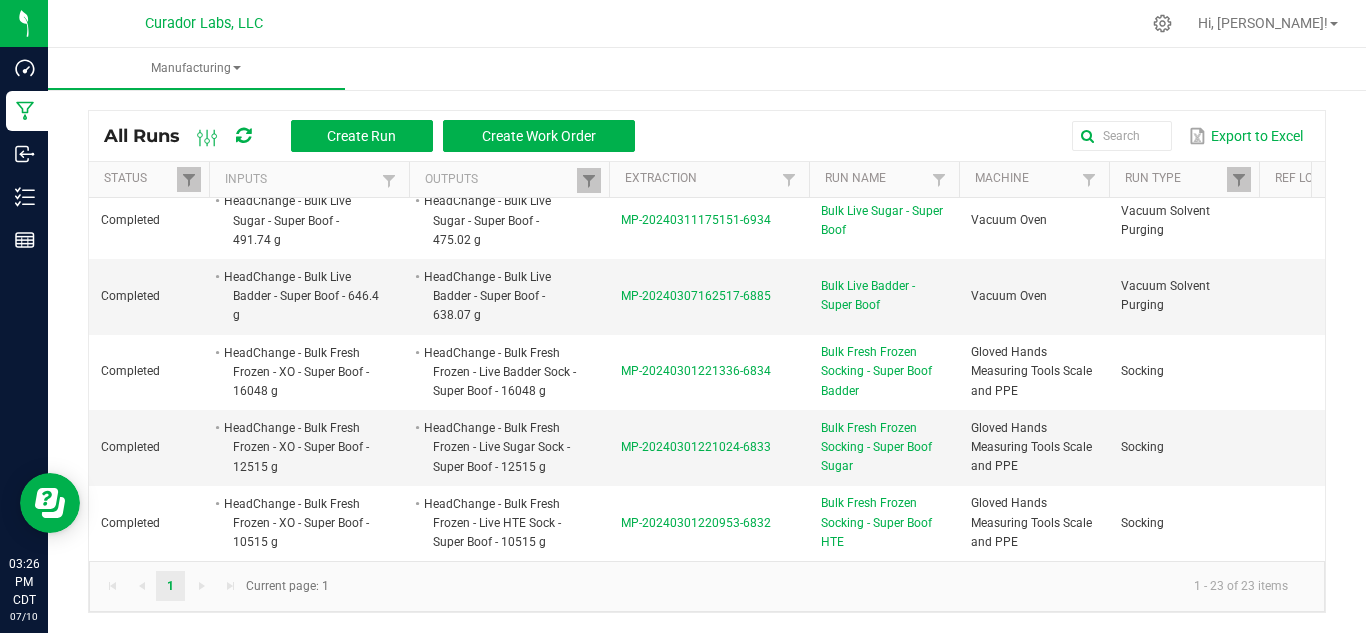 scroll, scrollTop: 1448, scrollLeft: 854, axis: both 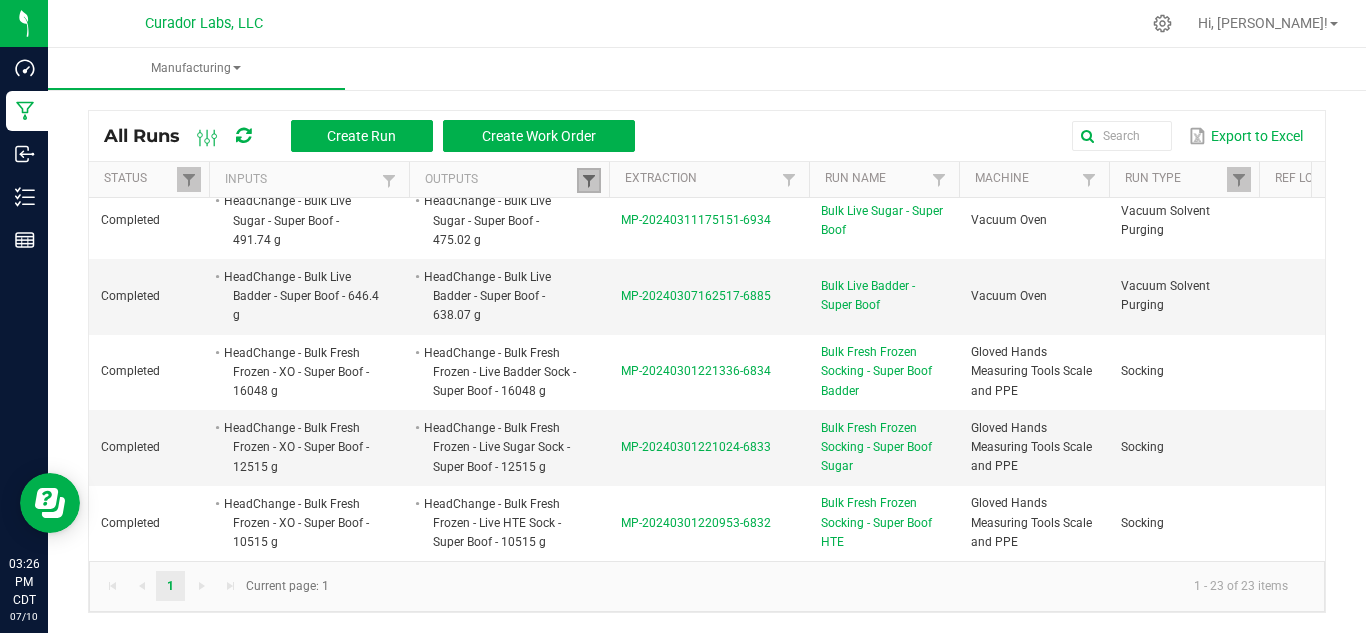 click at bounding box center [589, 181] 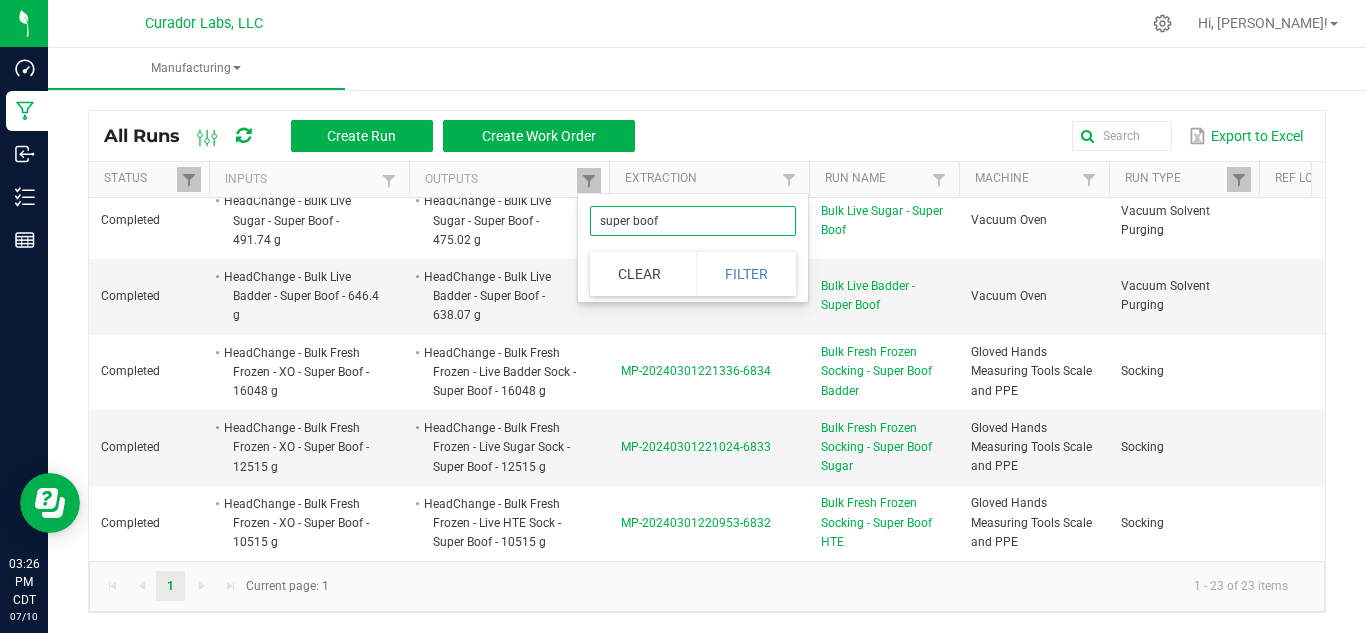 click on "super boof" at bounding box center (693, 221) 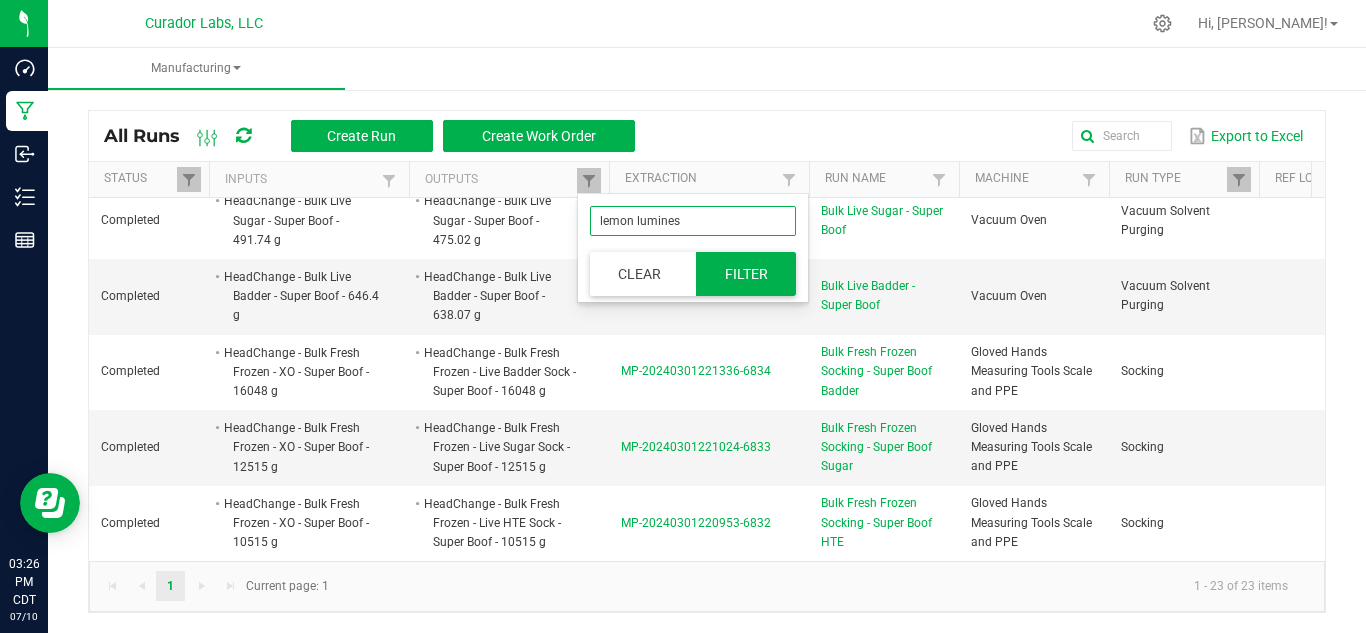 type on "lemon lumines" 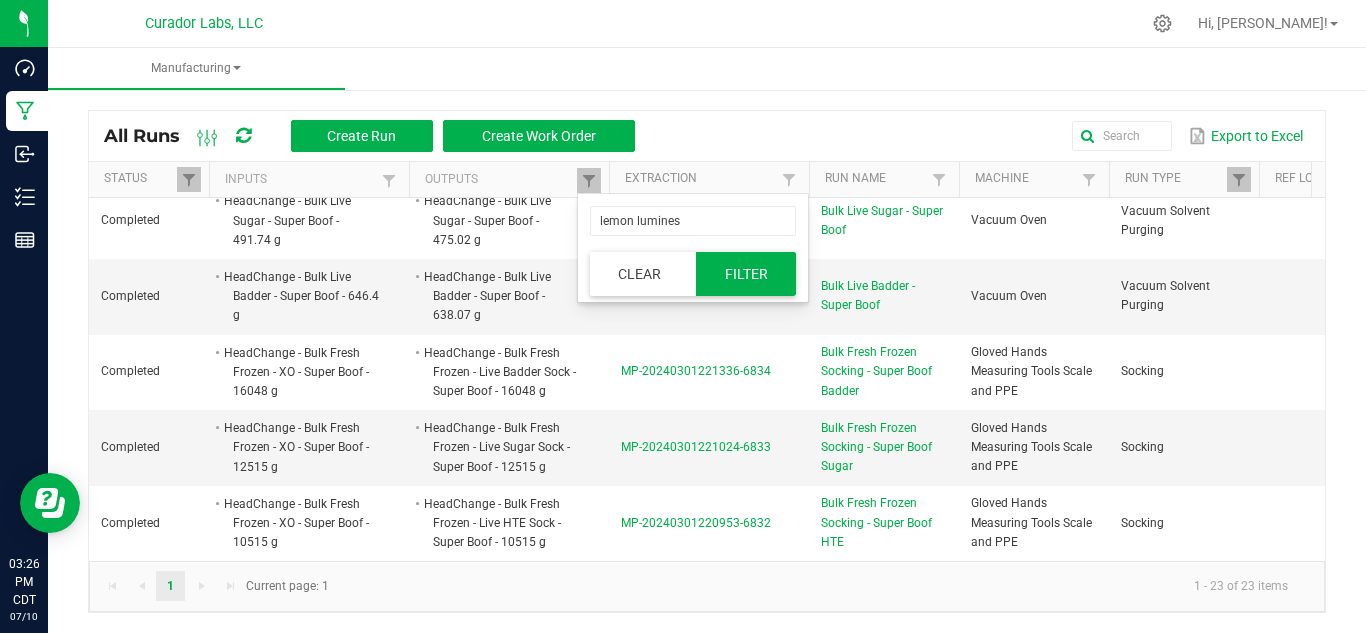 click on "Filter" at bounding box center [746, 274] 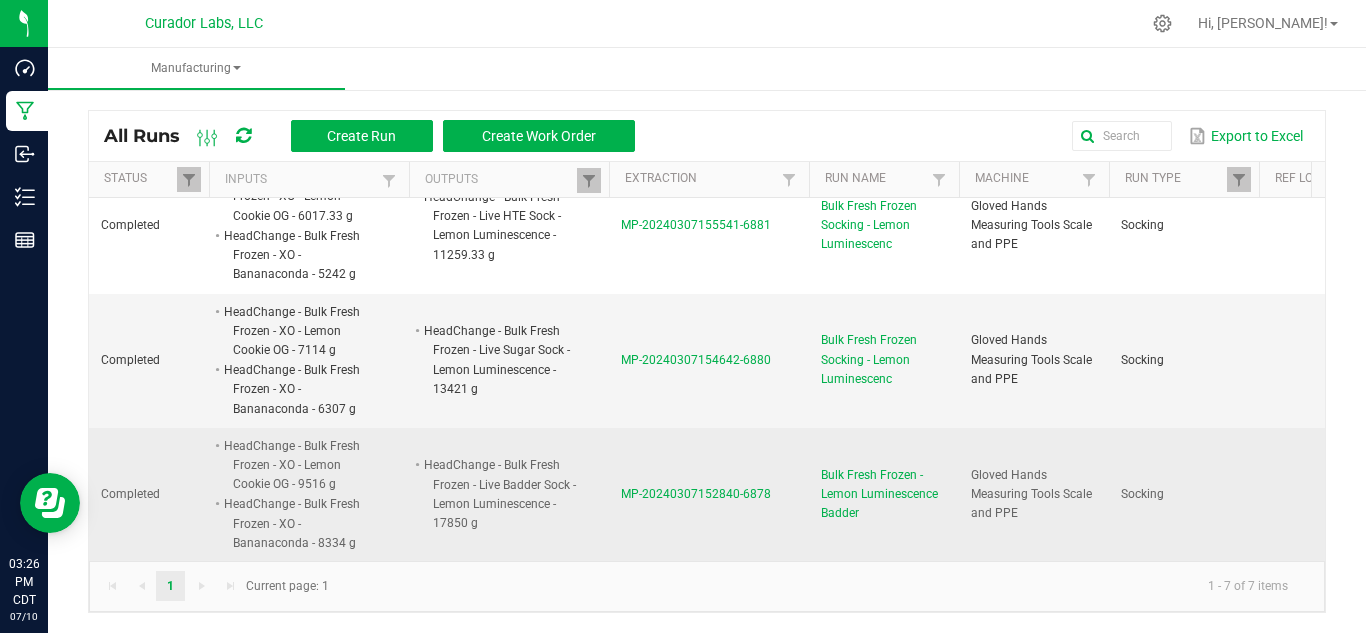 scroll, scrollTop: 356, scrollLeft: 765, axis: both 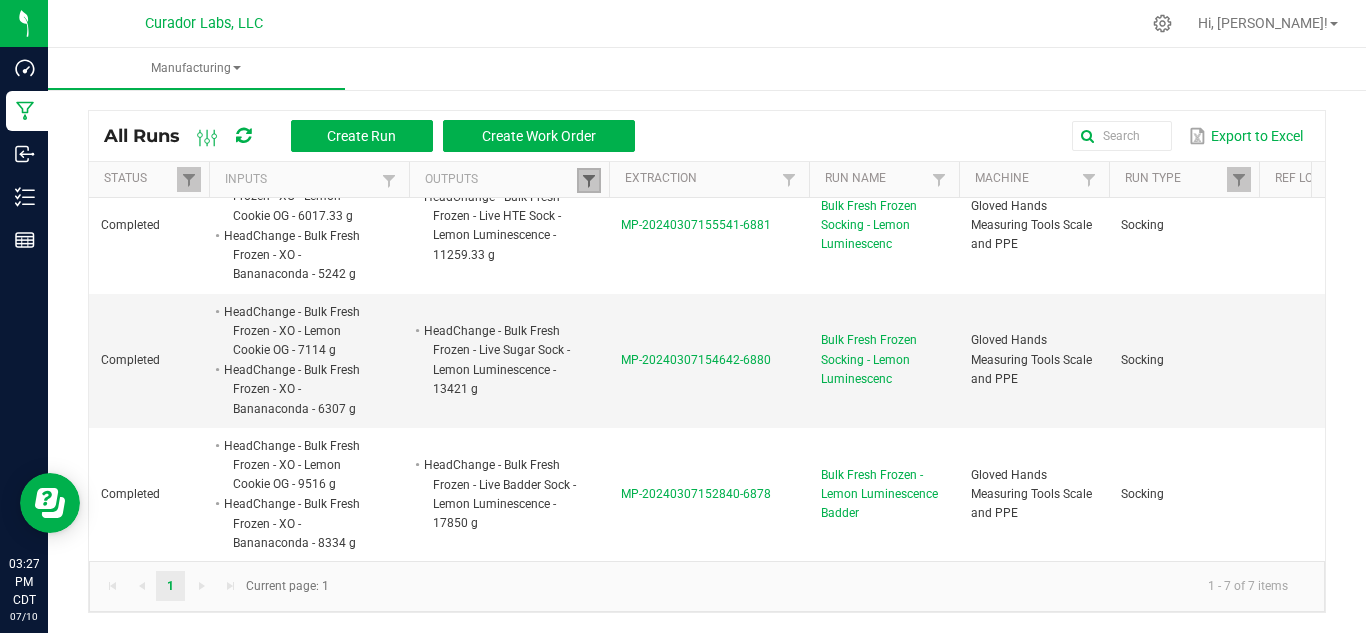 click at bounding box center (589, 181) 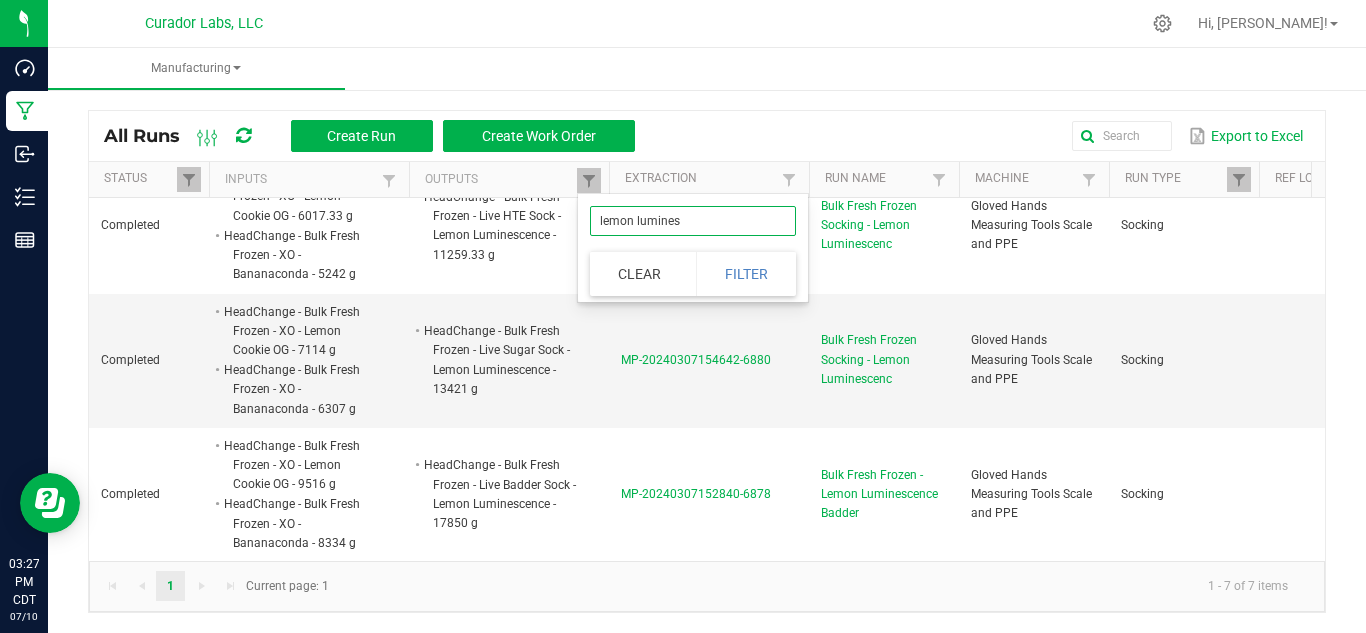 click on "lemon lumines" at bounding box center (693, 221) 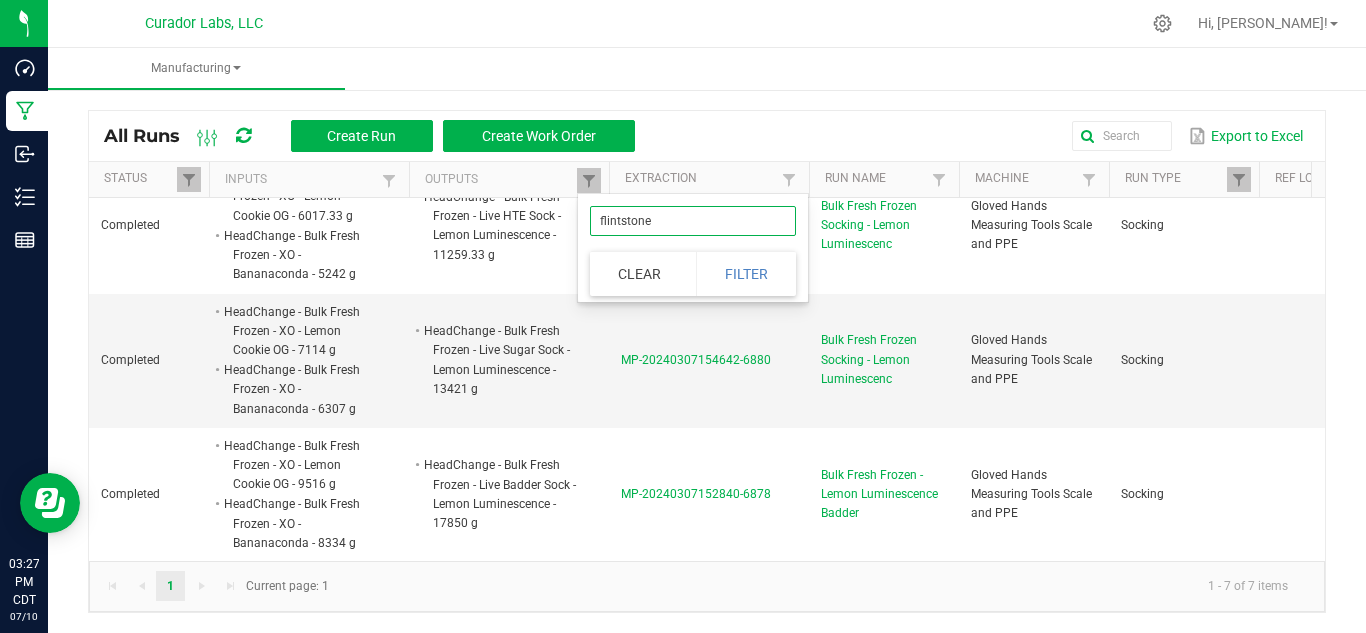 type on "flintstoned" 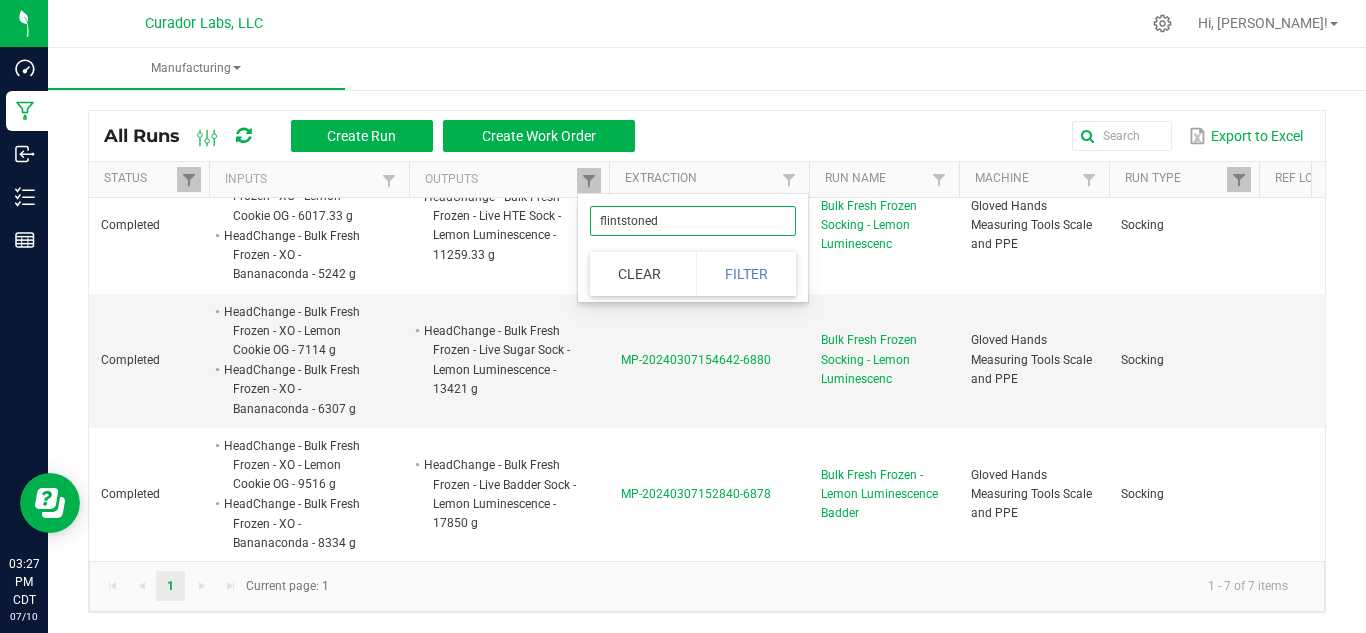 click on "Filter" at bounding box center [746, 274] 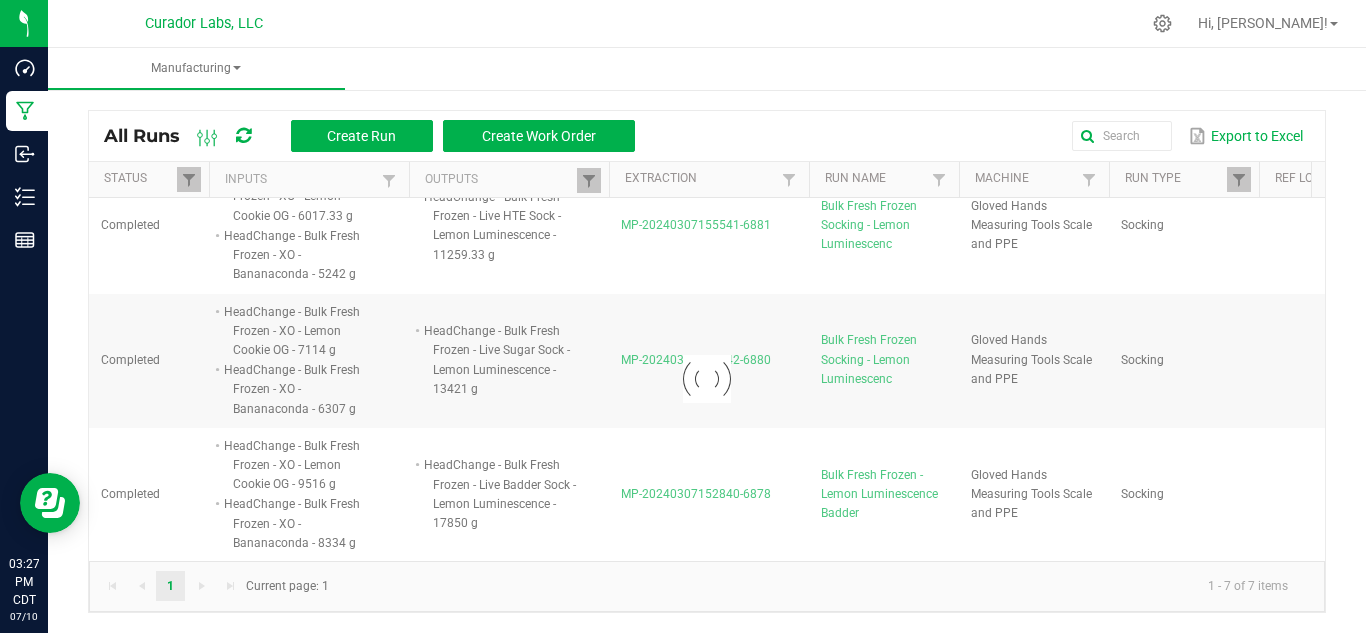 scroll, scrollTop: 0, scrollLeft: 0, axis: both 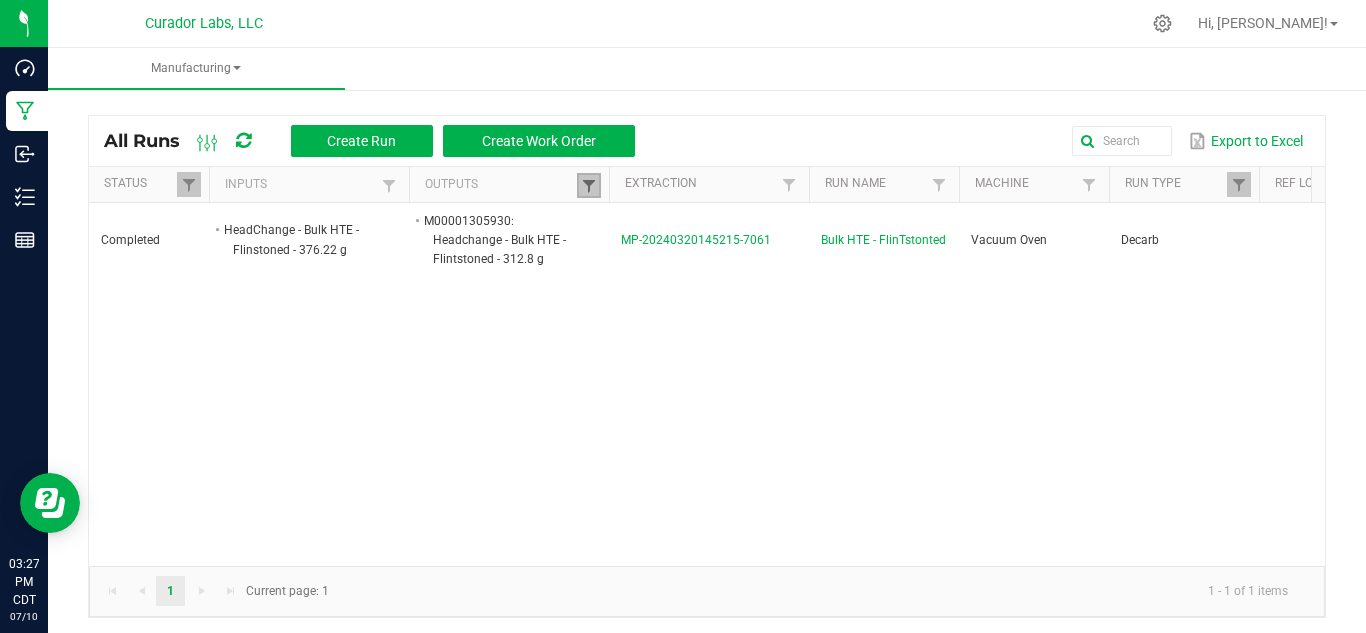 click at bounding box center (589, 186) 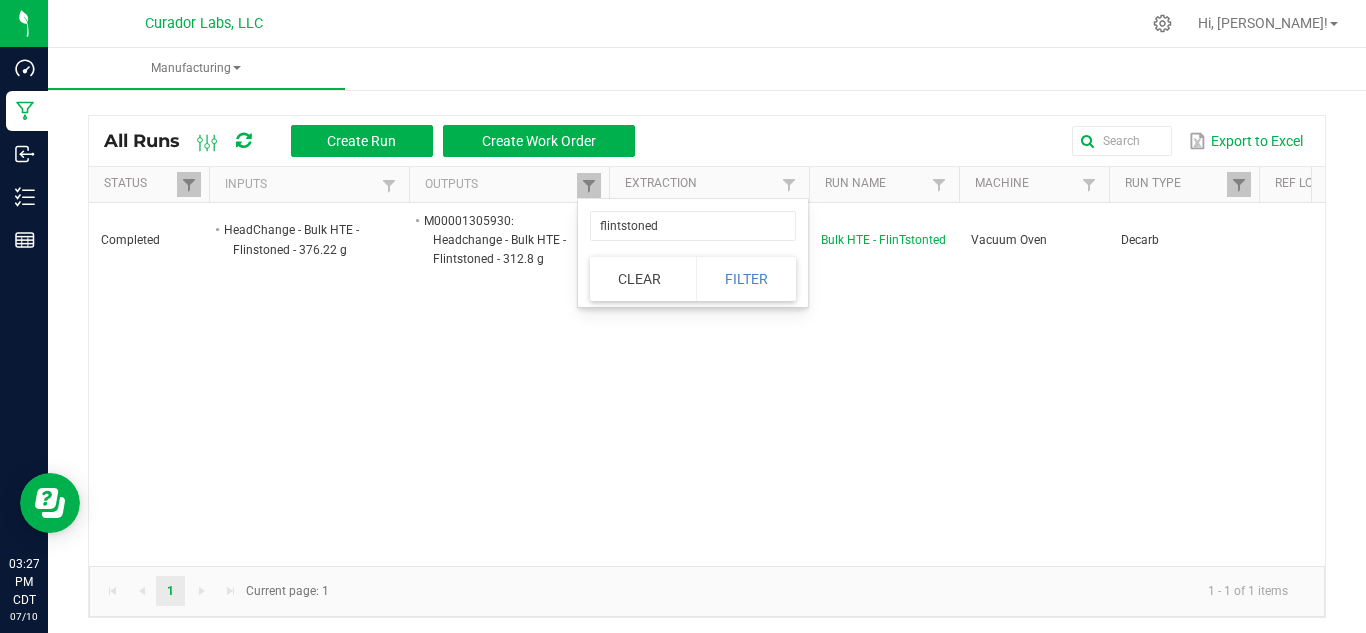 click on "Completed  HeadChange - Bulk HTE - Flinstoned - 376.22 g M00001305930: Headchange - Bulk HTE - Flintstoned - 312.8 g  MP-20240320145215-7061  Bulk HTE - FlinTstonted  Vacuum Oven   Decarb               [DATE] 11:06:30 AM CDT  Testing - R&D - 1 u" at bounding box center (707, 384) 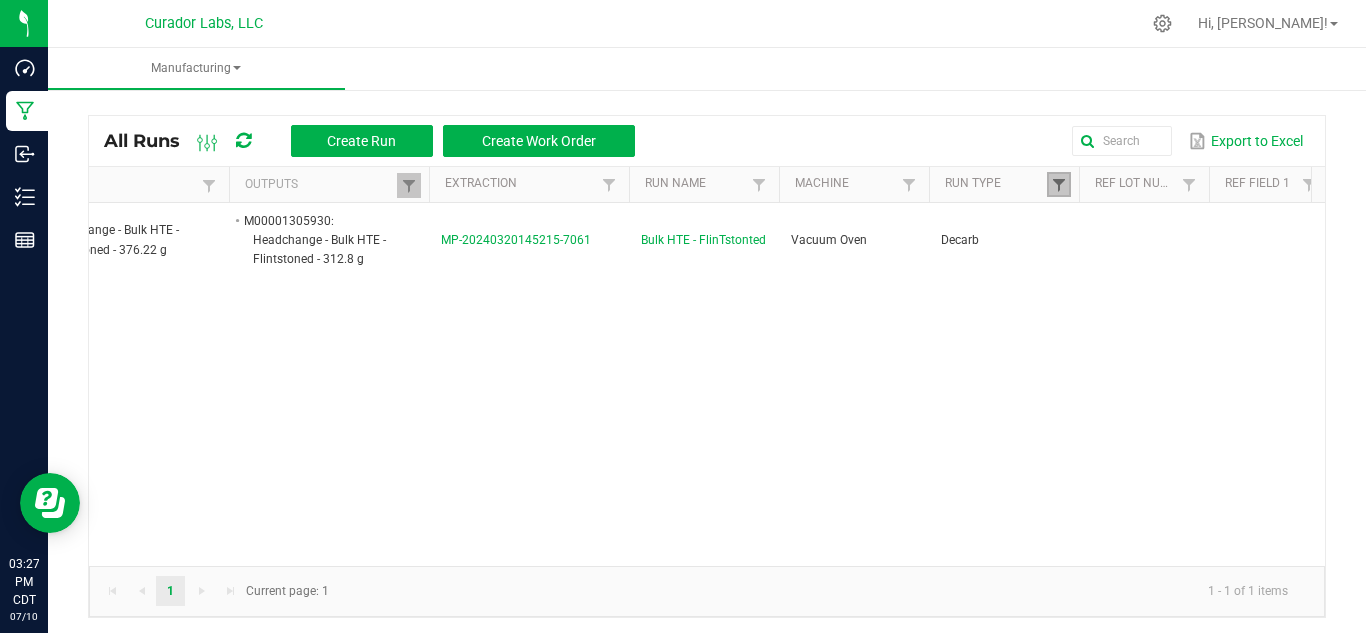 click at bounding box center [1059, 185] 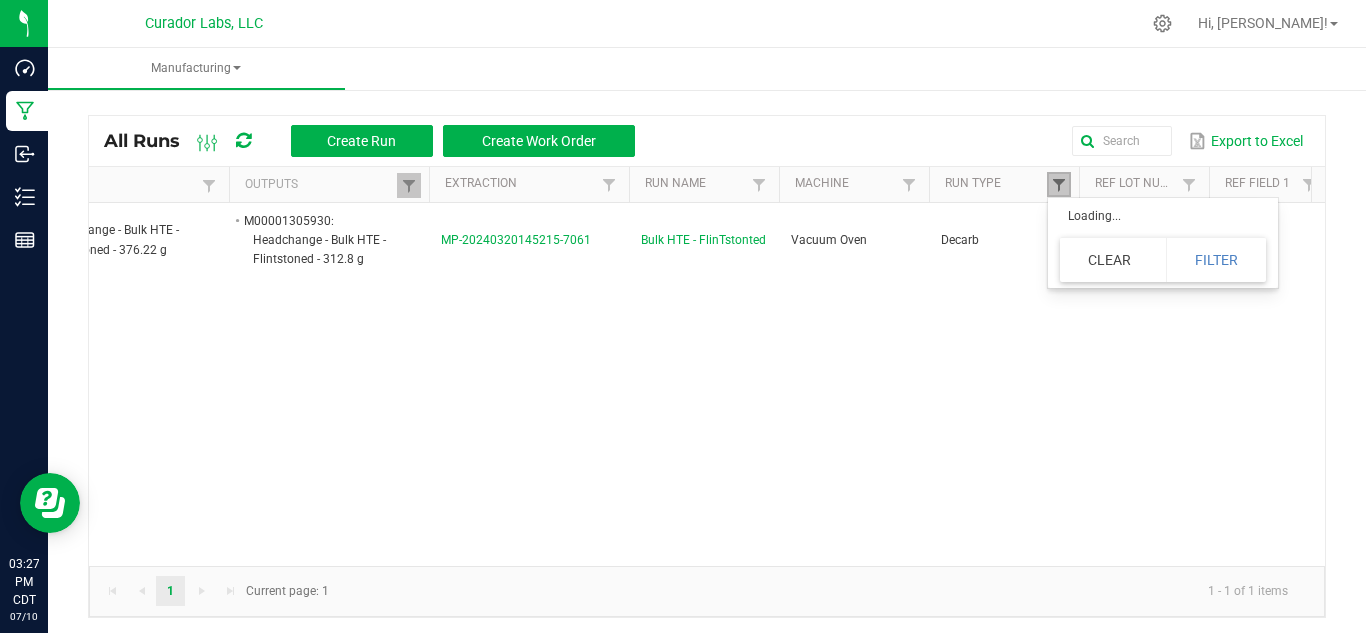 click at bounding box center [1059, 185] 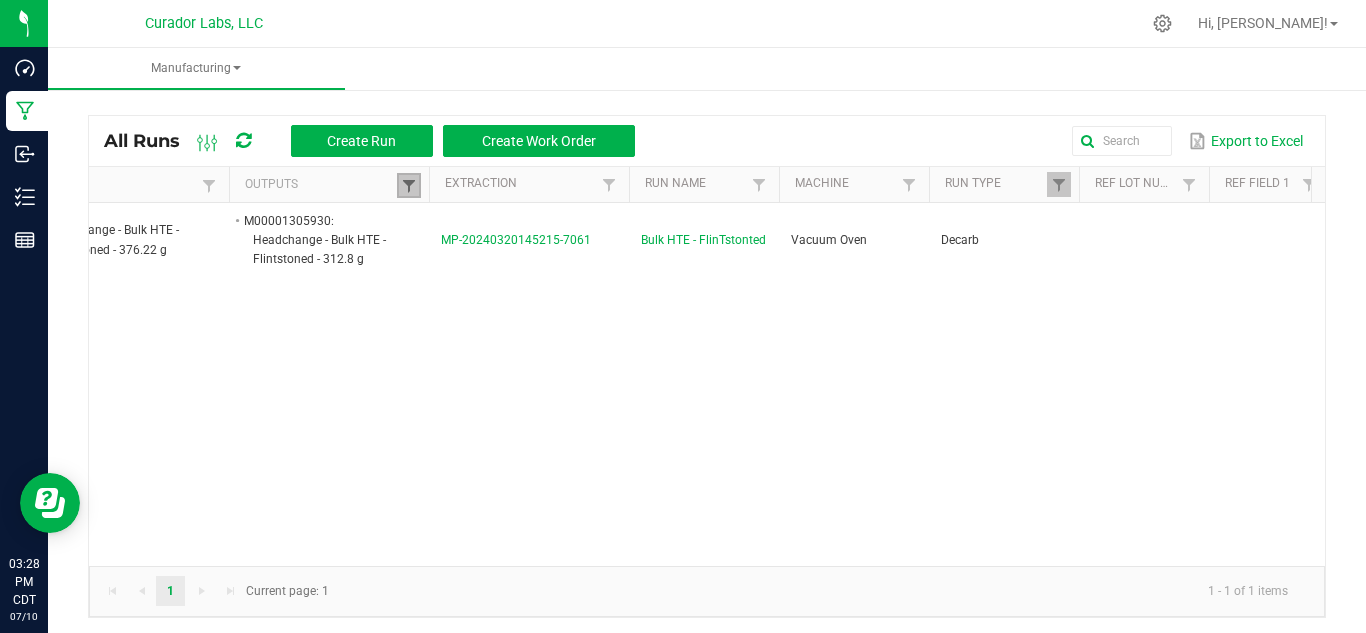 click at bounding box center (409, 186) 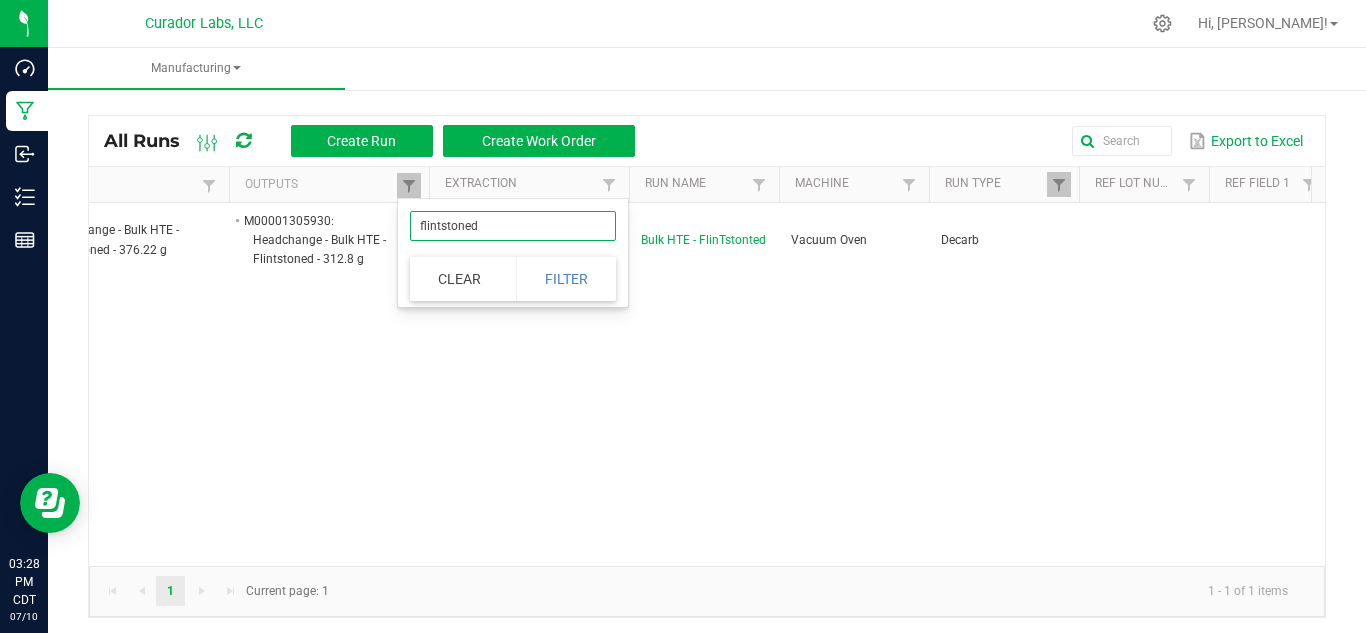 click on "flintstoned" at bounding box center [513, 226] 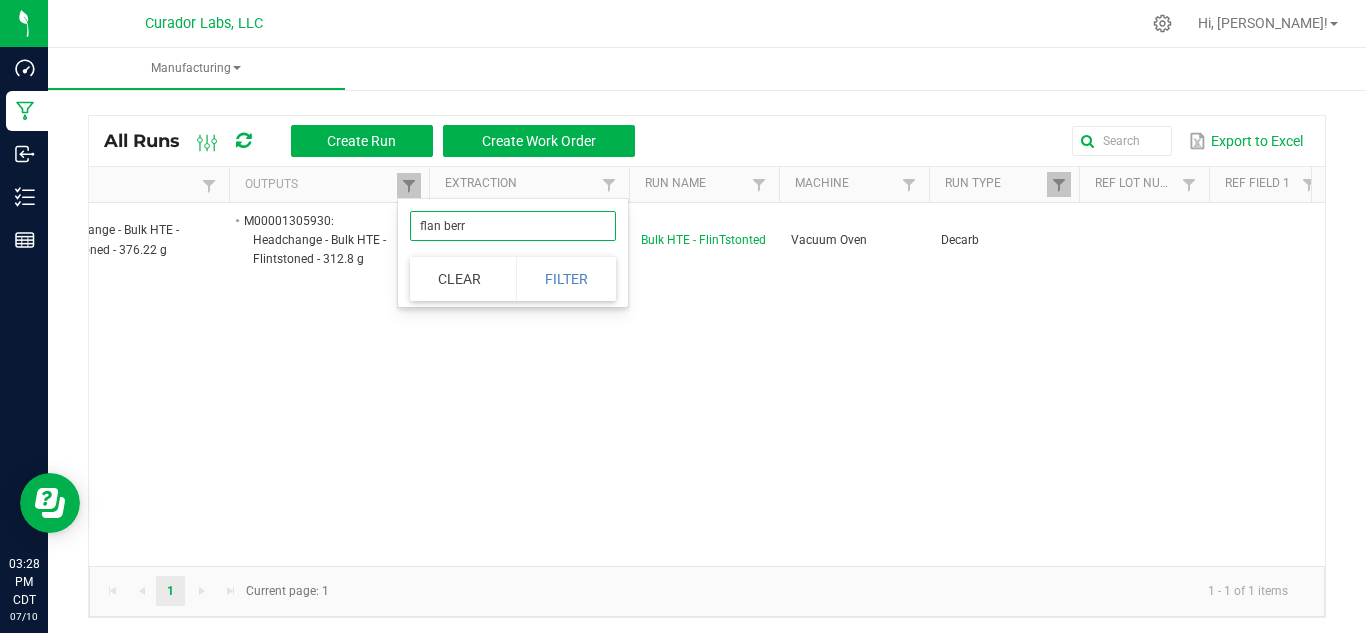 type on "[PERSON_NAME]" 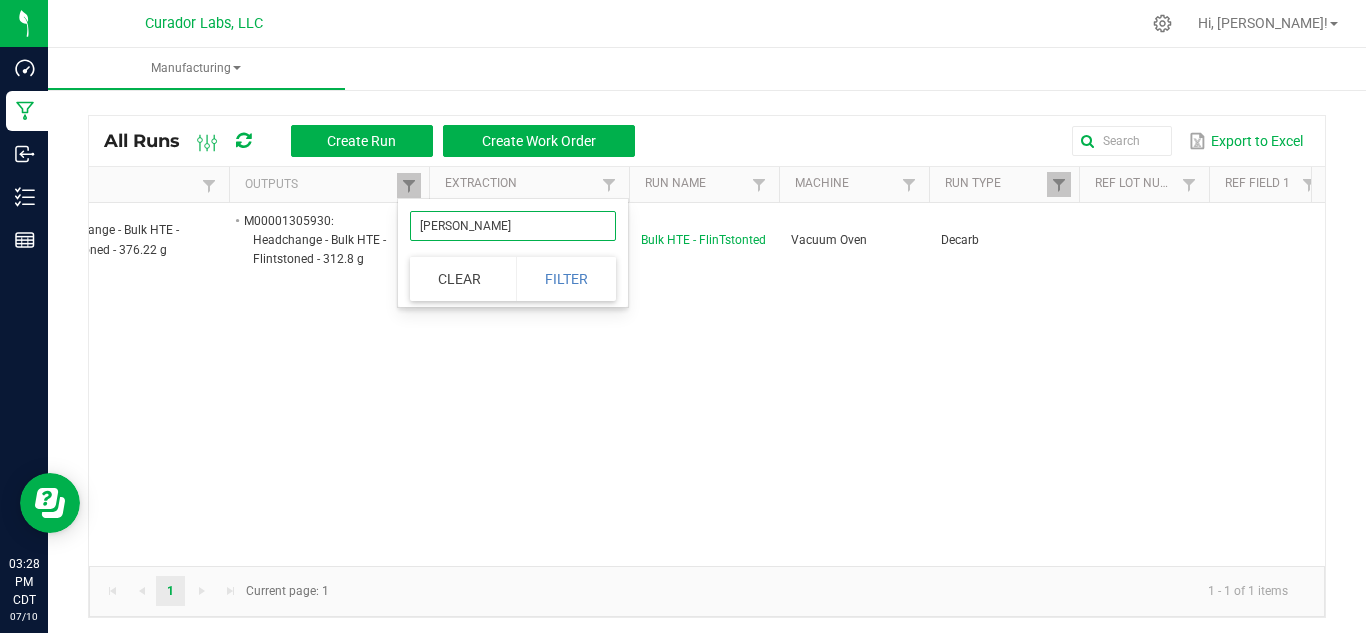 click on "Filter" at bounding box center (566, 279) 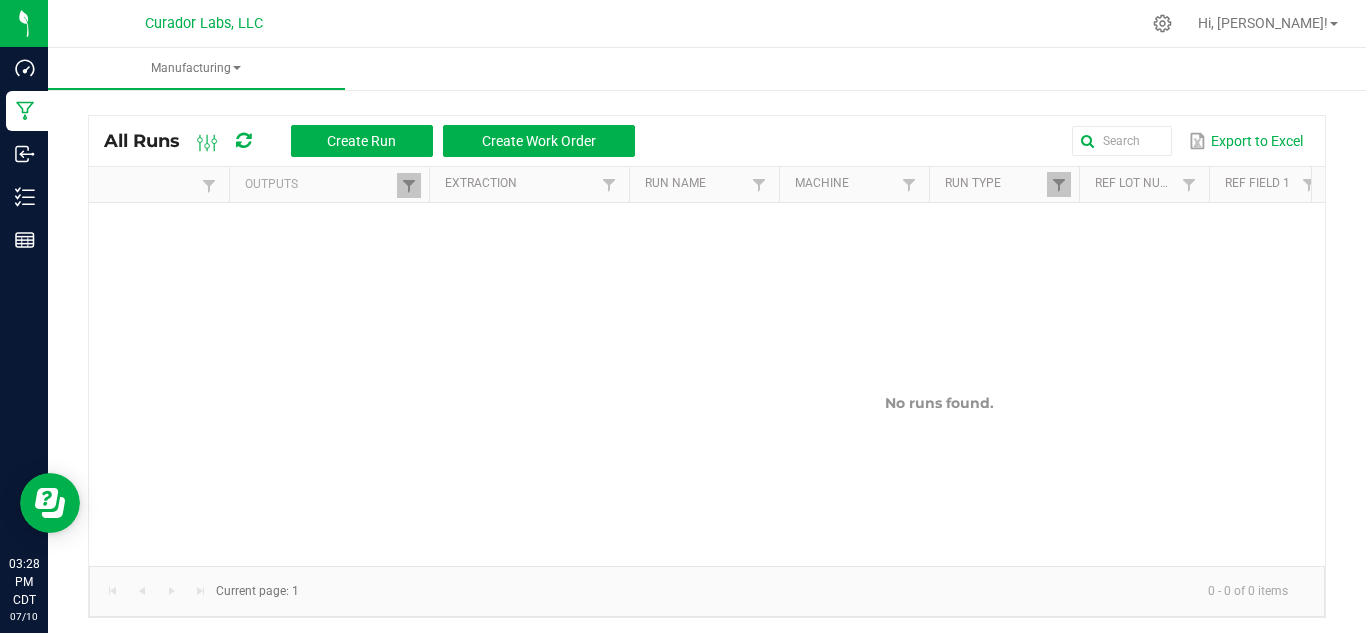 click on "Outputs" at bounding box center [329, 185] 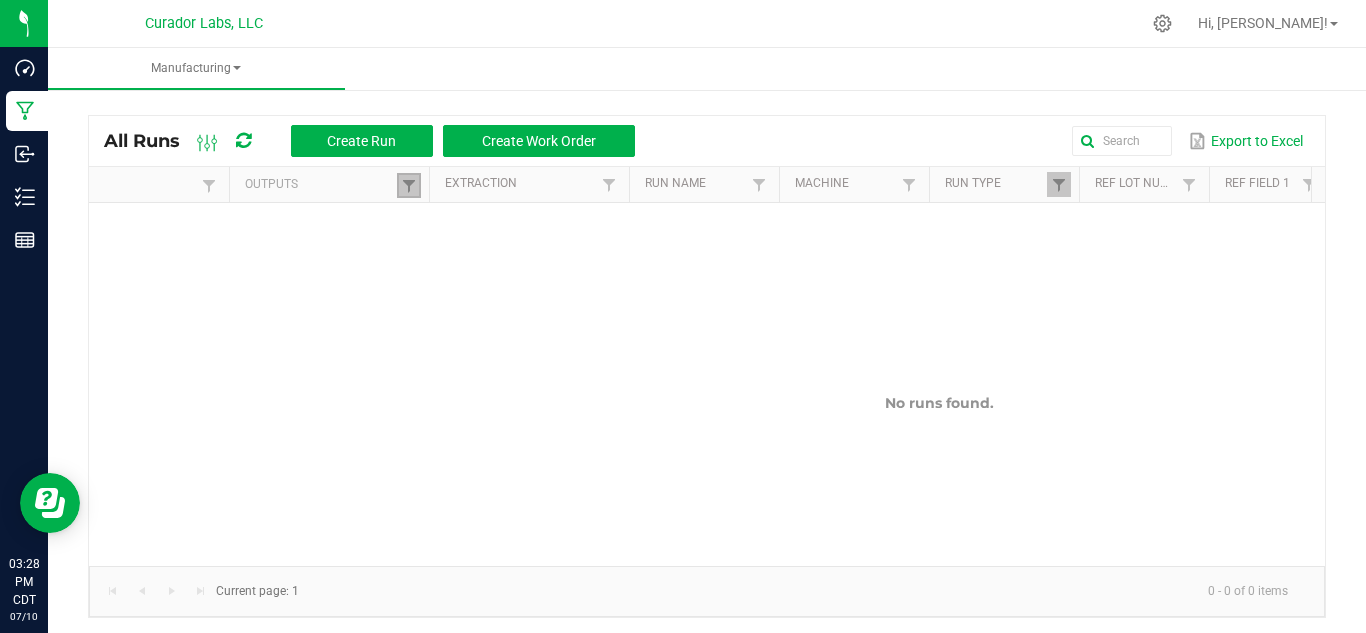 click at bounding box center (409, 185) 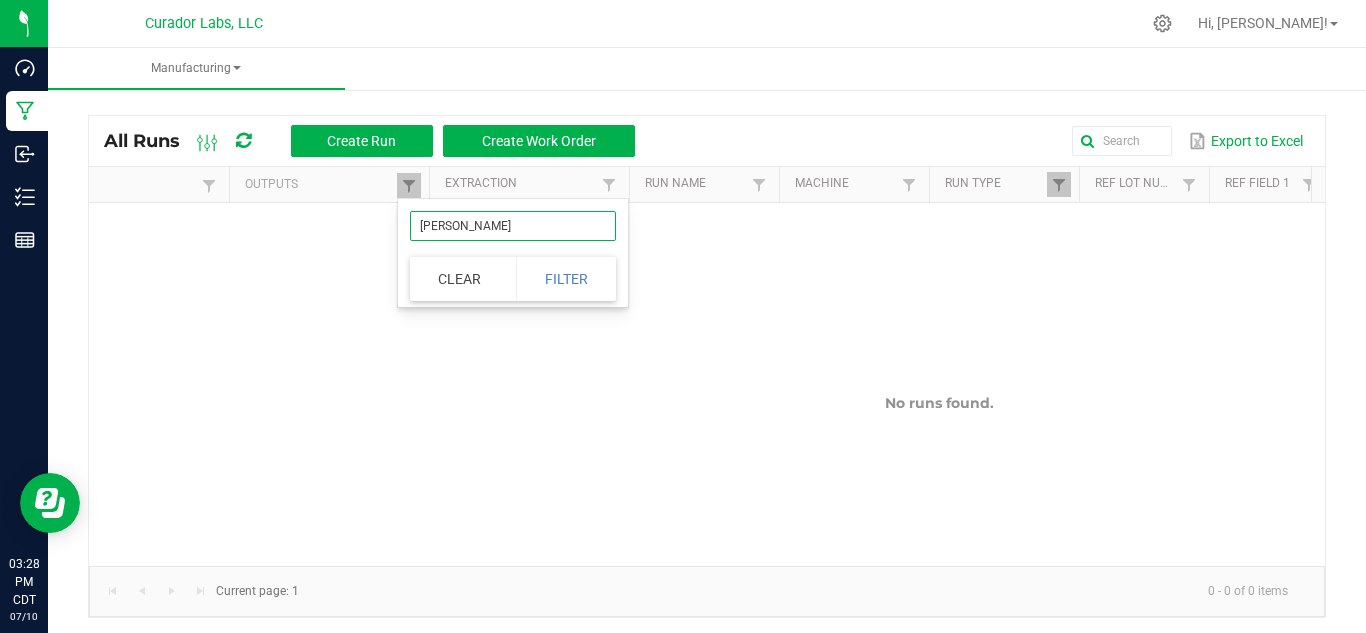 click on "[PERSON_NAME]" at bounding box center [513, 226] 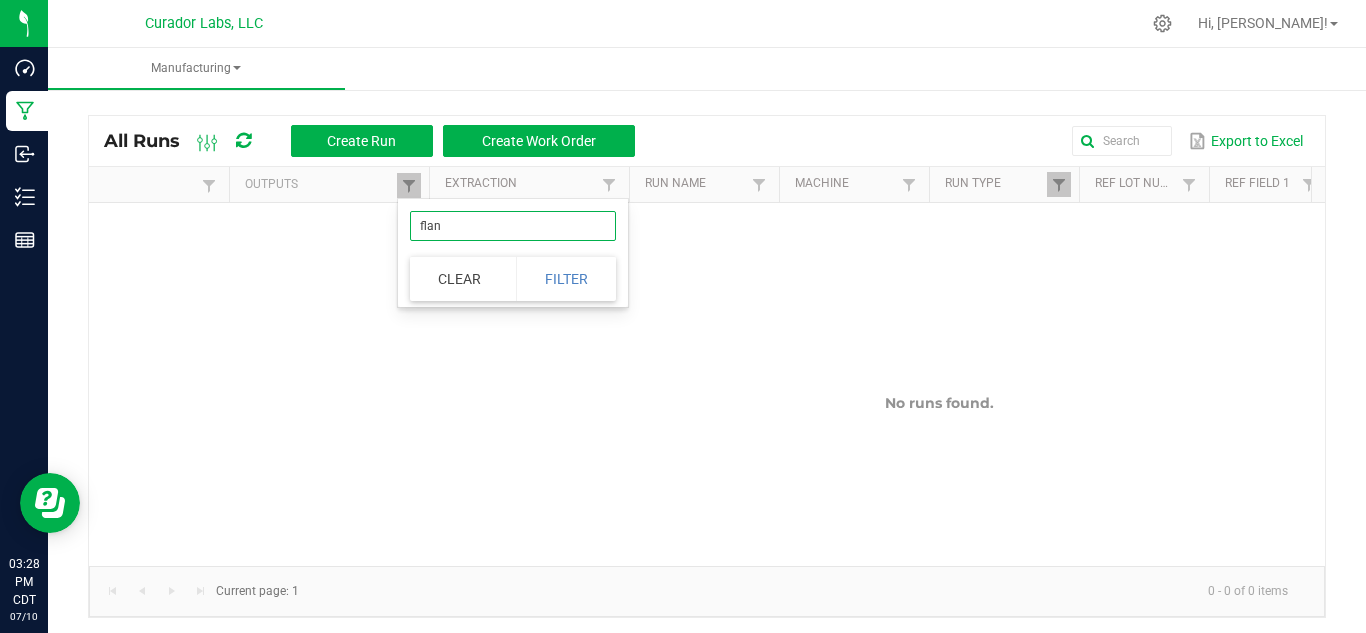 type on "flan" 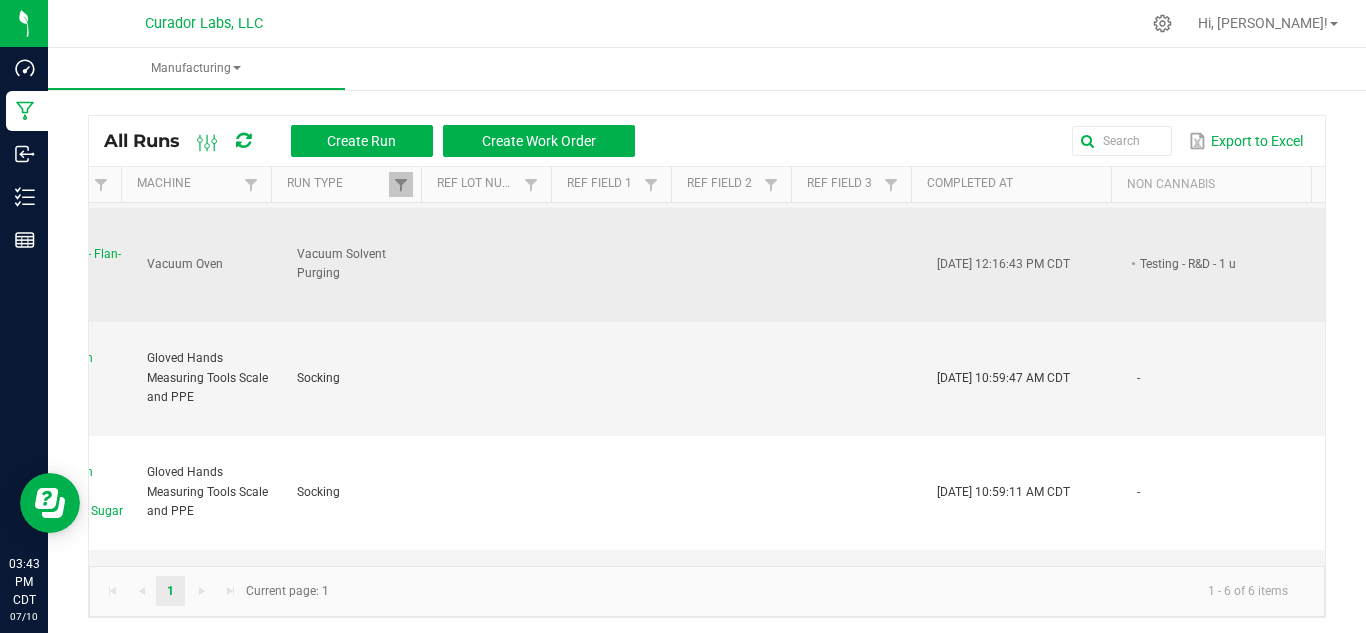 scroll, scrollTop: 204, scrollLeft: 0, axis: vertical 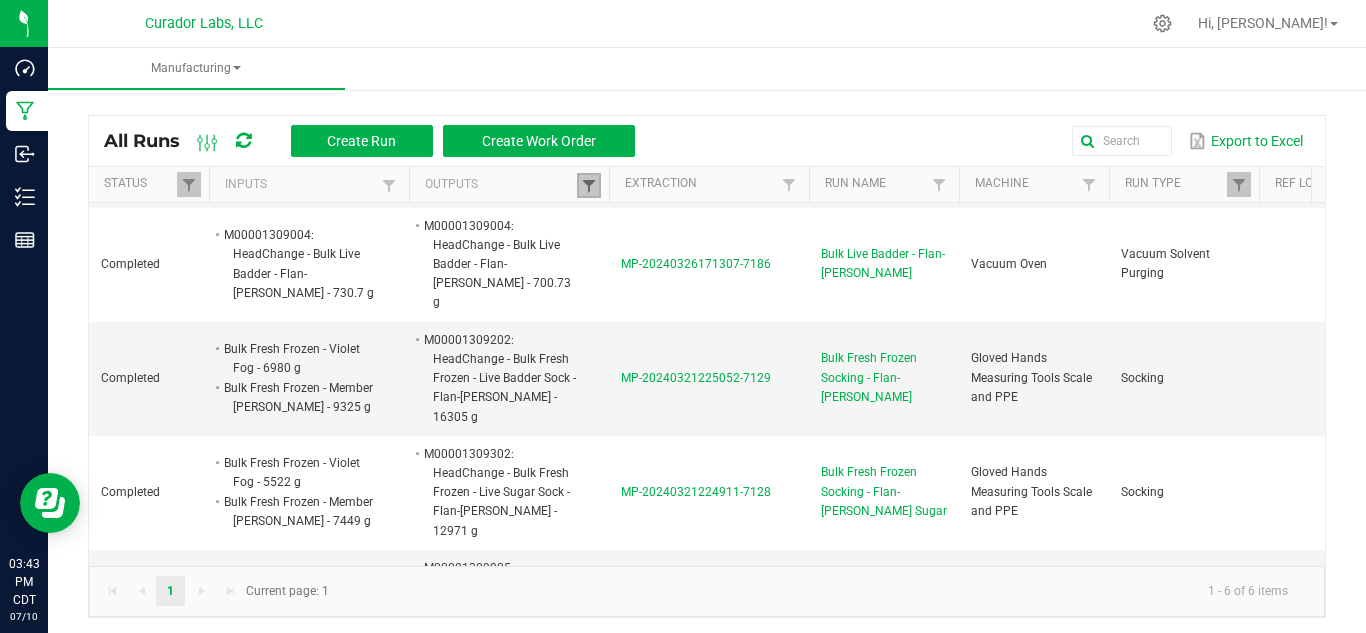 click at bounding box center [589, 186] 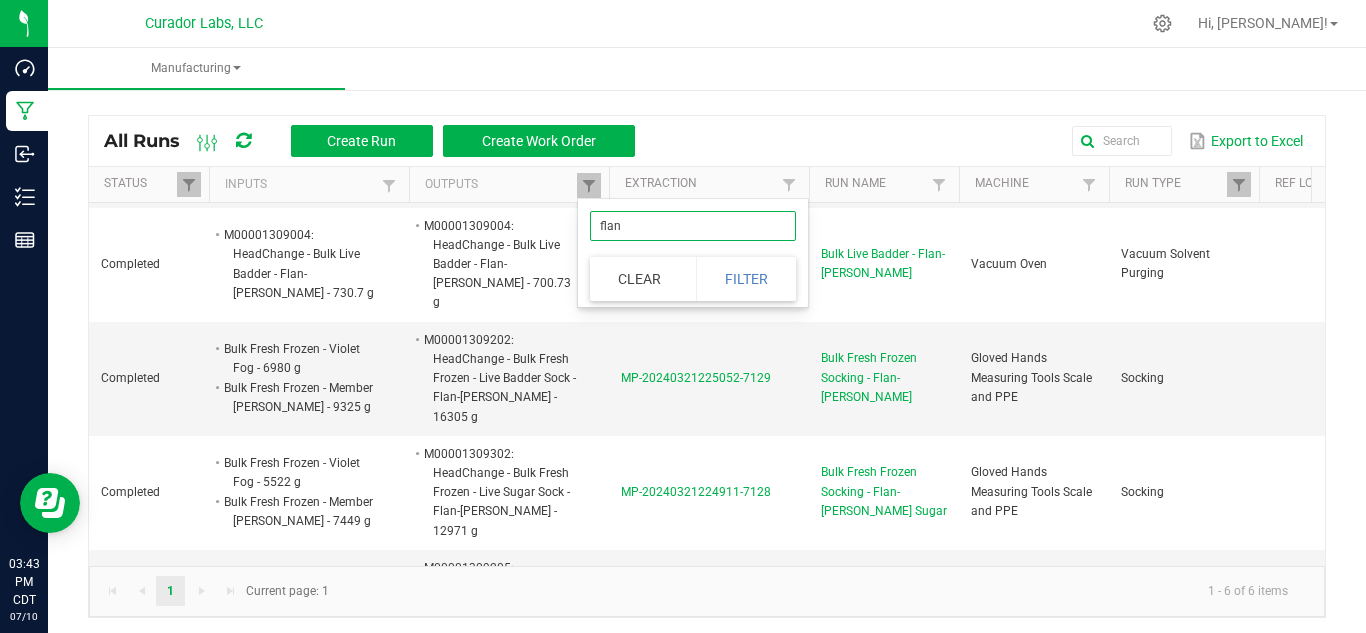click on "flan" at bounding box center (693, 226) 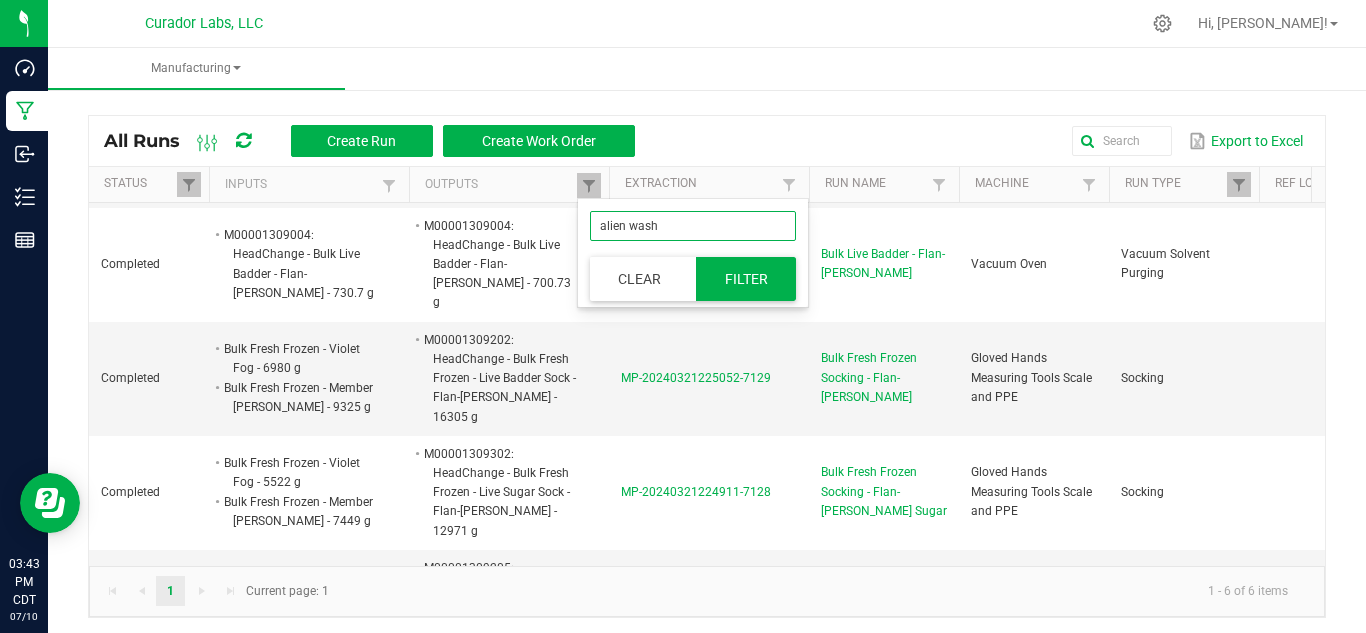 type on "alien wash" 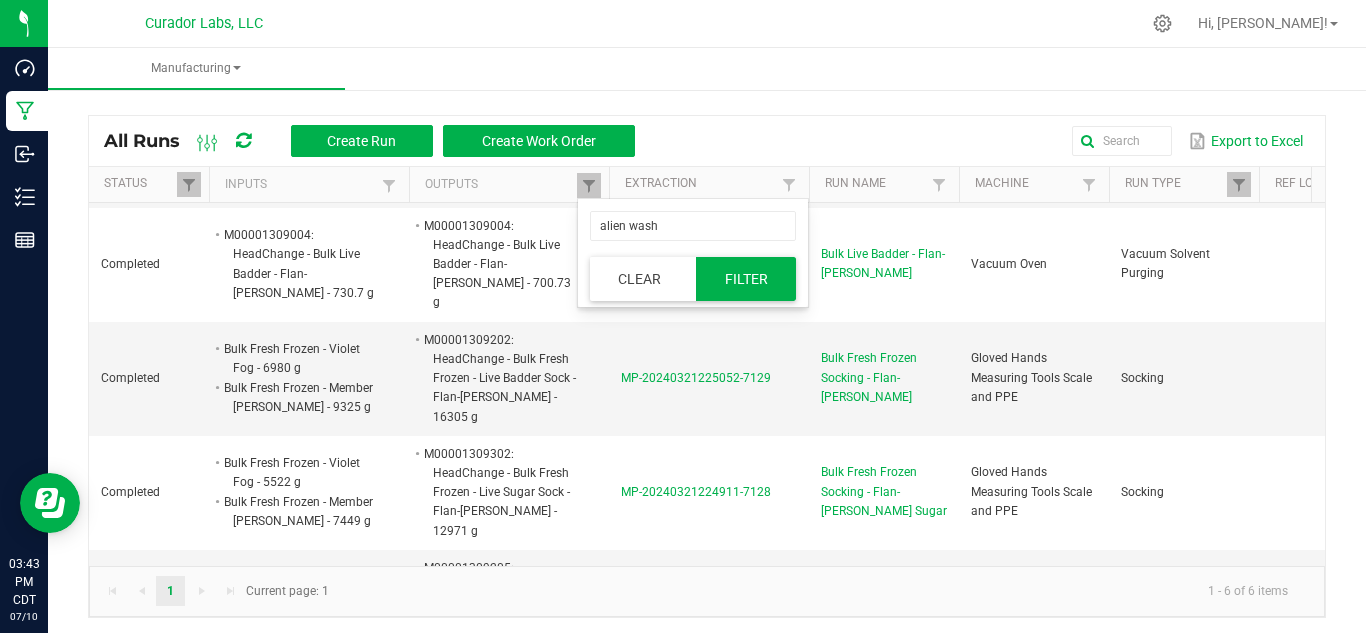 click on "Filter" at bounding box center [746, 279] 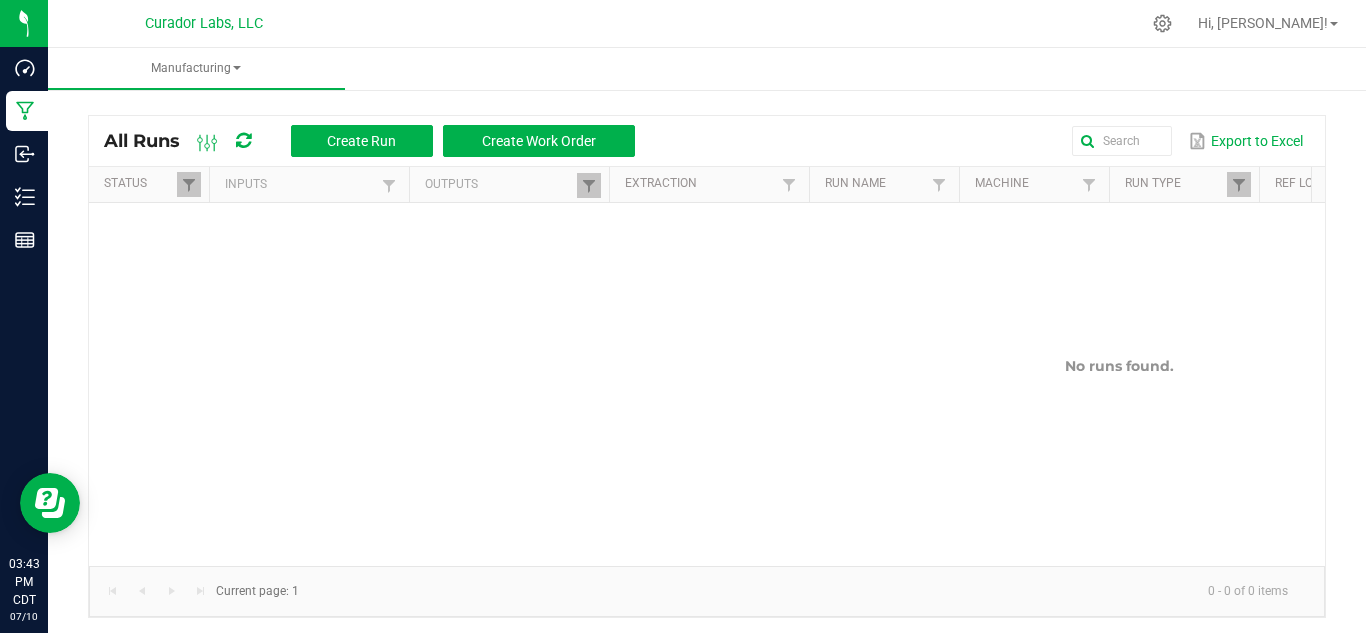 scroll, scrollTop: 52, scrollLeft: 0, axis: vertical 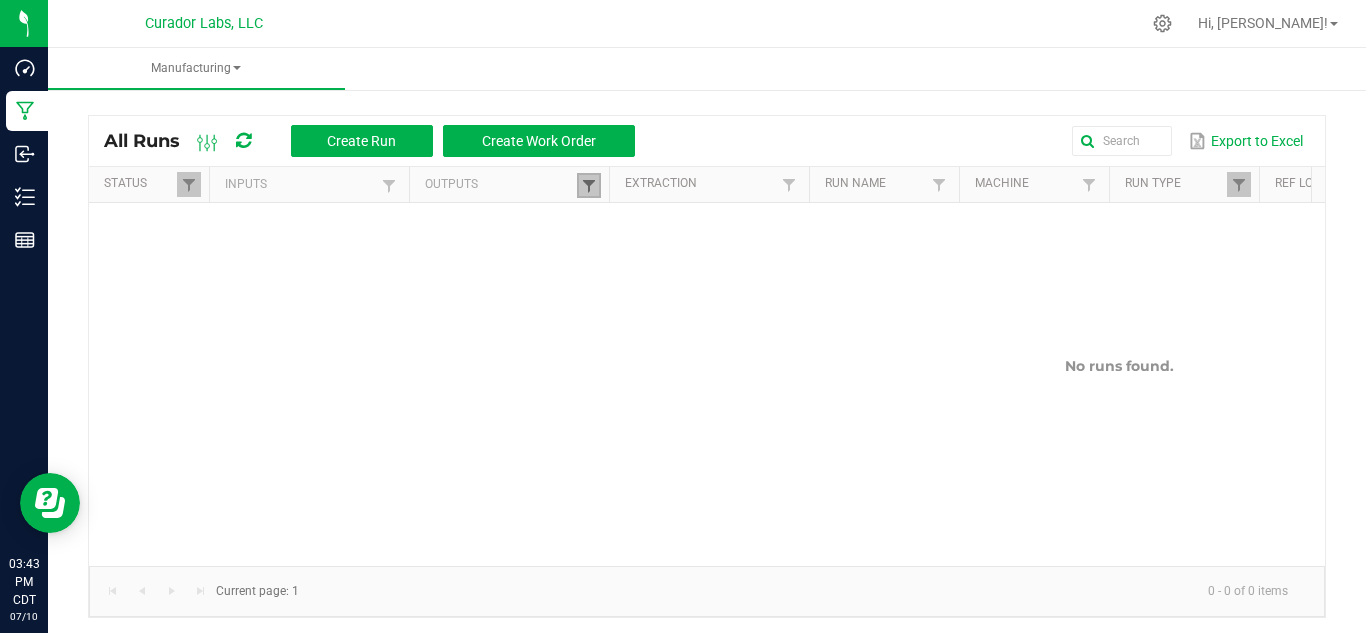 click at bounding box center (589, 186) 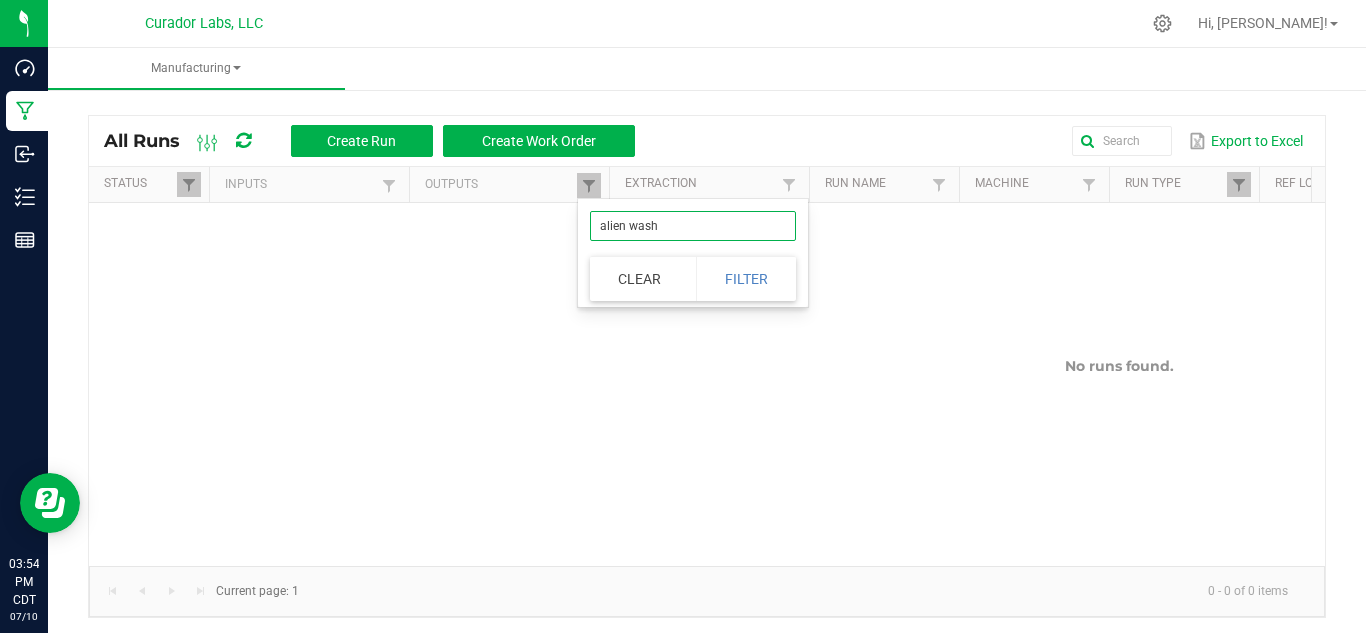 click on "alien wash" at bounding box center [693, 226] 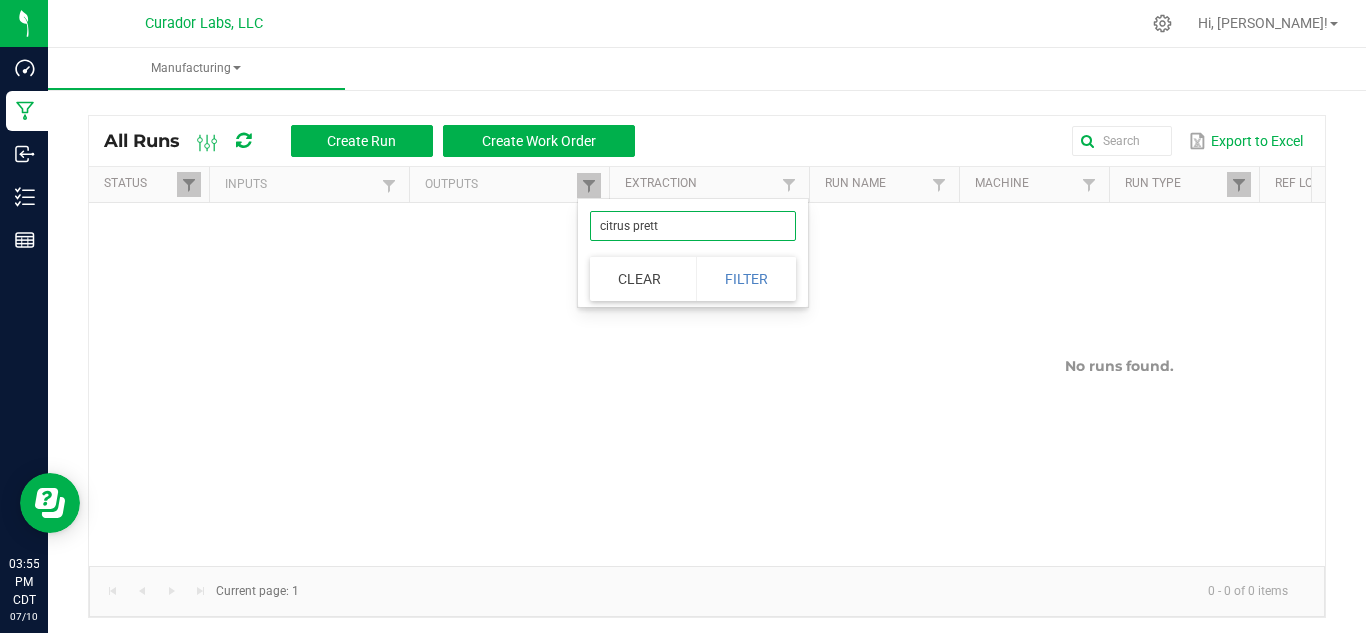 type on "citrus pretty" 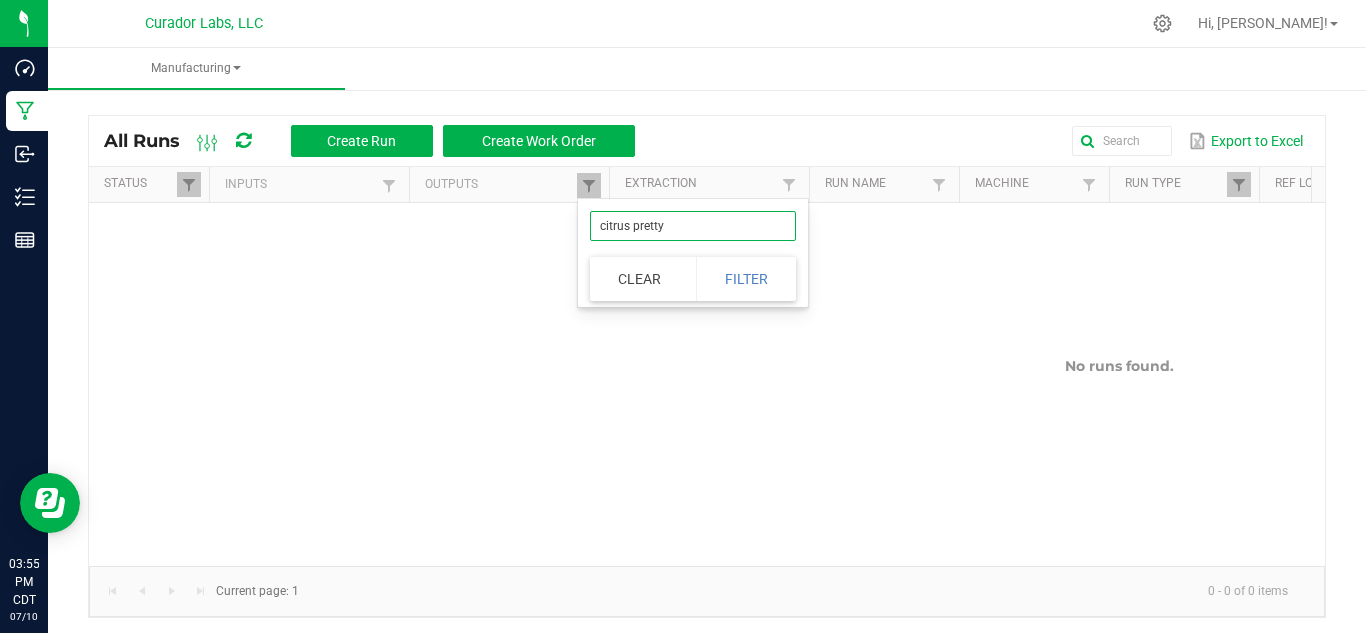 click on "Filter" at bounding box center [746, 279] 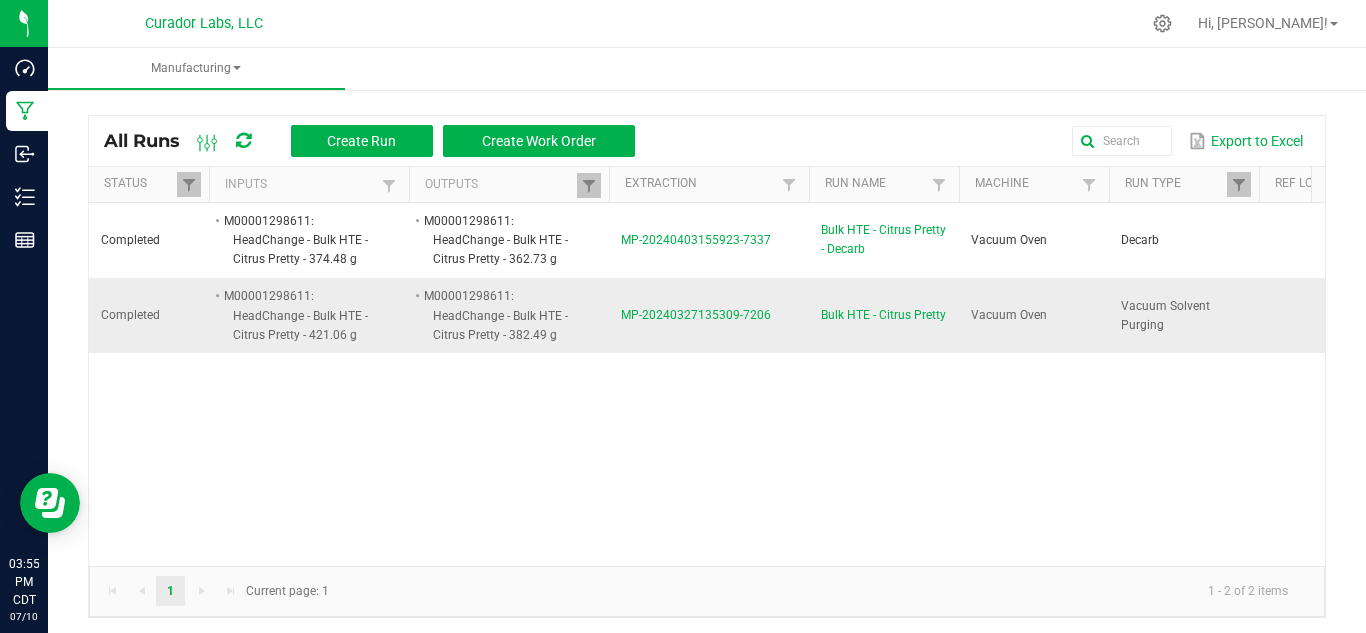 scroll, scrollTop: 0, scrollLeft: 39, axis: horizontal 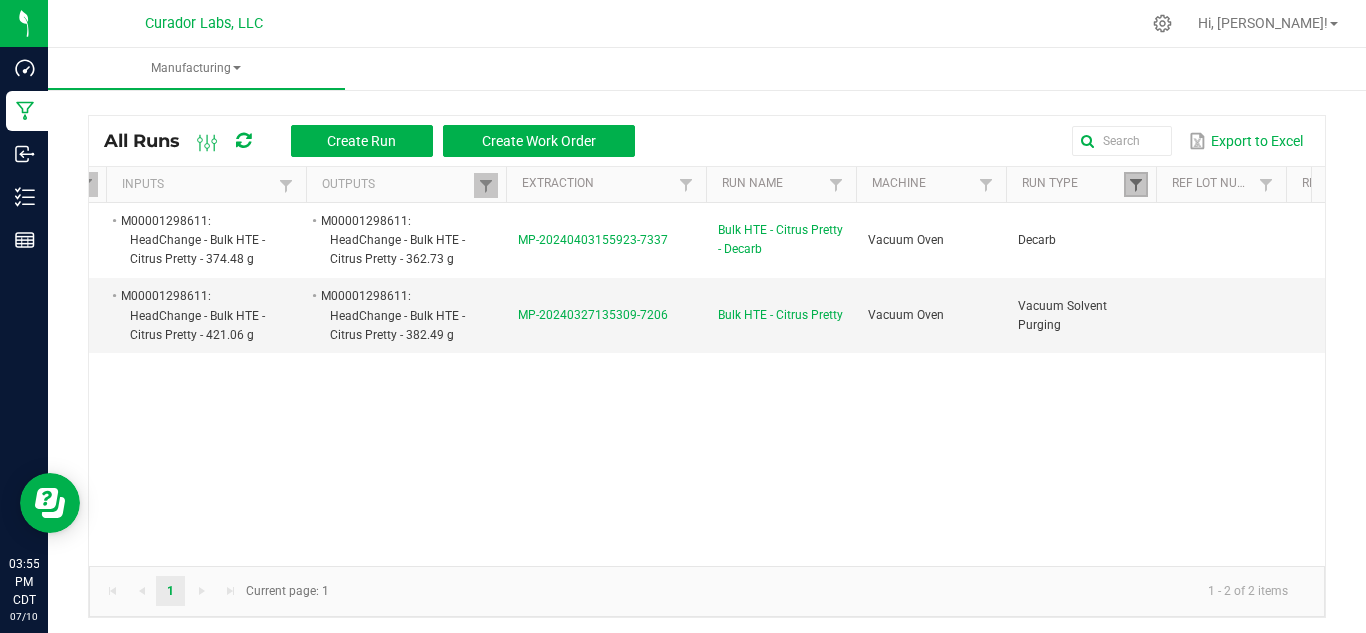 click at bounding box center (1136, 185) 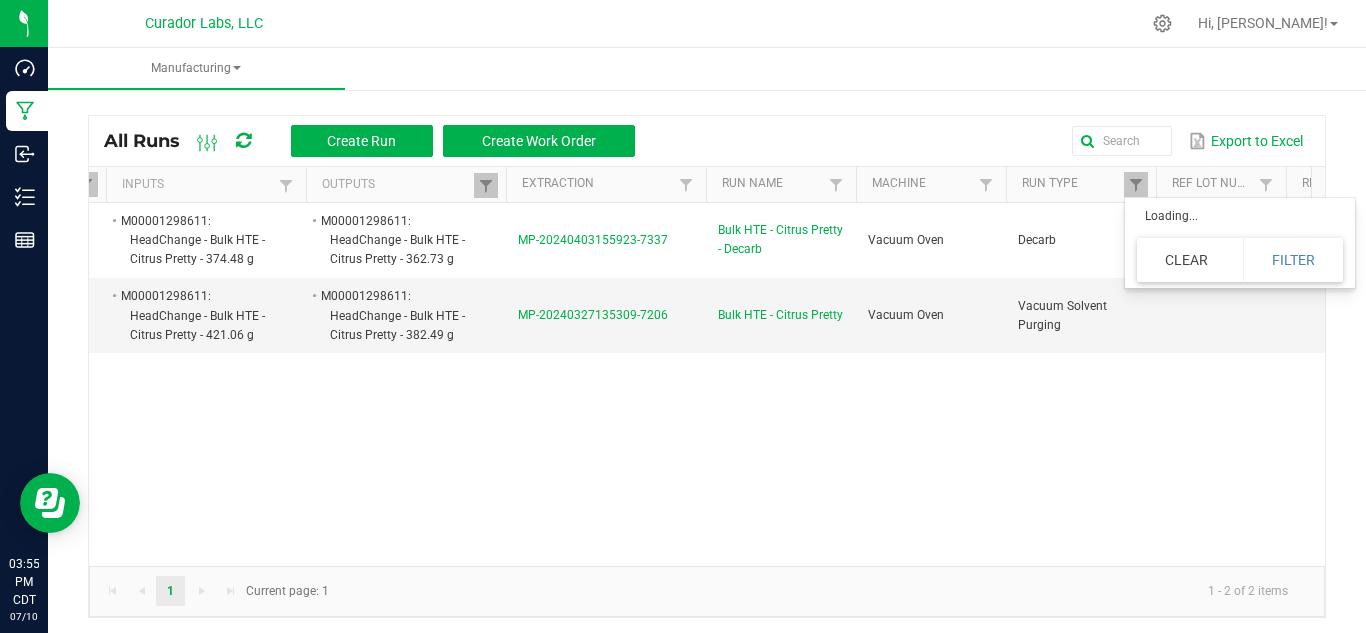 click on "Loading..." at bounding box center [1234, 216] 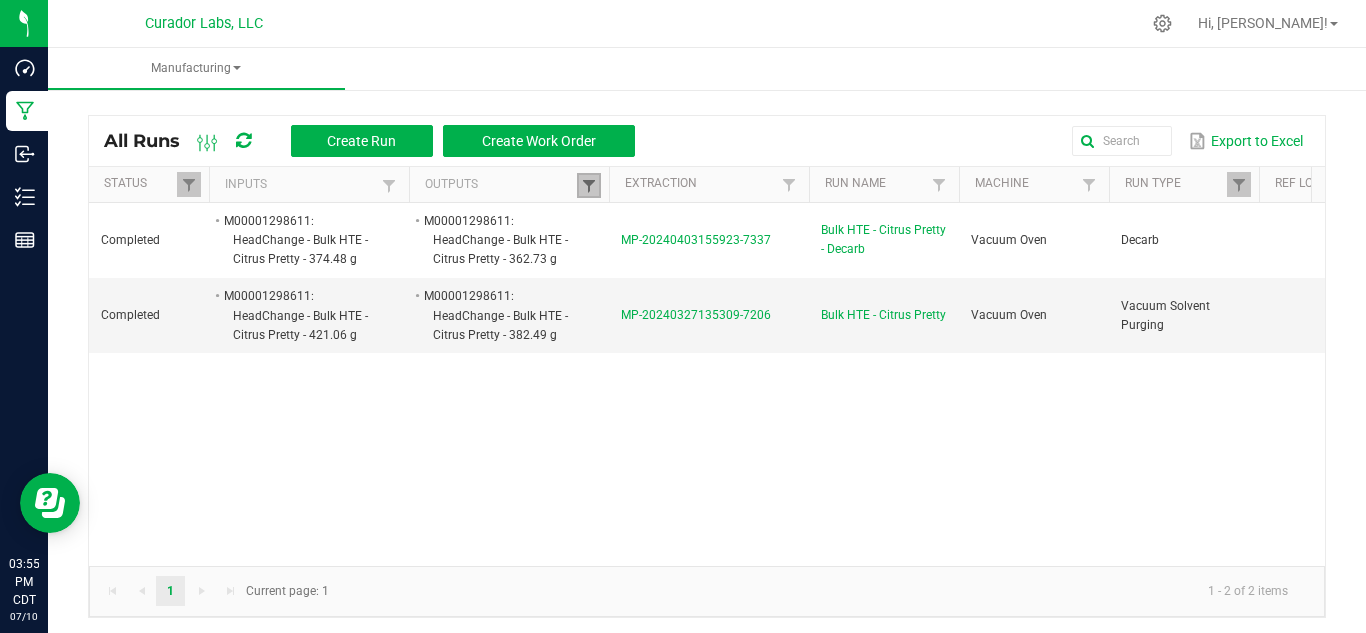 click at bounding box center (589, 186) 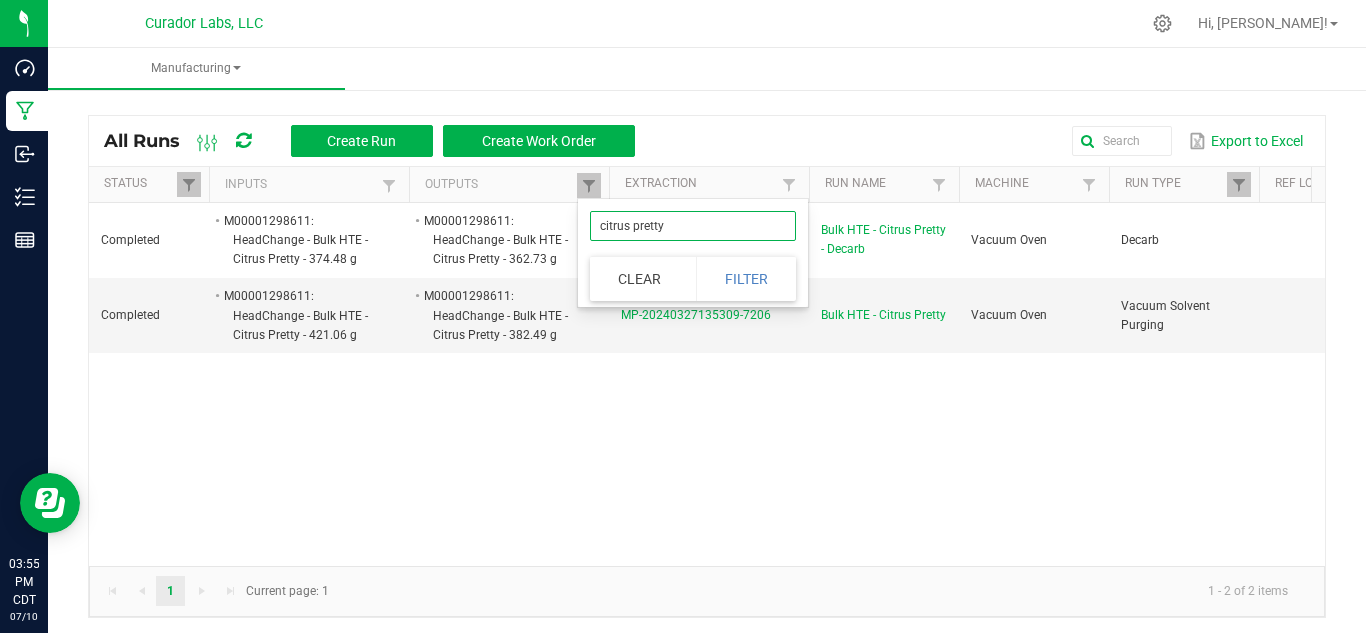click on "citrus pretty" at bounding box center (693, 226) 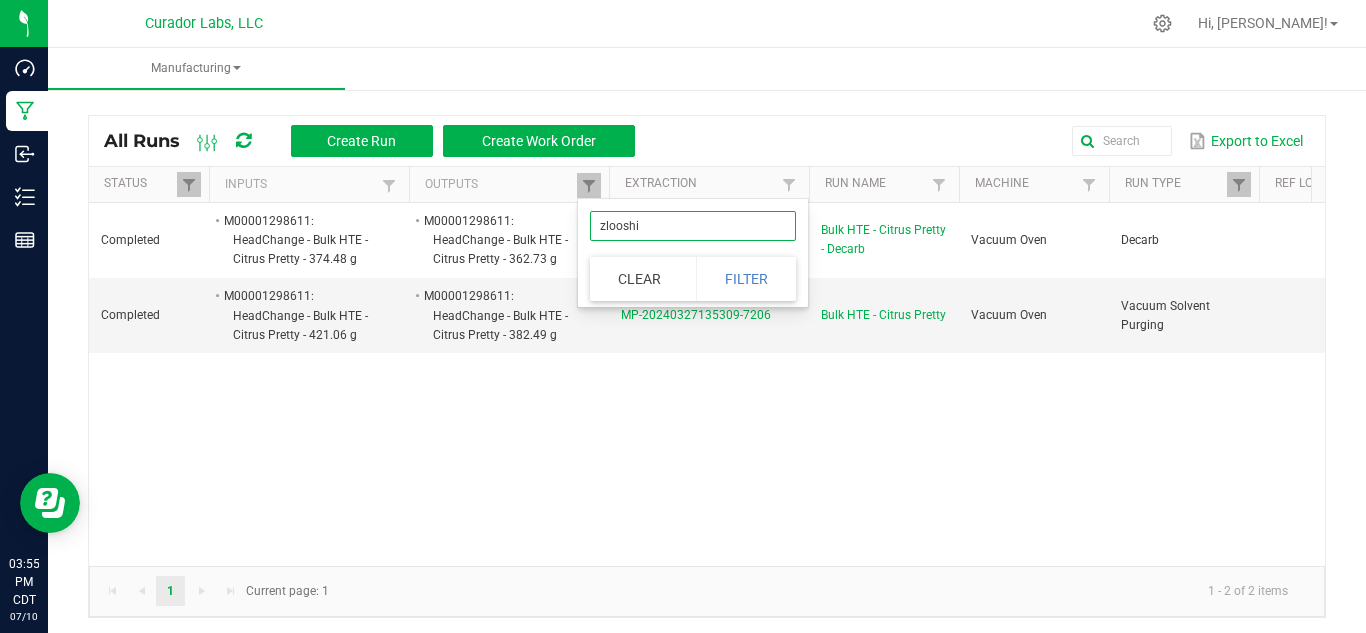 type on "zlooshie" 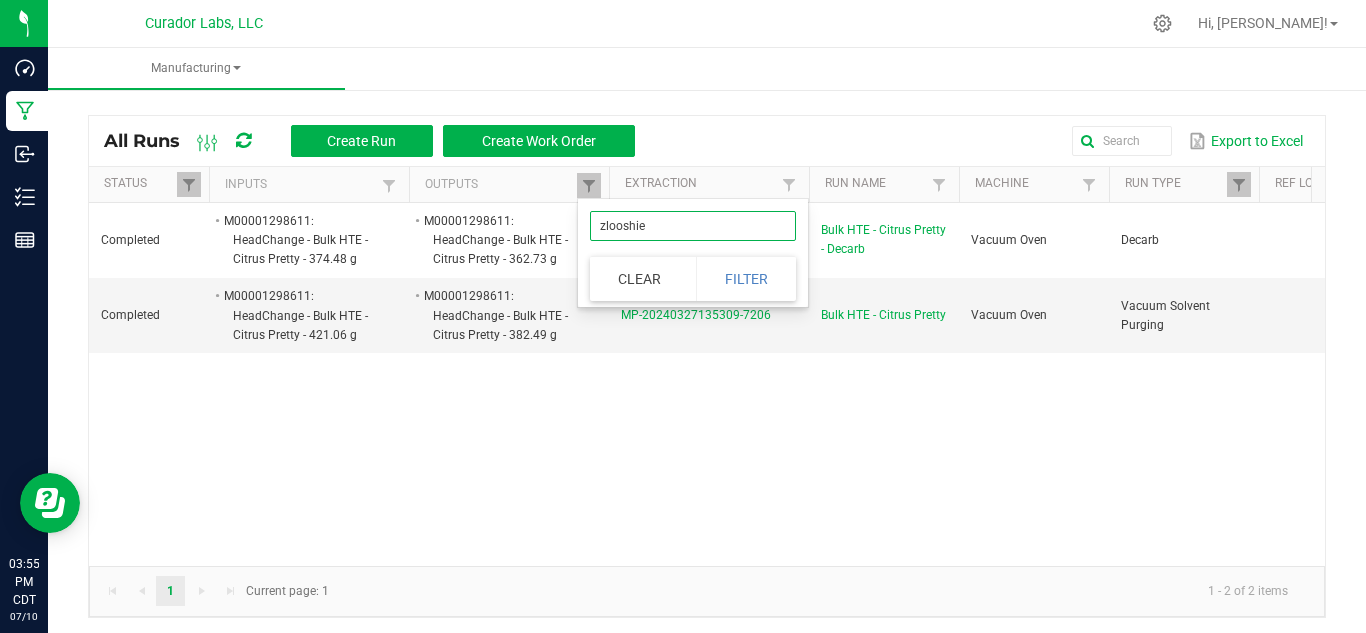 click on "Filter" at bounding box center (746, 279) 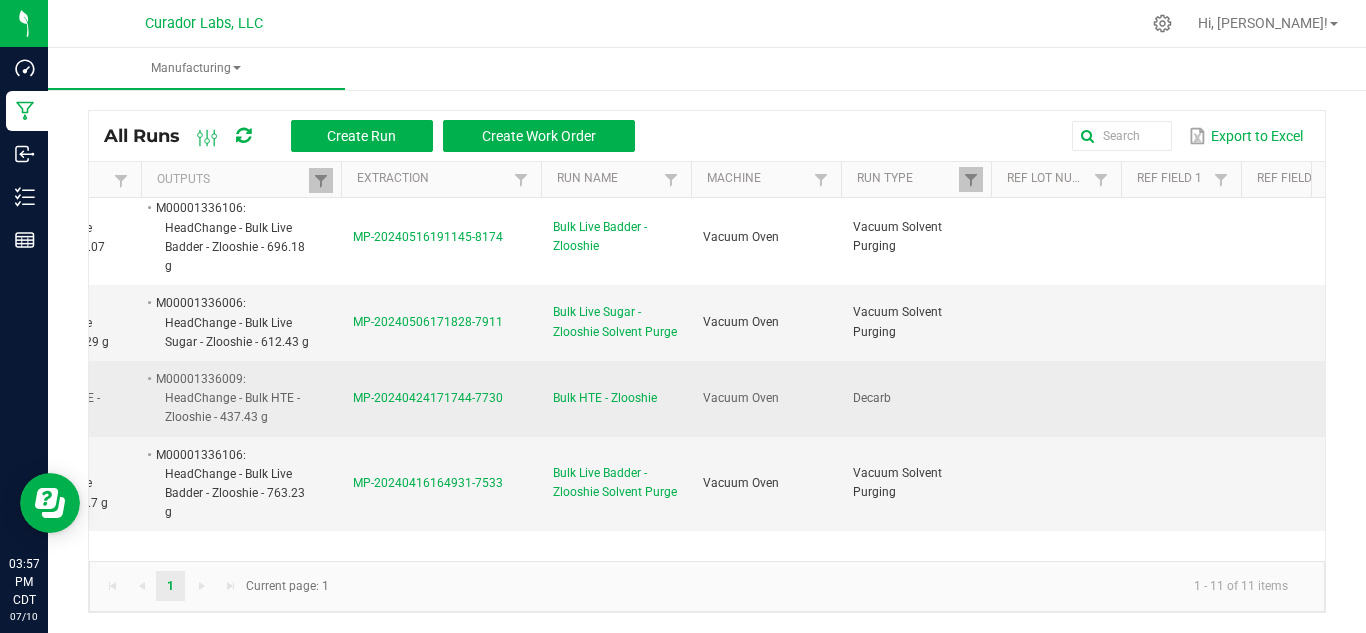 scroll, scrollTop: 329, scrollLeft: 244, axis: both 